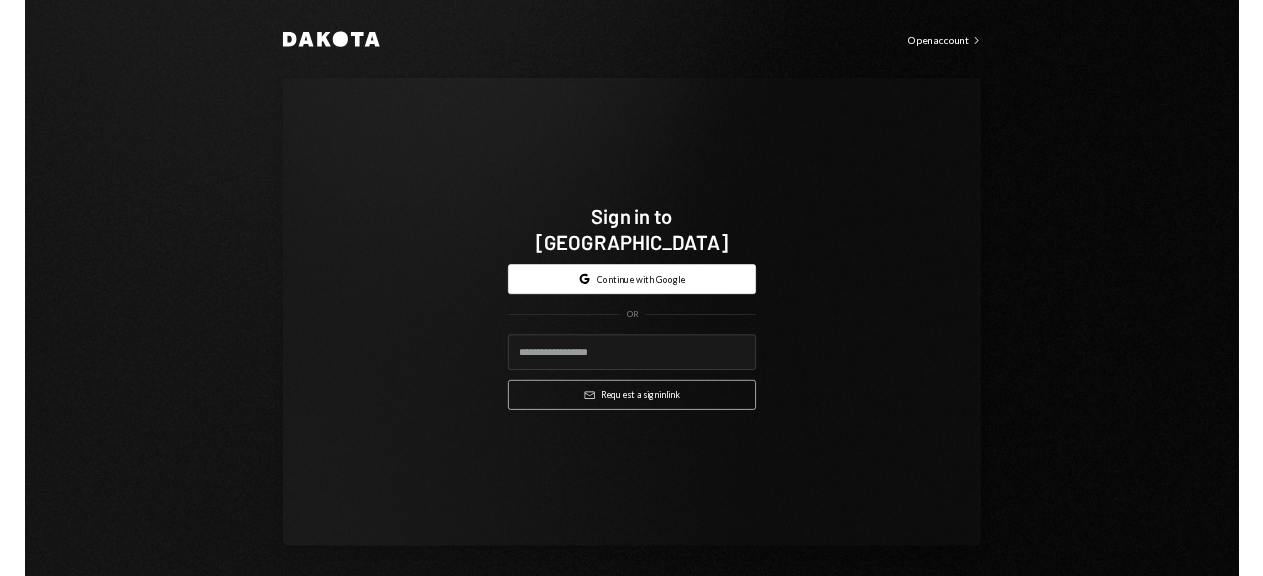 scroll, scrollTop: 0, scrollLeft: 0, axis: both 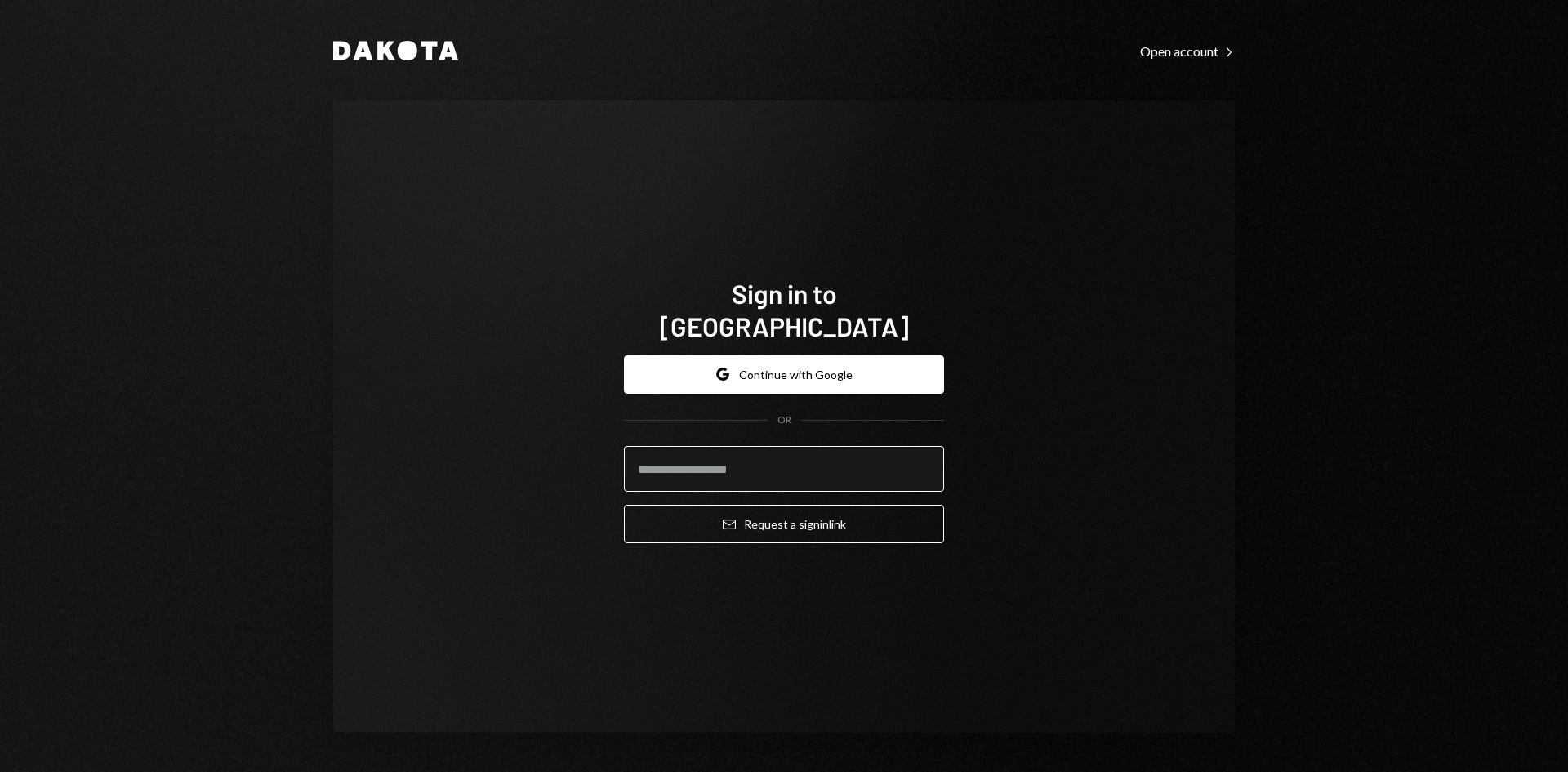 click at bounding box center [784, 469] 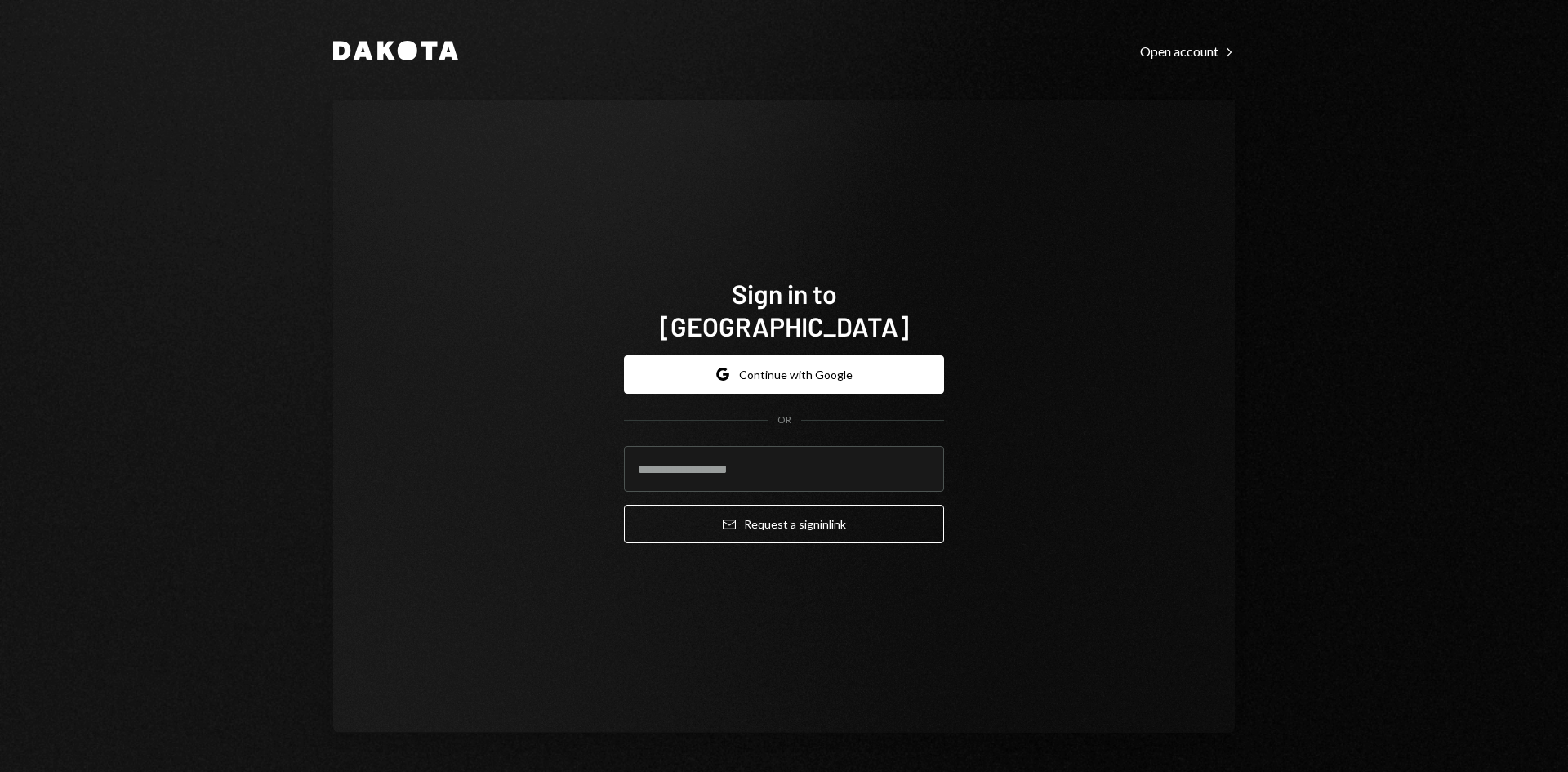 type on "**********" 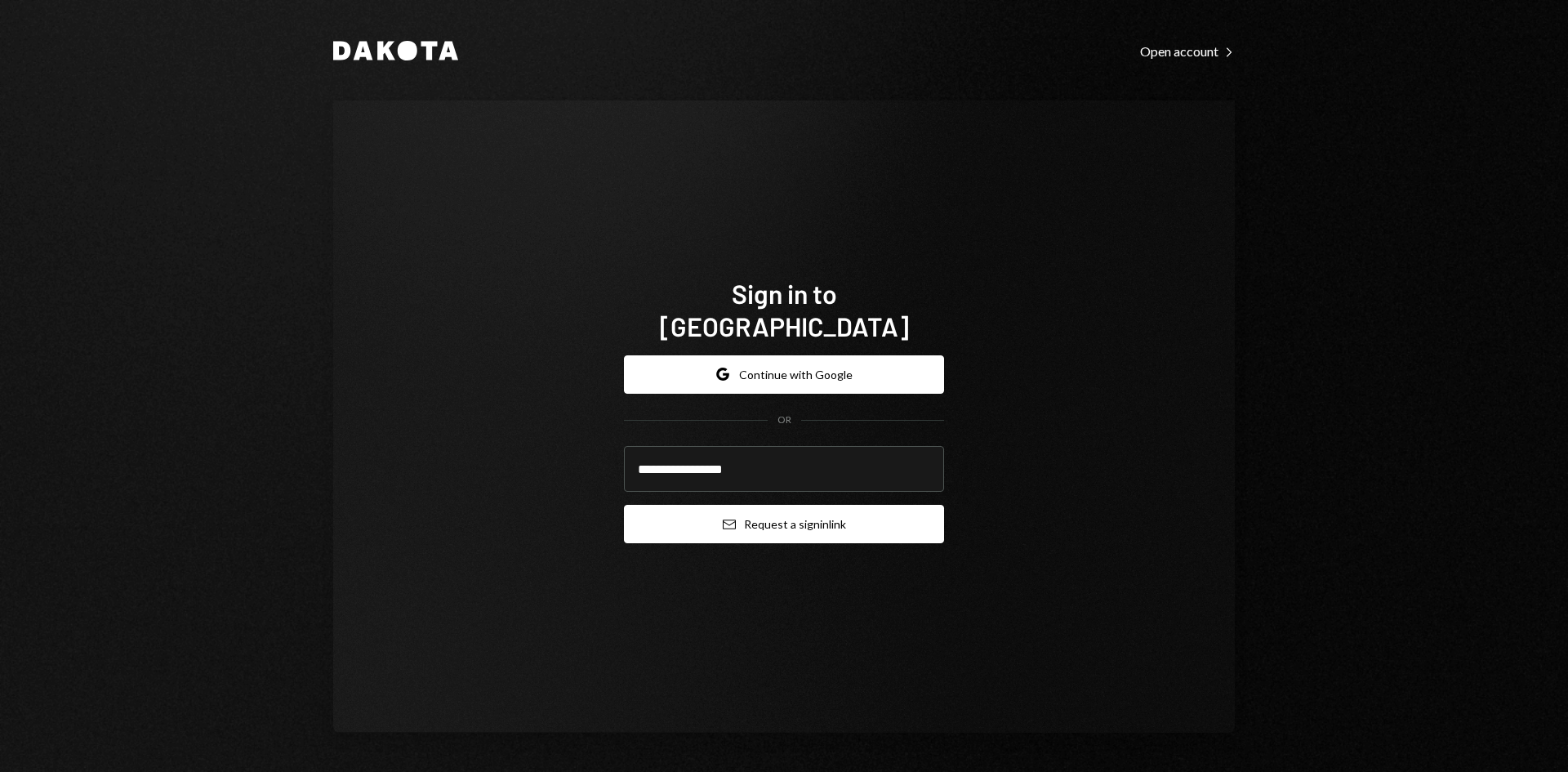 click on "Email Request a sign  in  link" at bounding box center [784, 524] 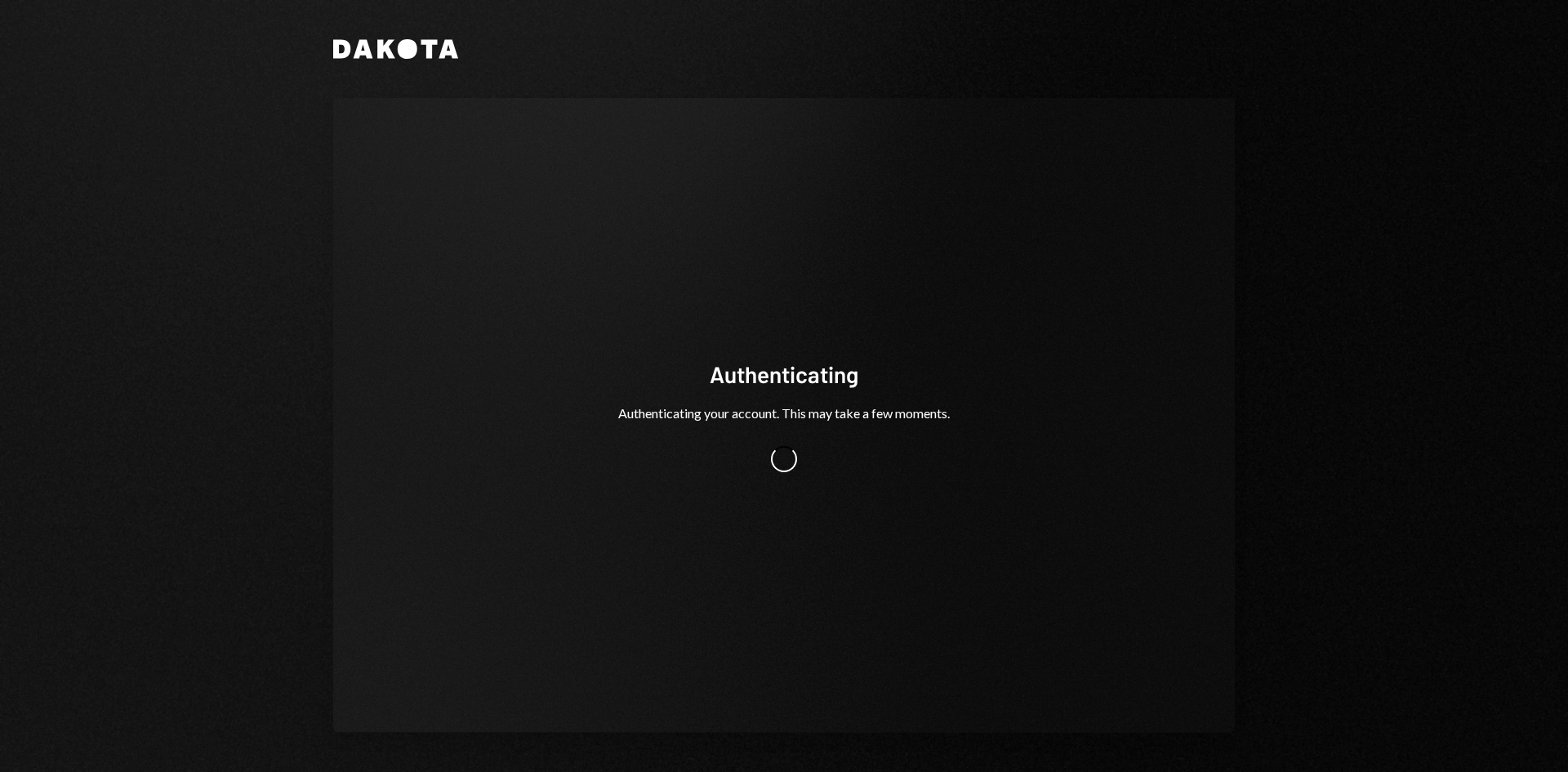 scroll, scrollTop: 0, scrollLeft: 0, axis: both 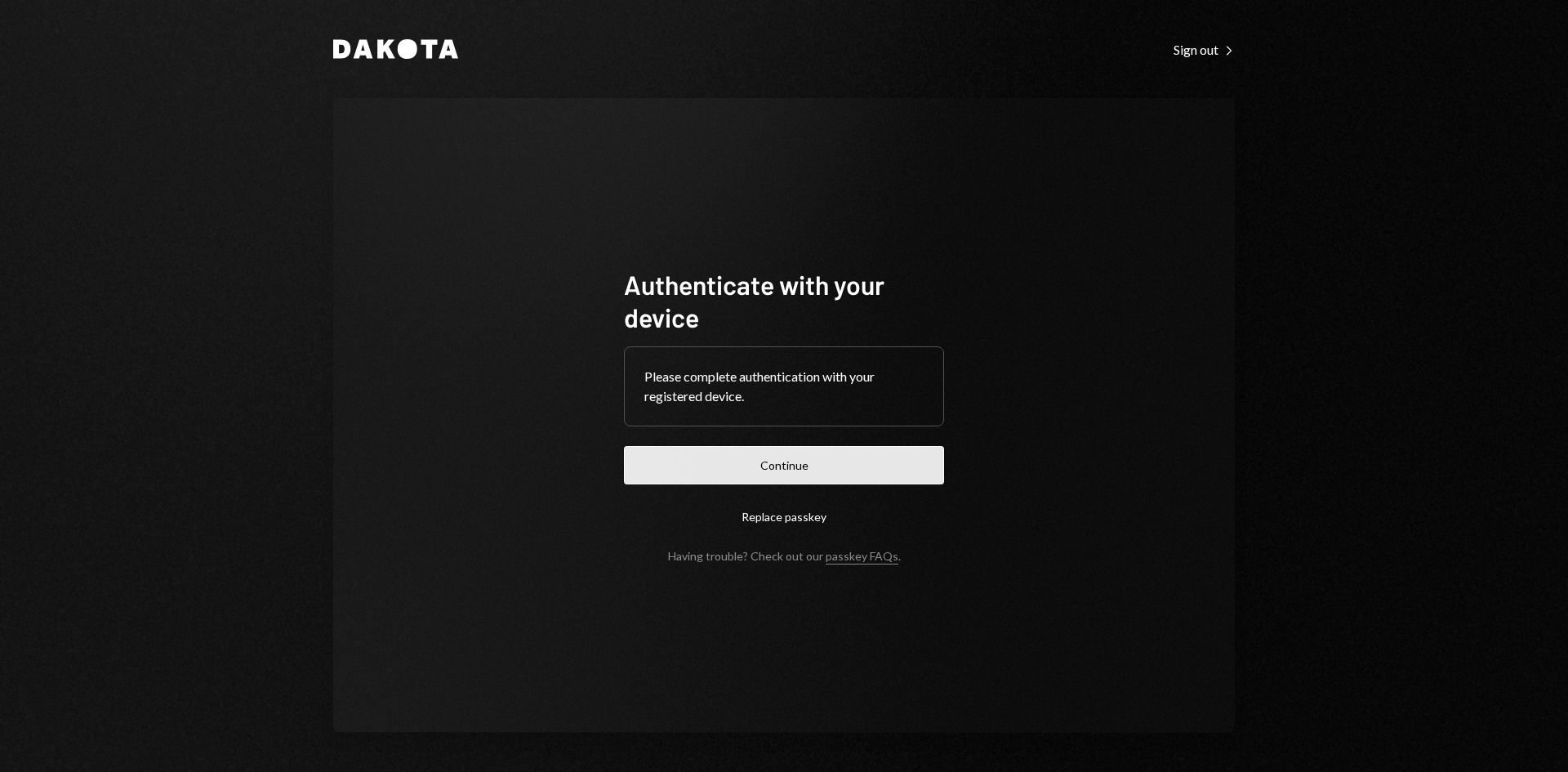 click on "Continue" at bounding box center (784, 465) 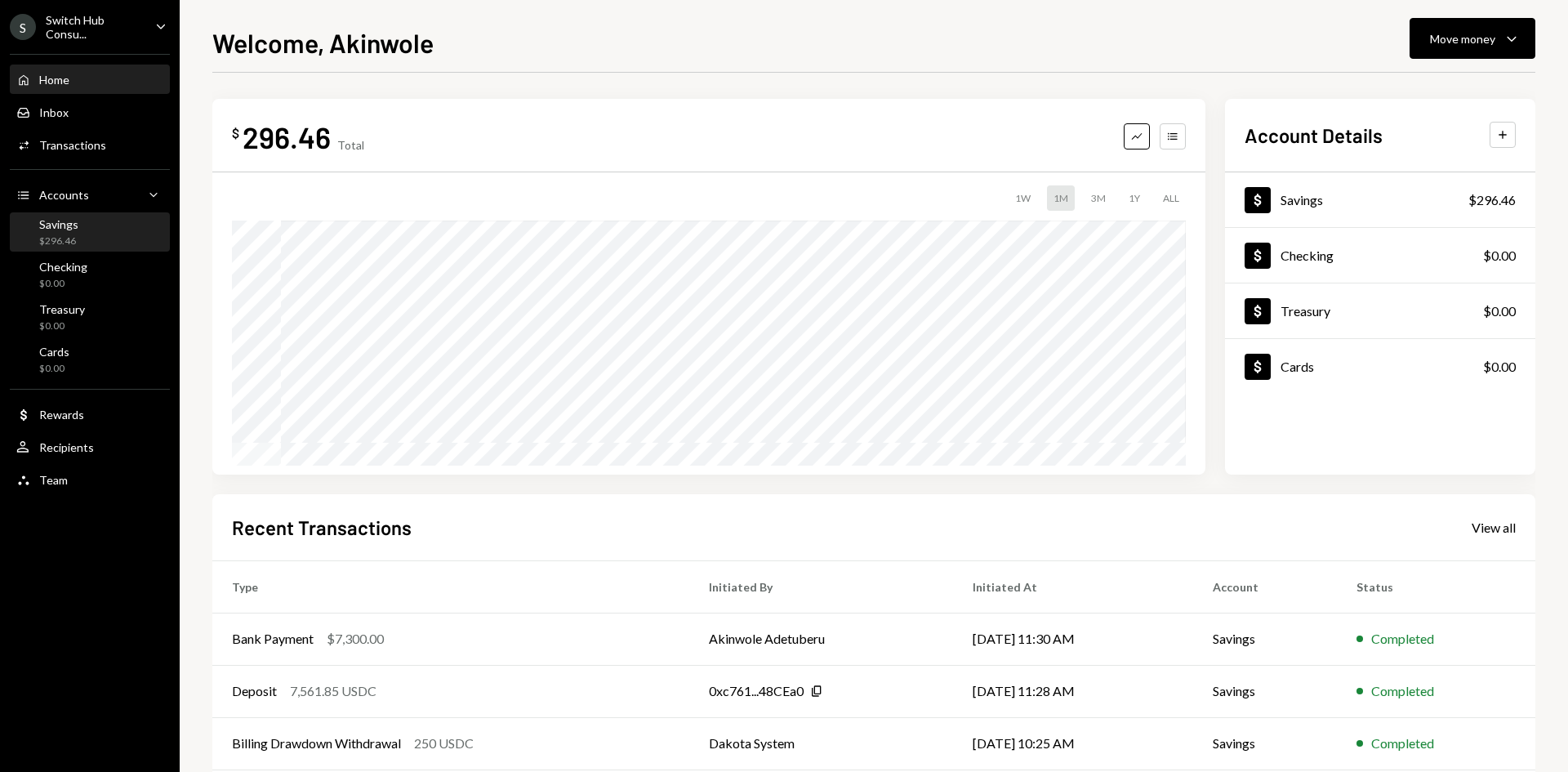 click on "Savings $296.46" at bounding box center [59, 233] 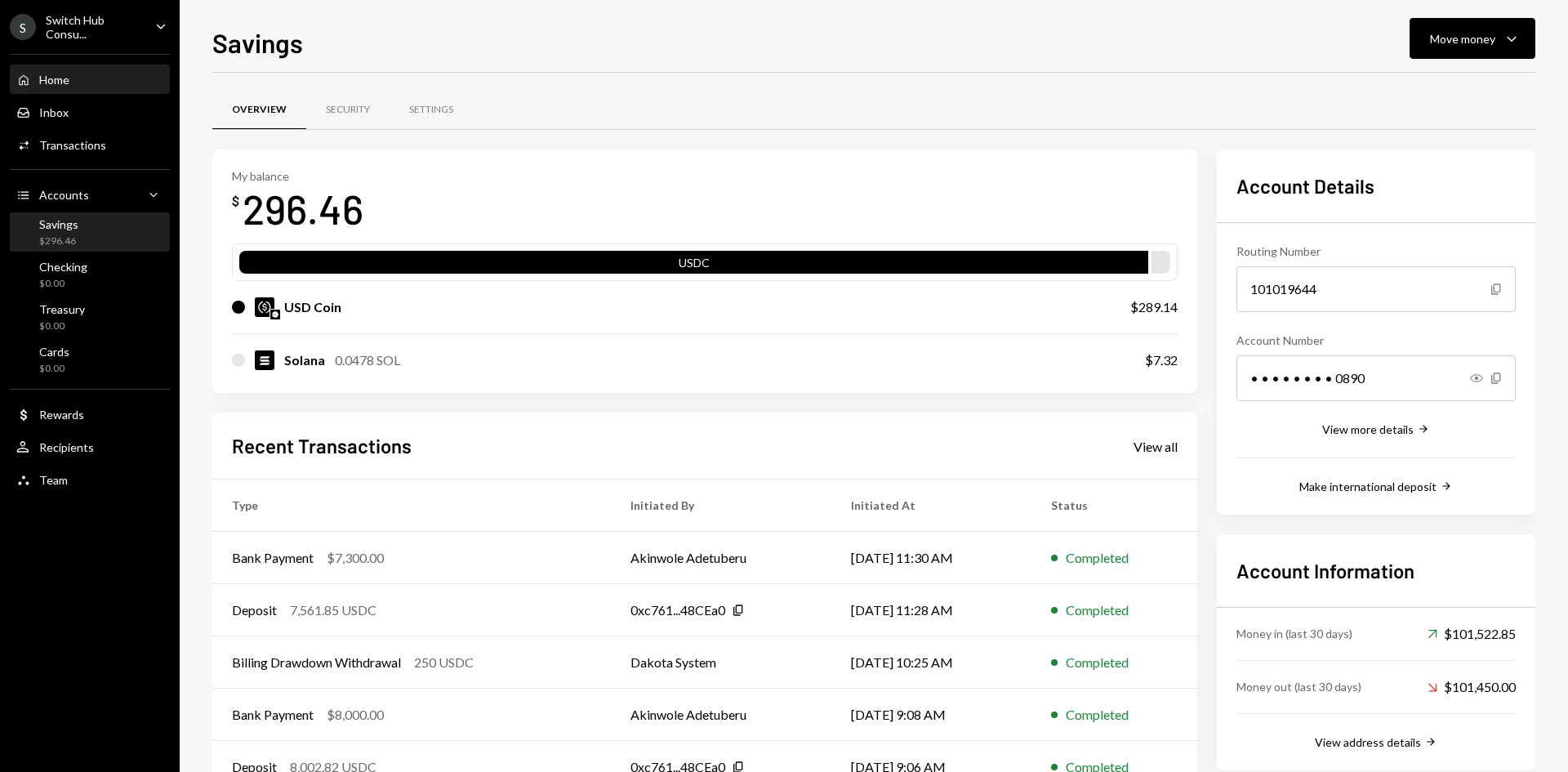 click on "Home Home" at bounding box center [90, 80] 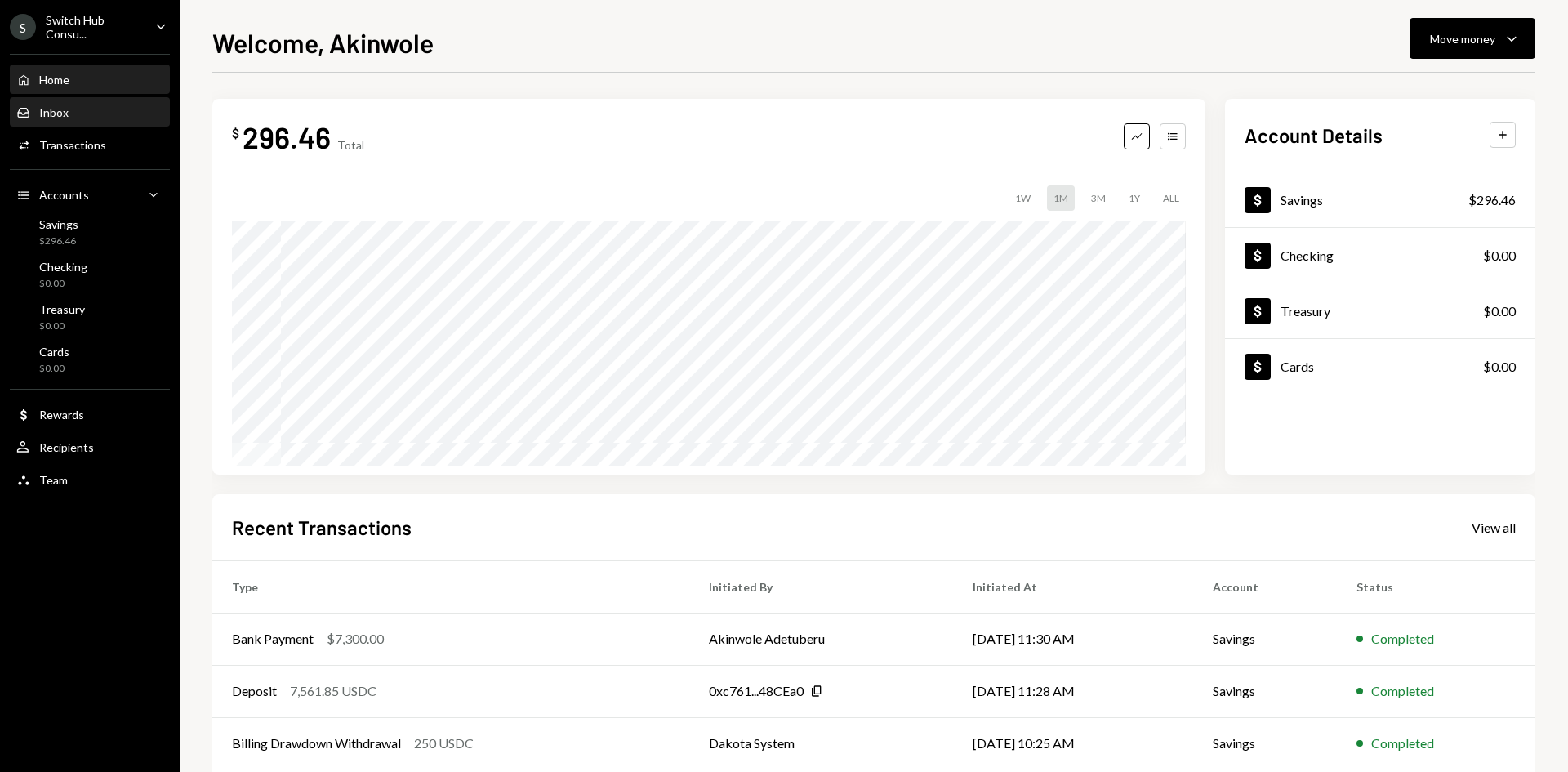 click on "Inbox Inbox" at bounding box center (90, 113) 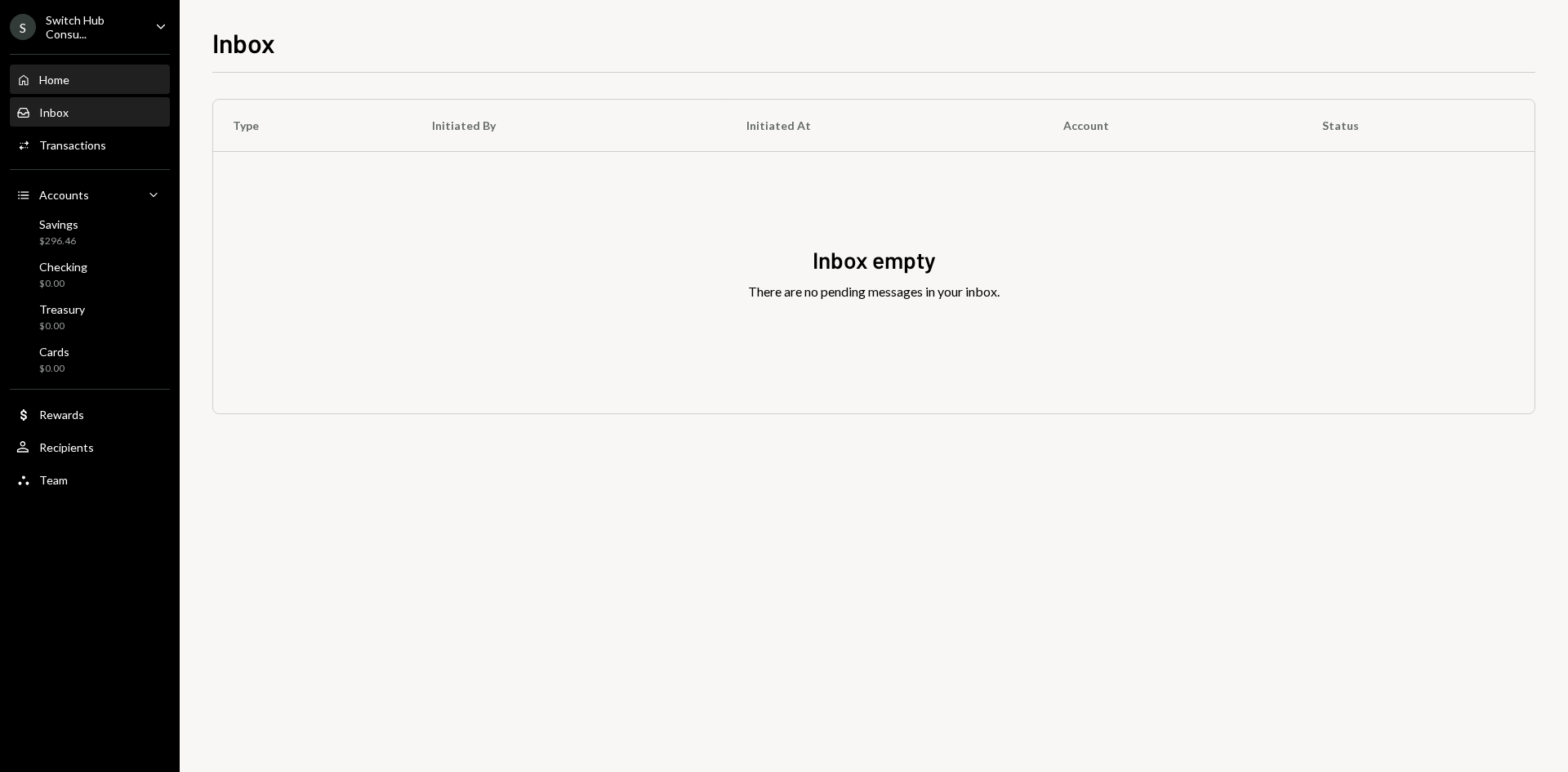 click on "Home Home" at bounding box center [90, 80] 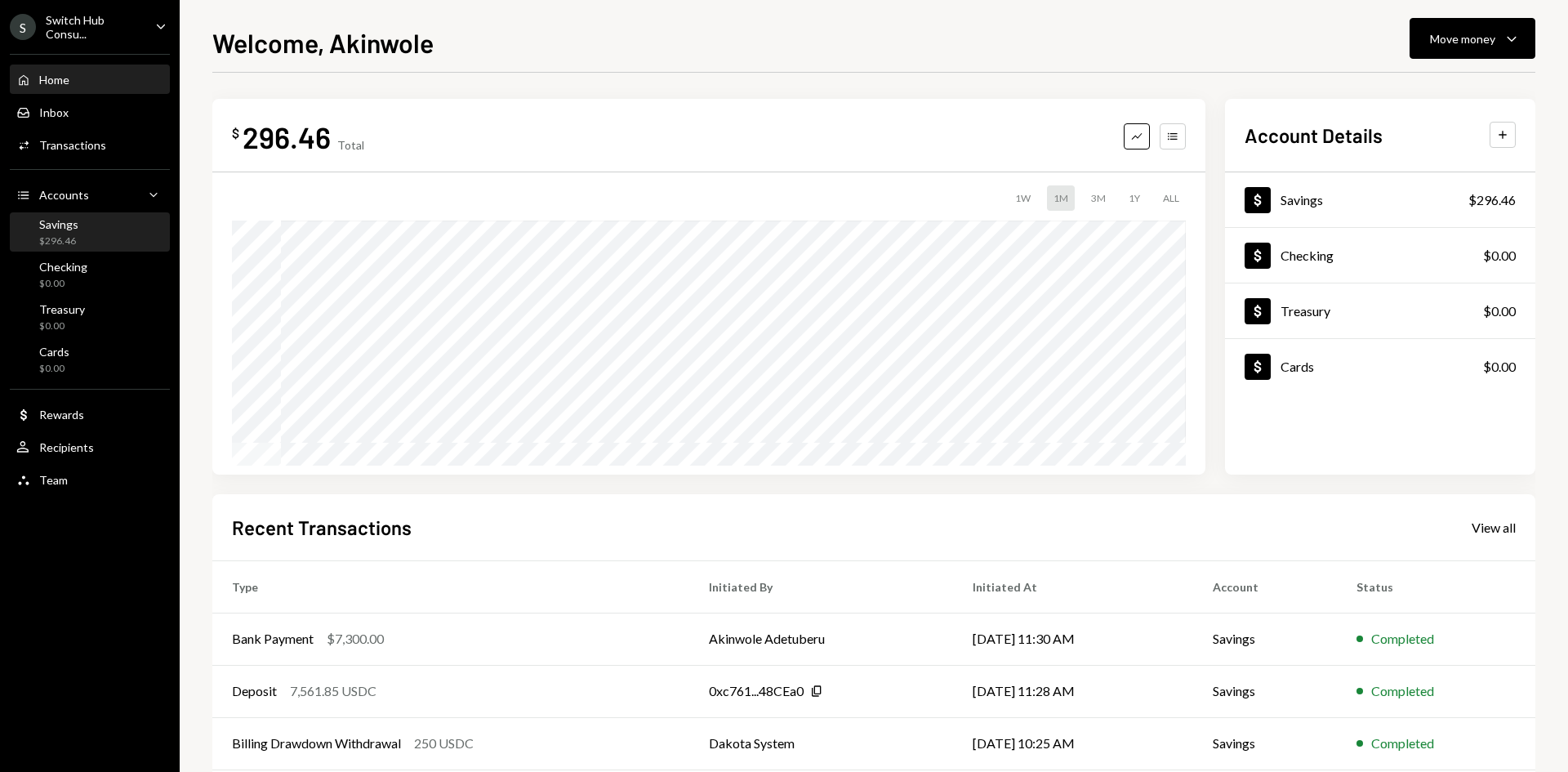 click on "Savings $296.46" at bounding box center (90, 233) 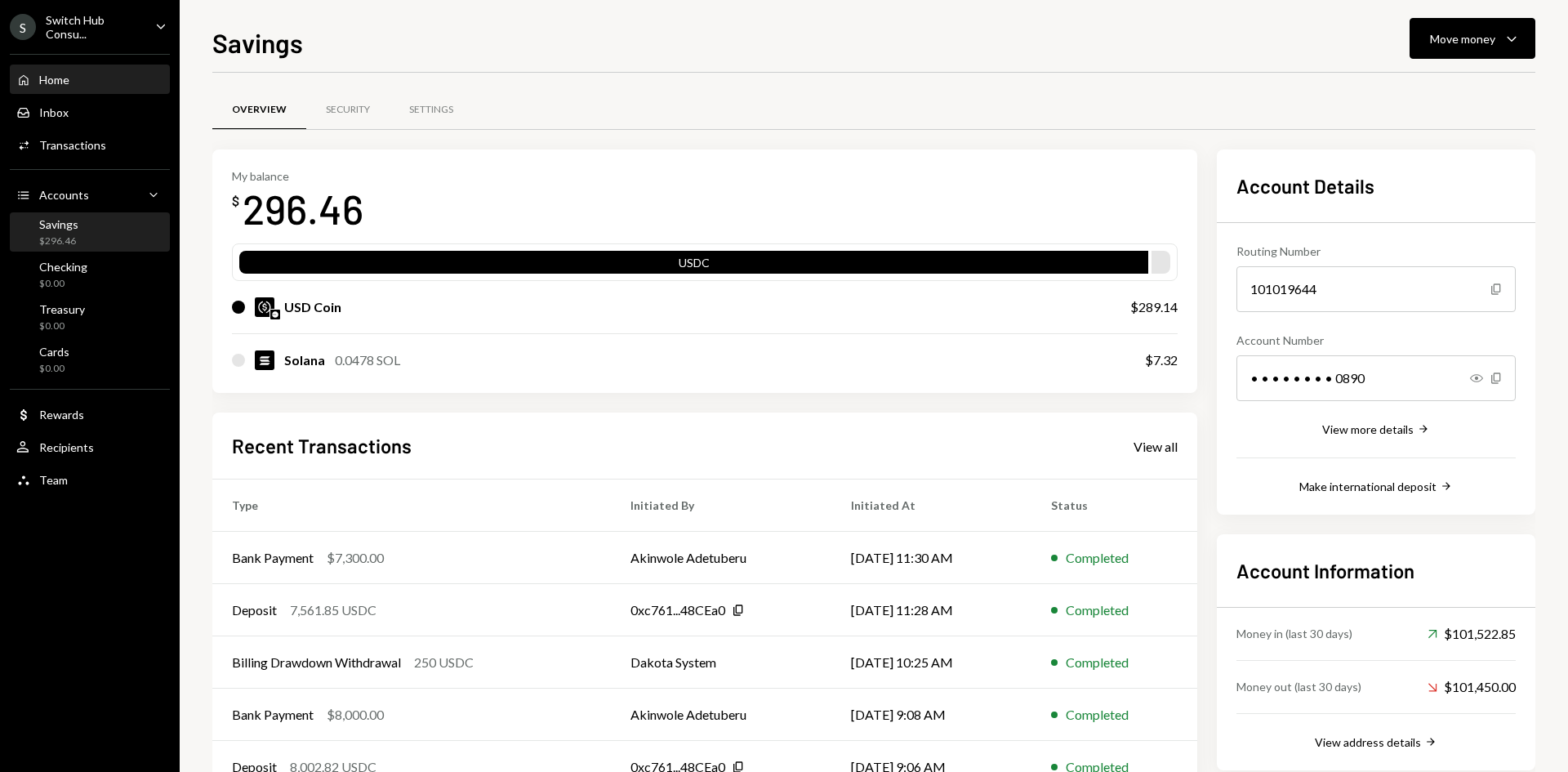 click on "Home Home" at bounding box center (90, 80) 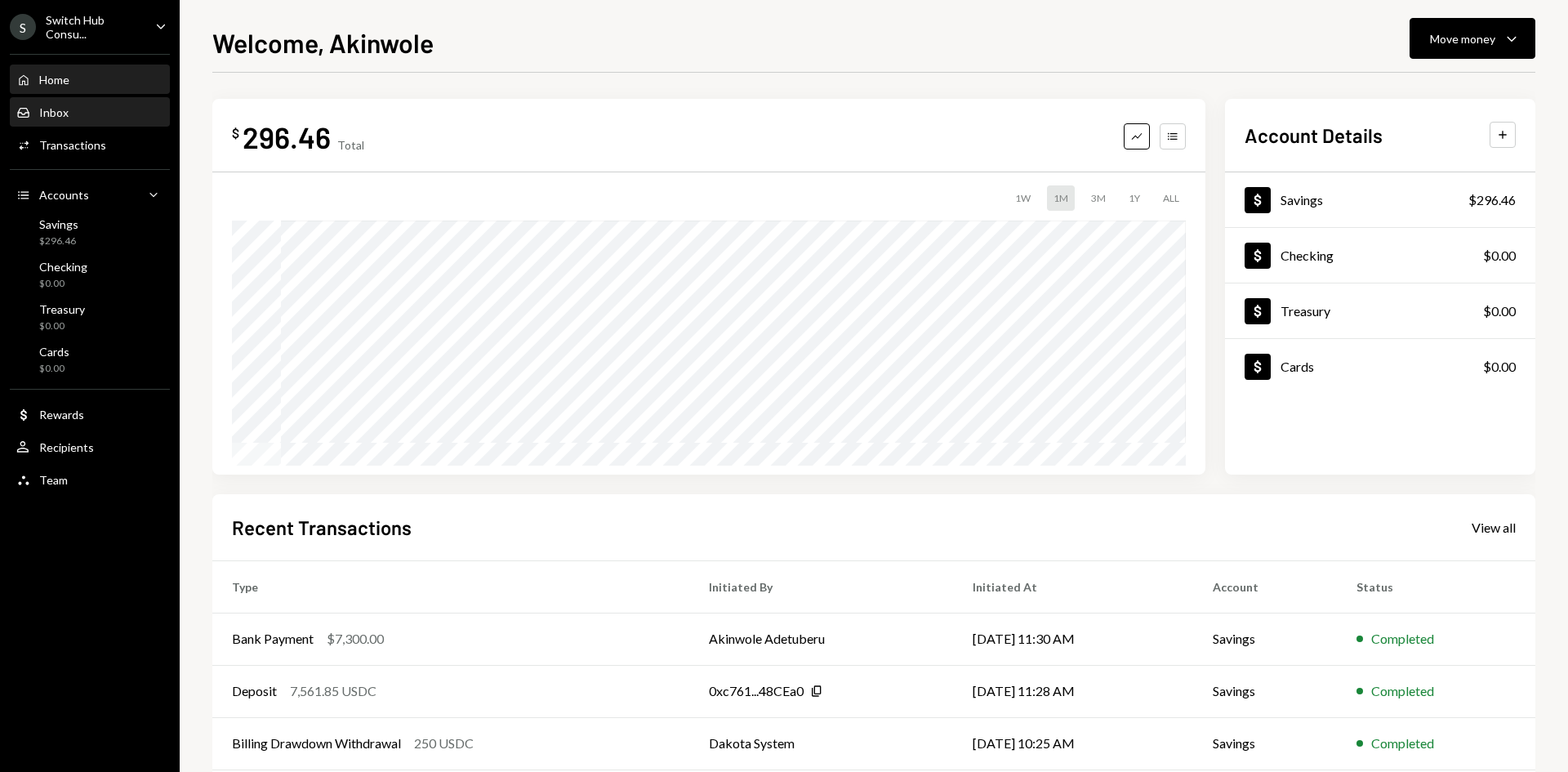 click on "Inbox Inbox" at bounding box center [90, 113] 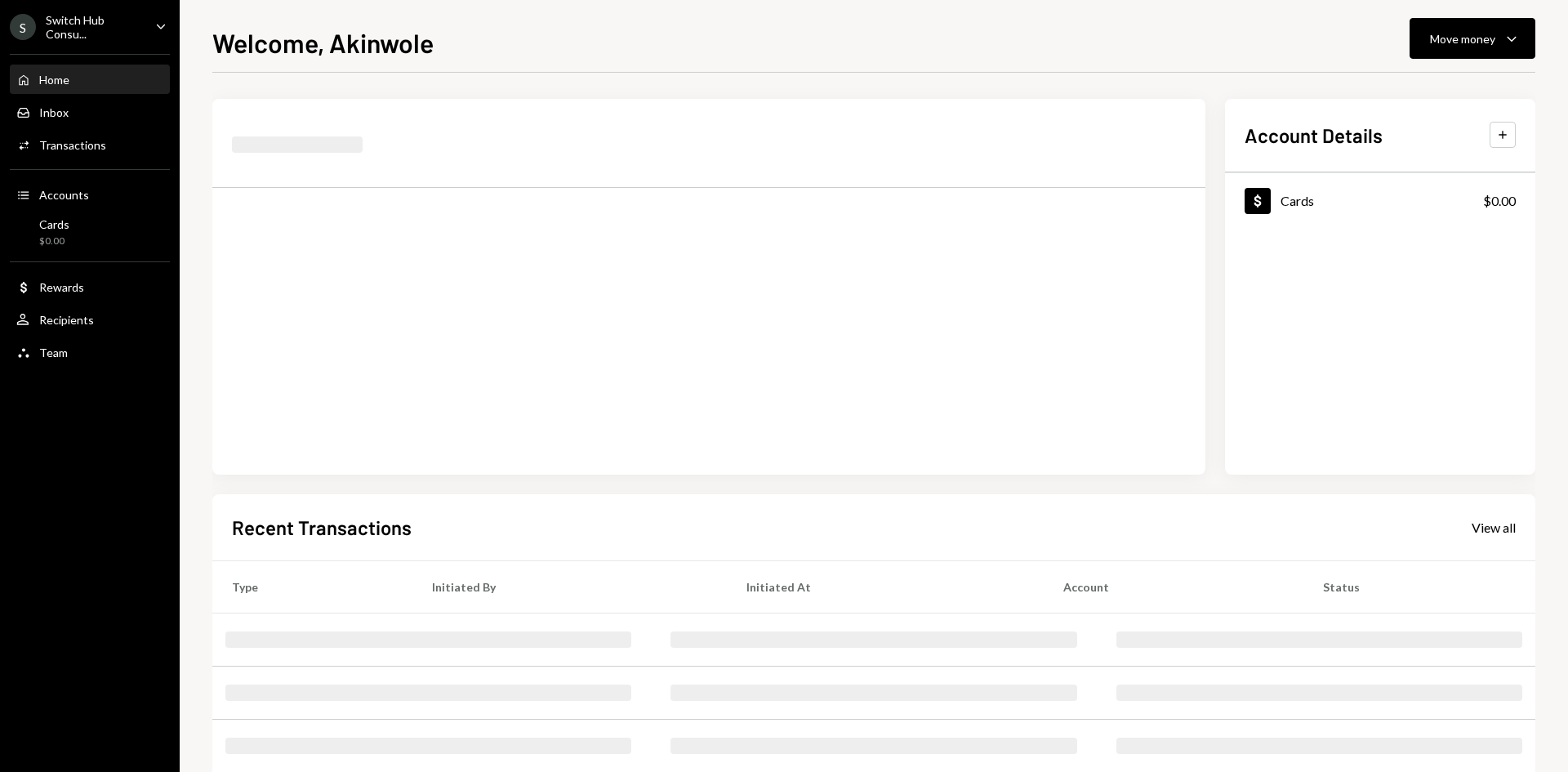 scroll, scrollTop: 0, scrollLeft: 0, axis: both 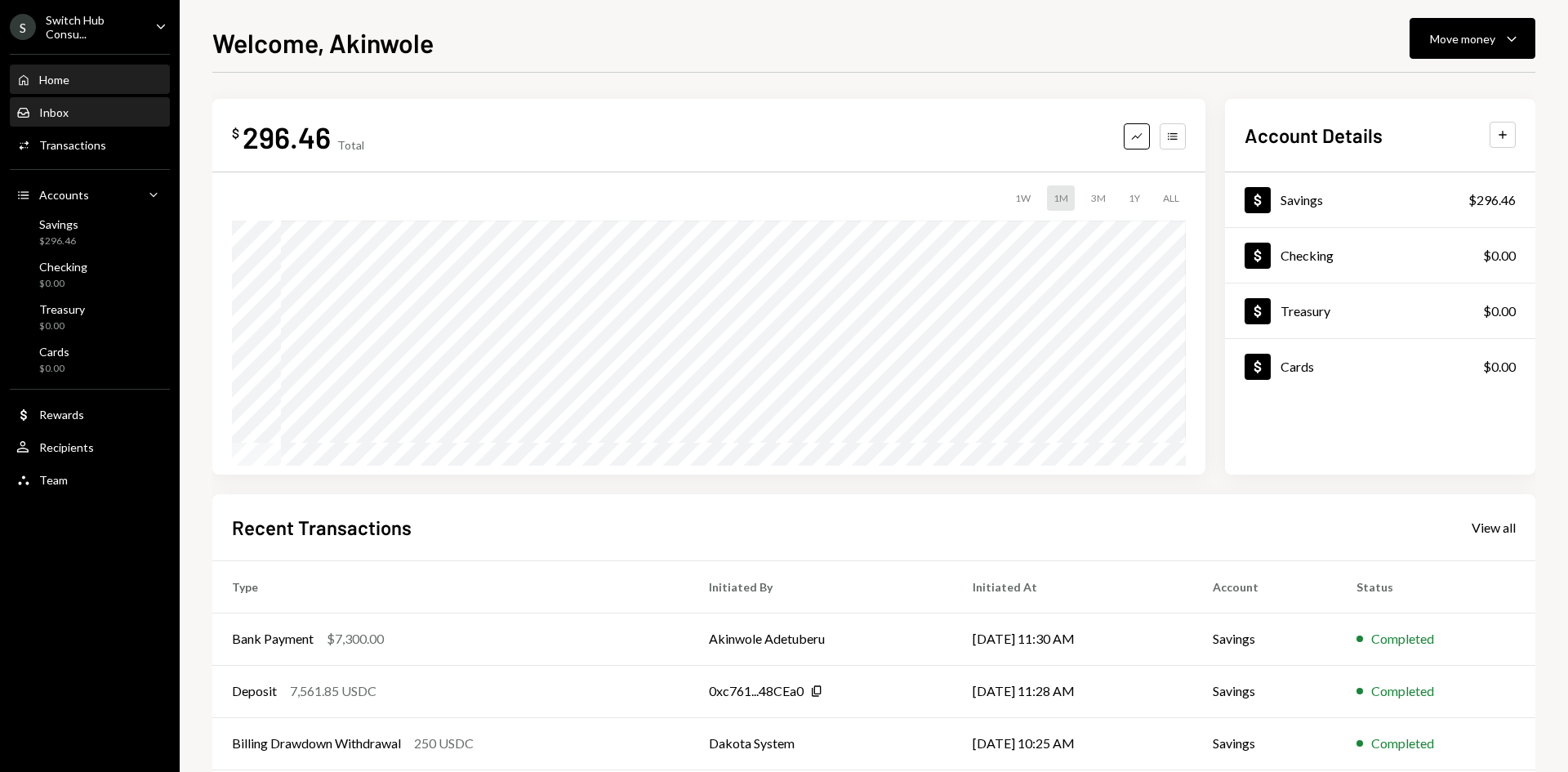 click on "Inbox Inbox" at bounding box center (90, 113) 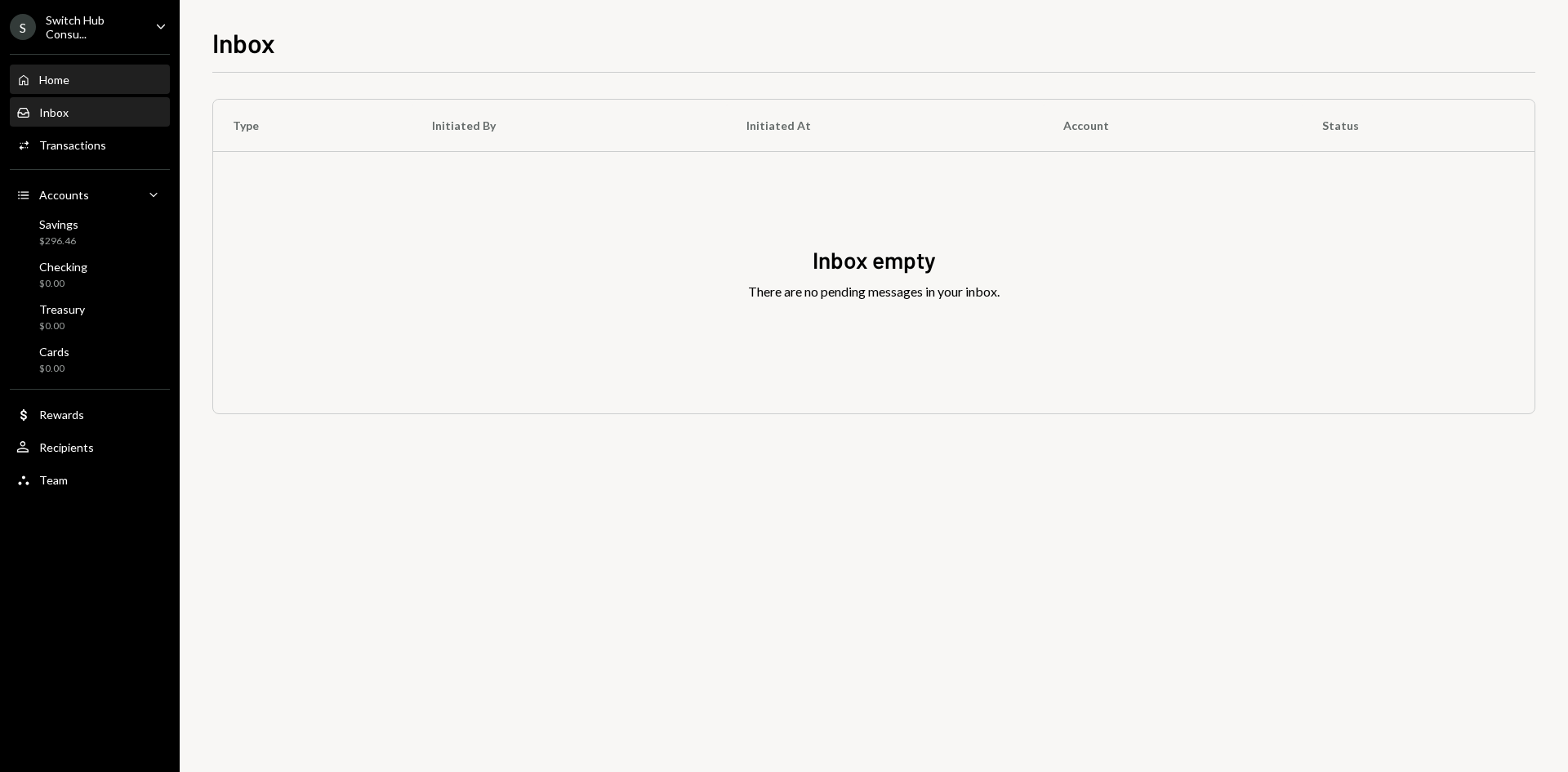 click on "Home Home" at bounding box center [90, 80] 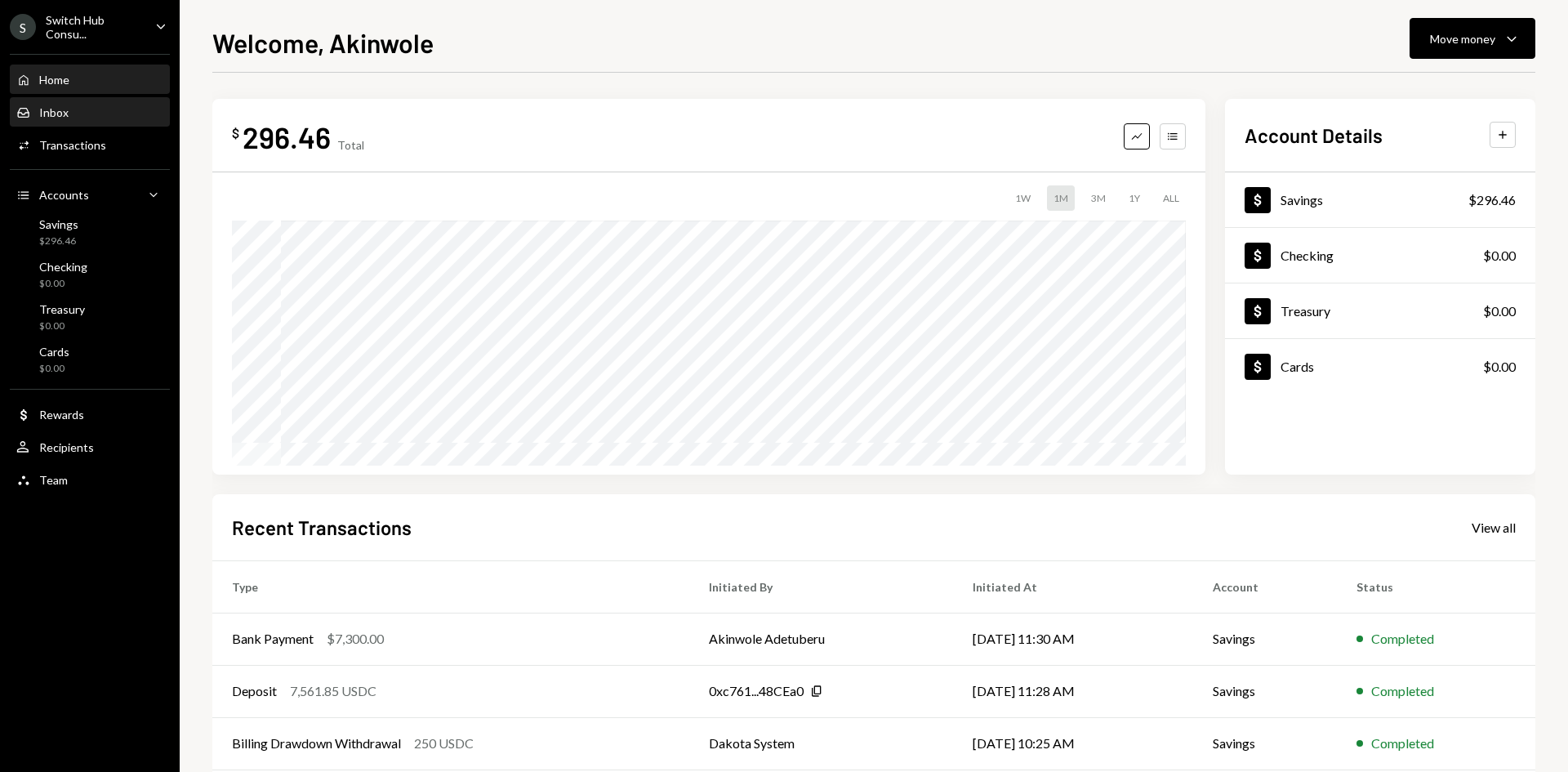 click on "Inbox Inbox" at bounding box center (90, 113) 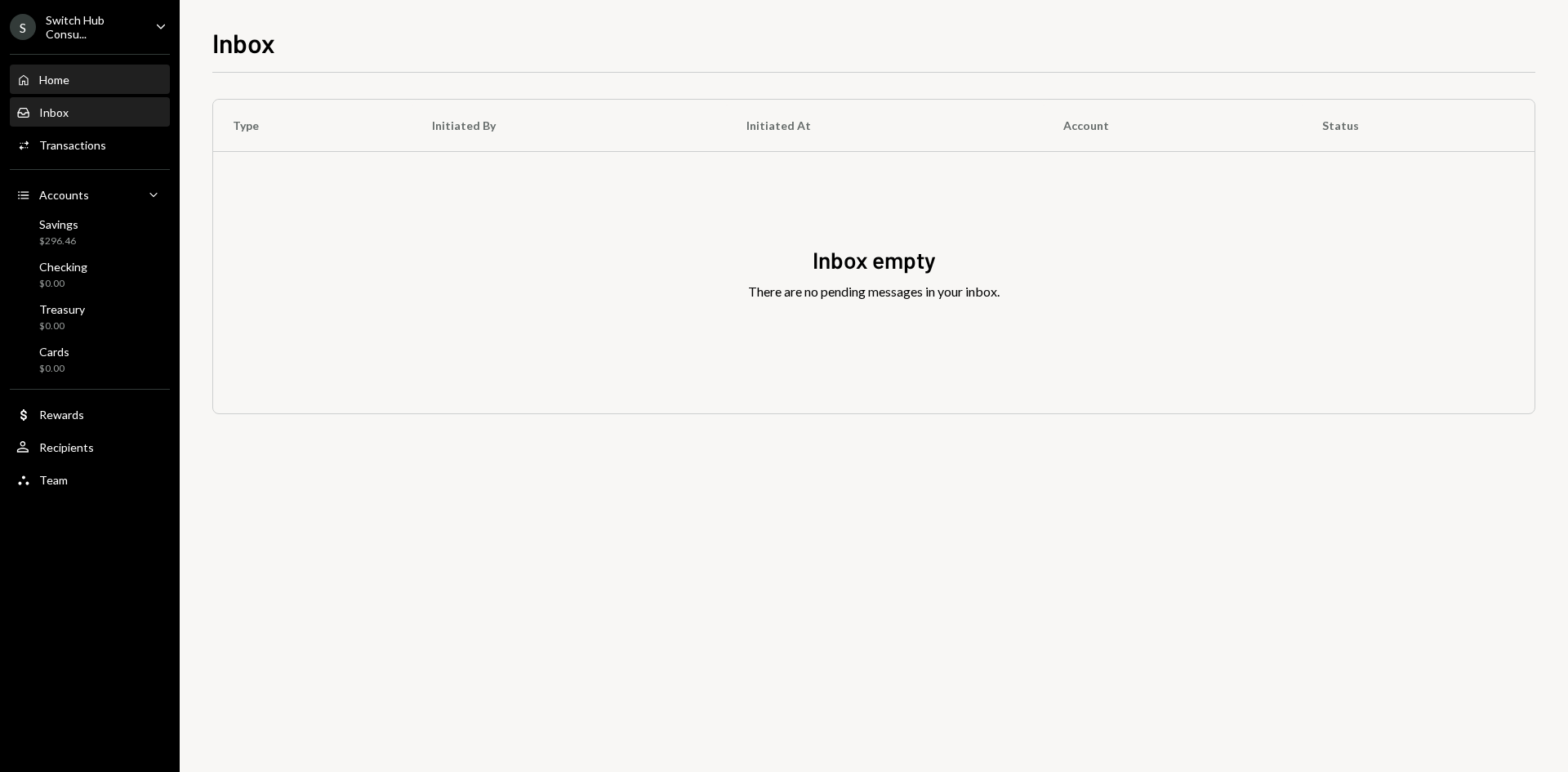 click on "Home Home" at bounding box center (90, 80) 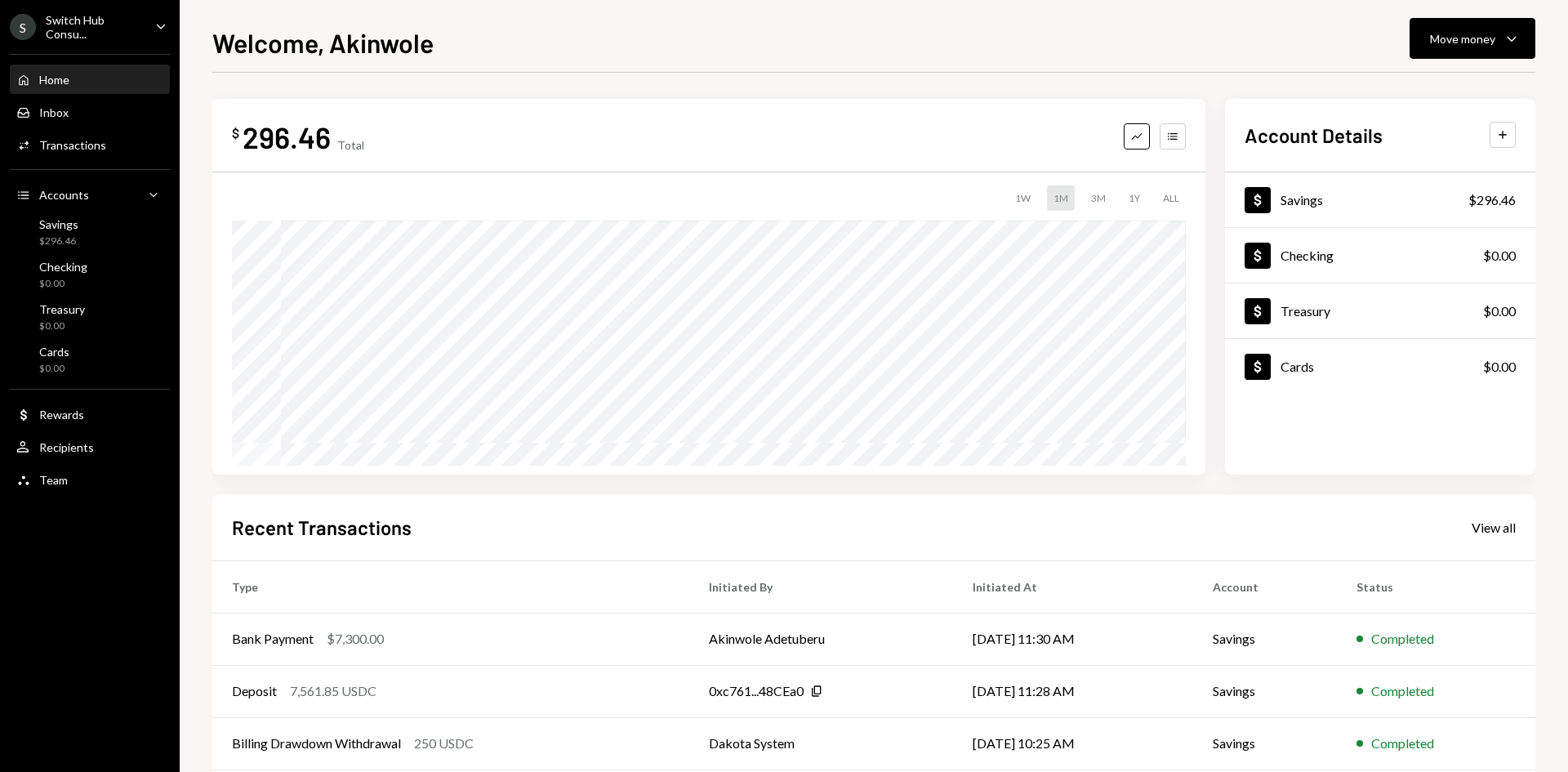 click on "Home Home" at bounding box center (90, 80) 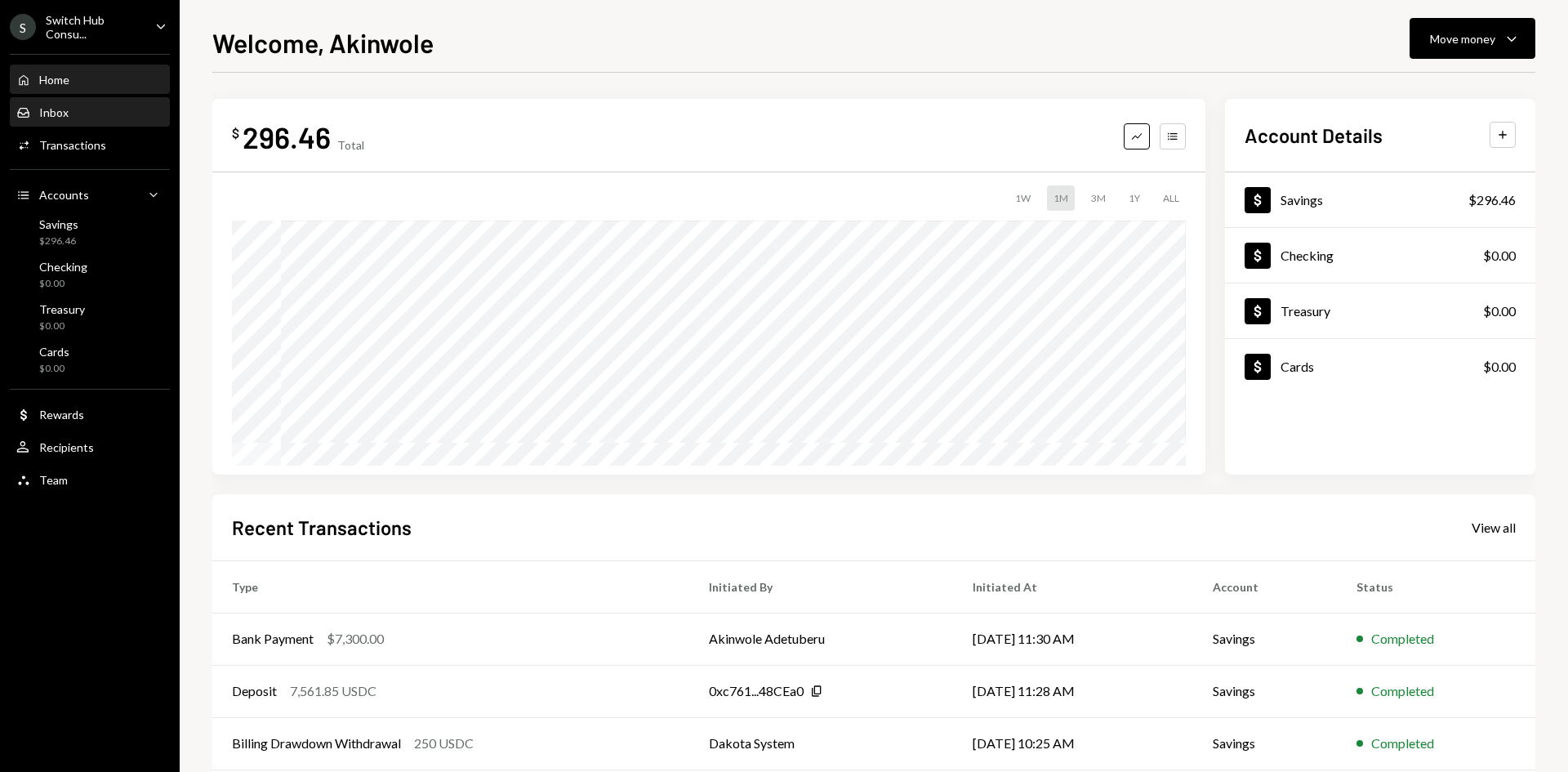 click on "Inbox" at bounding box center [54, 112] 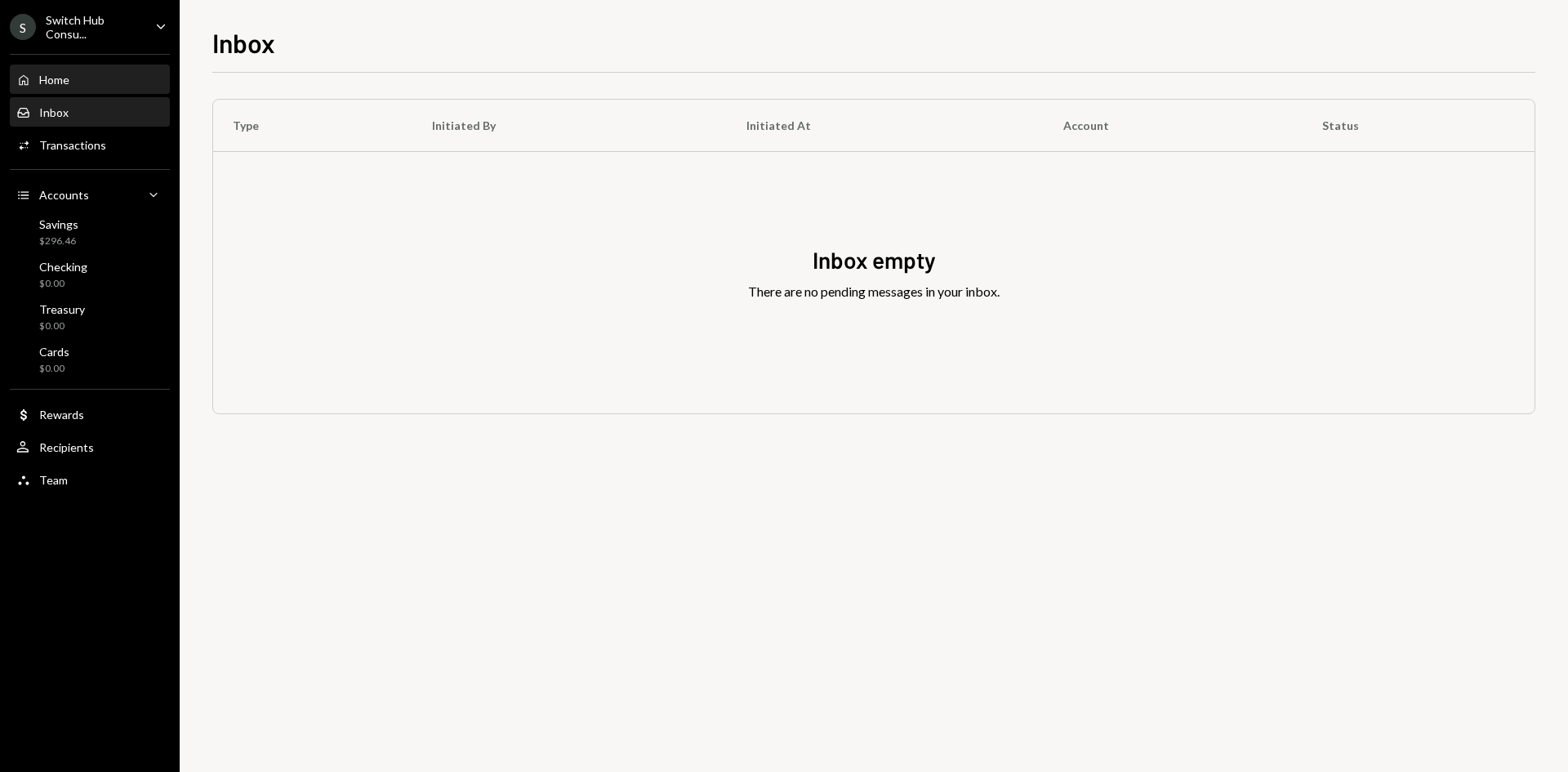 click on "Home Home" at bounding box center (90, 80) 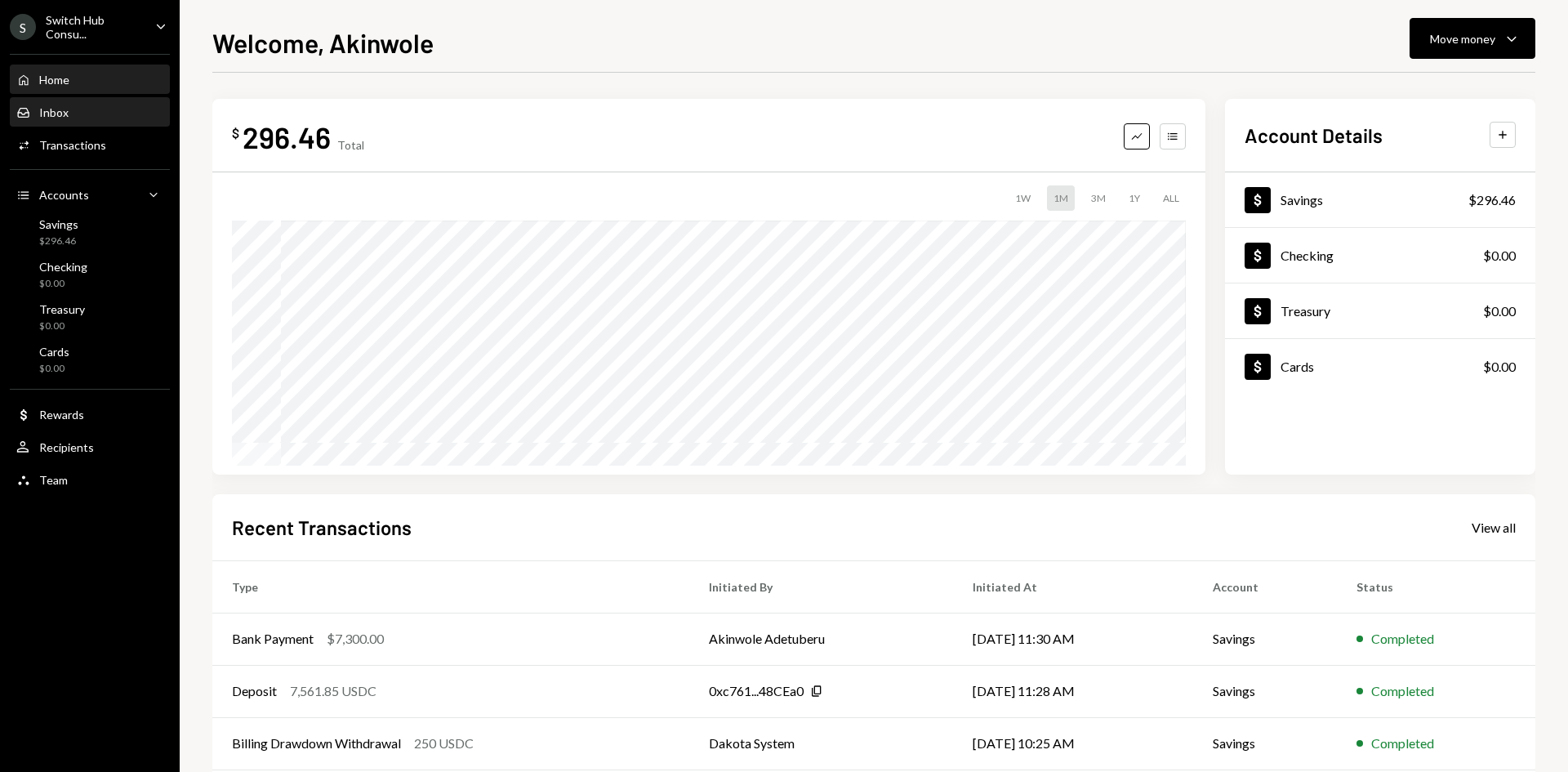 click on "Inbox Inbox" at bounding box center (90, 113) 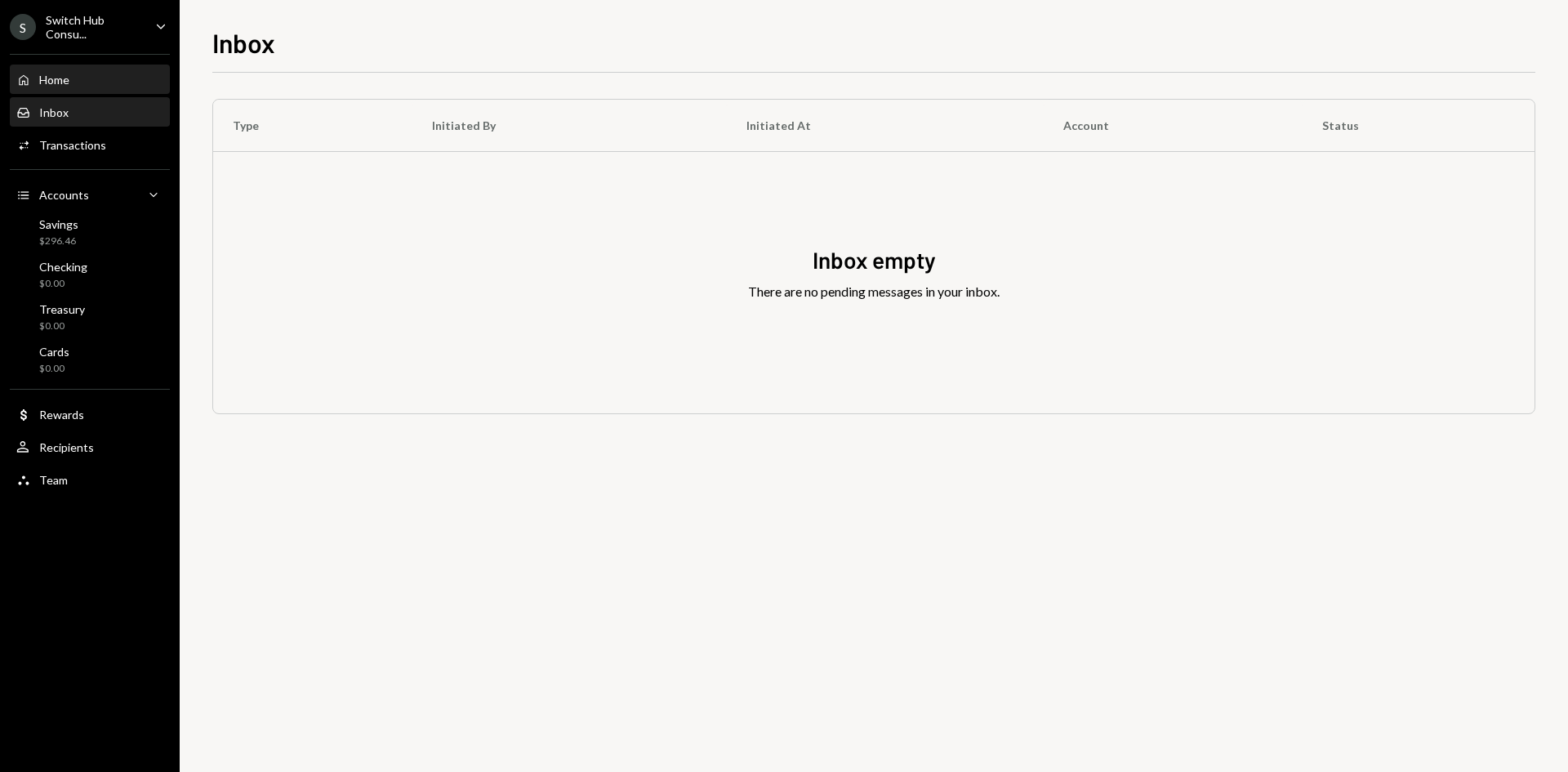 click on "Home Home" at bounding box center (90, 80) 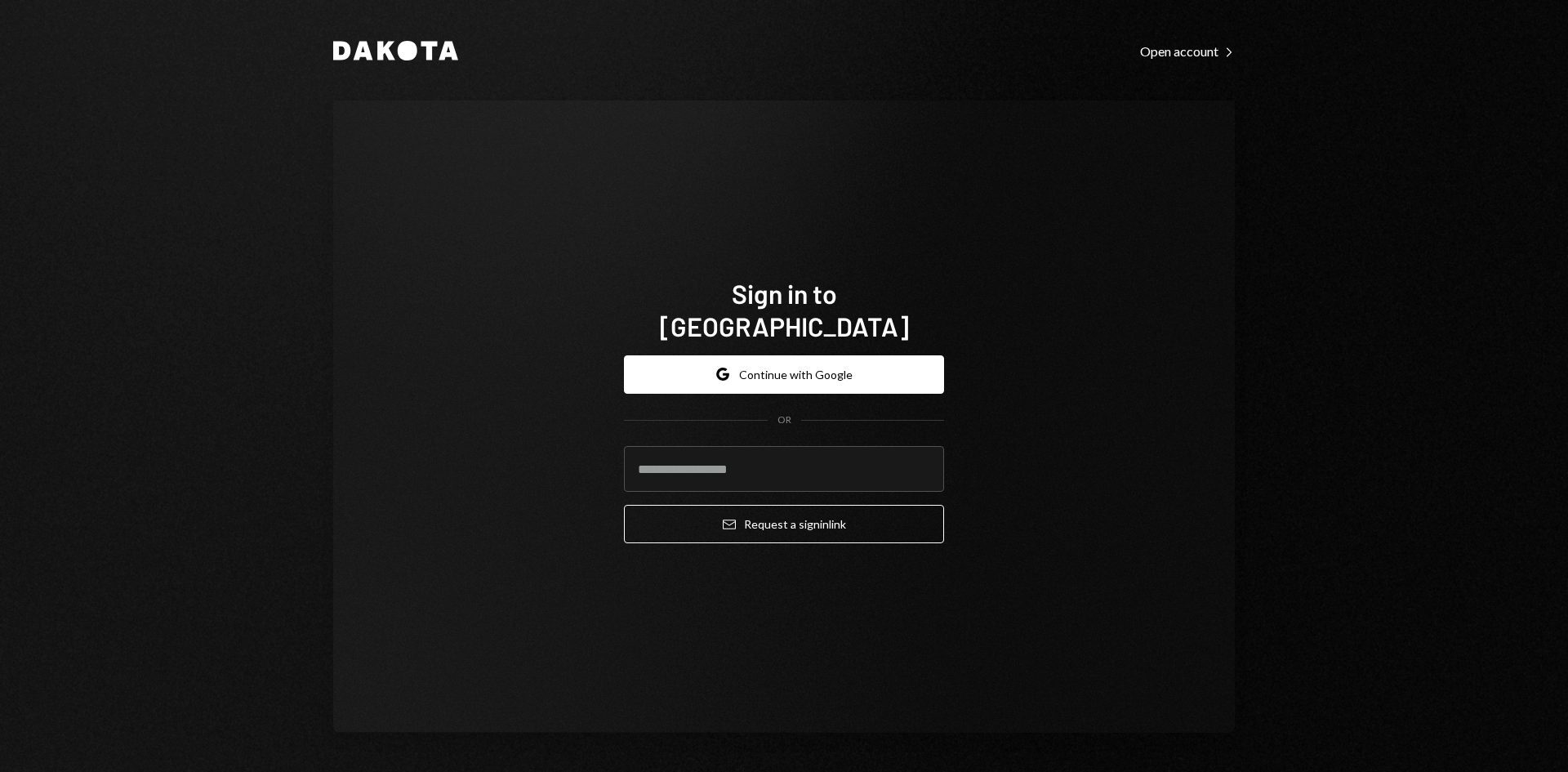scroll, scrollTop: 0, scrollLeft: 0, axis: both 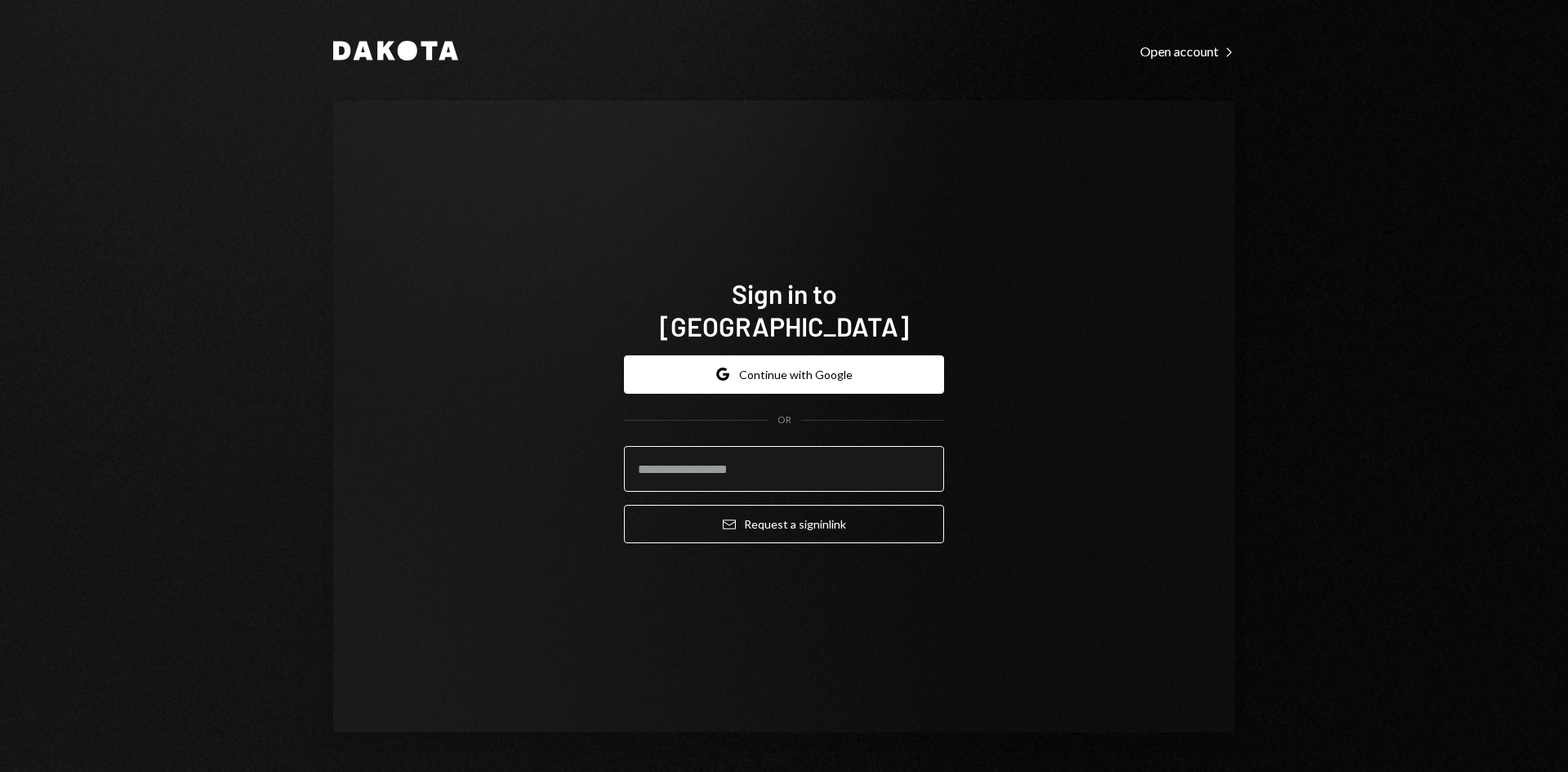 click at bounding box center (784, 469) 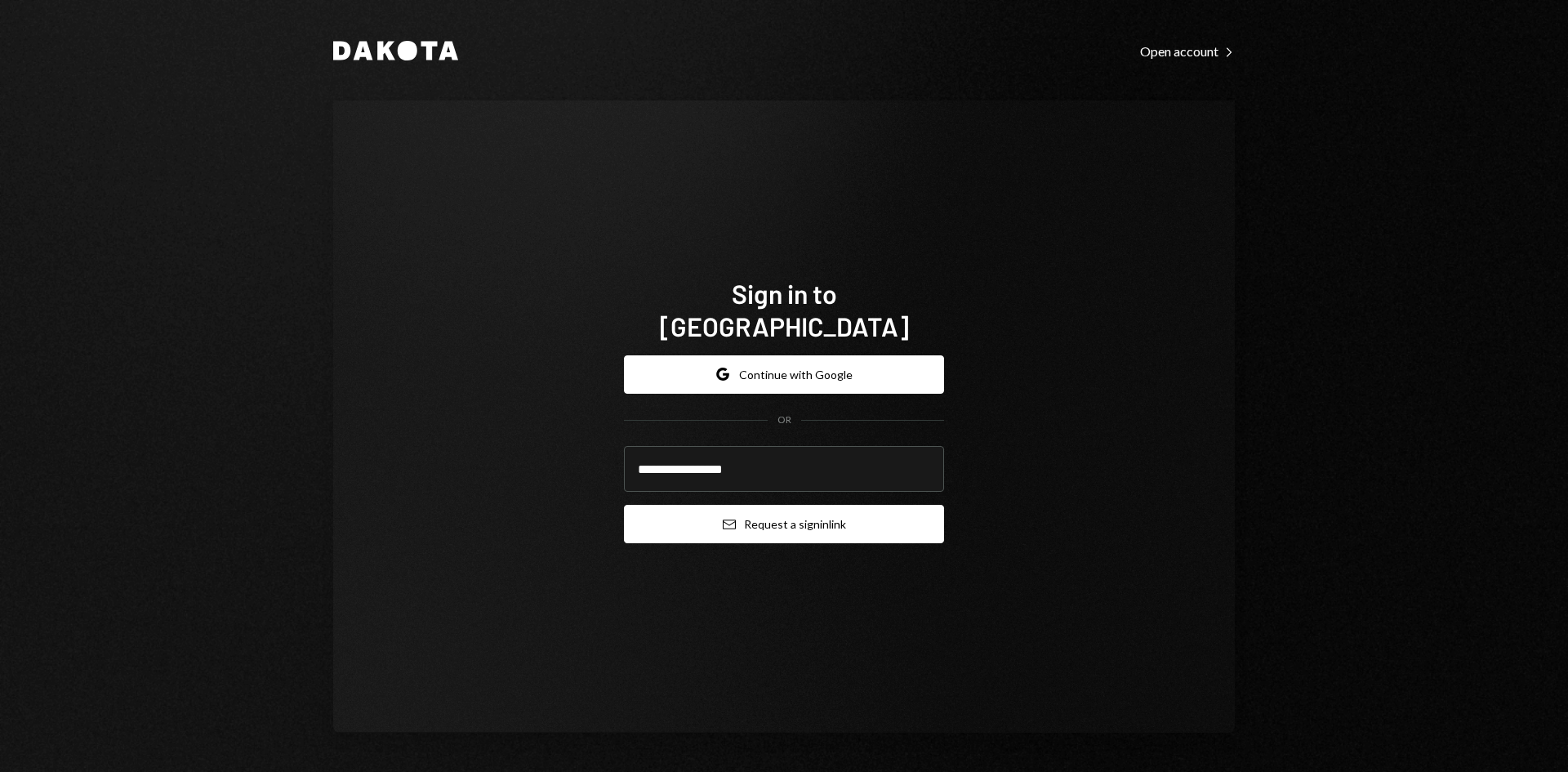 click on "Email Request a sign  in  link" at bounding box center (784, 524) 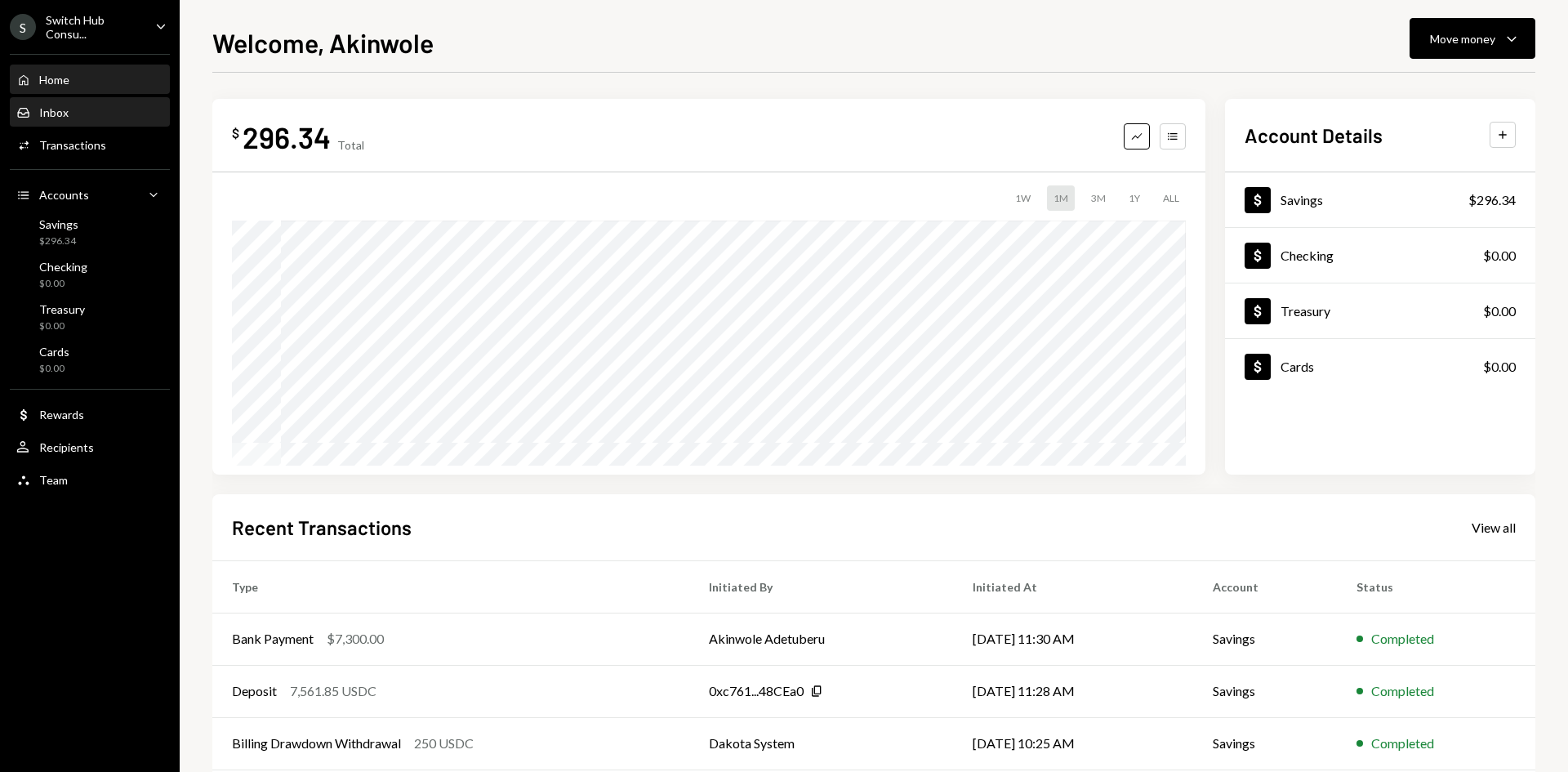 click on "Inbox Inbox" at bounding box center [90, 113] 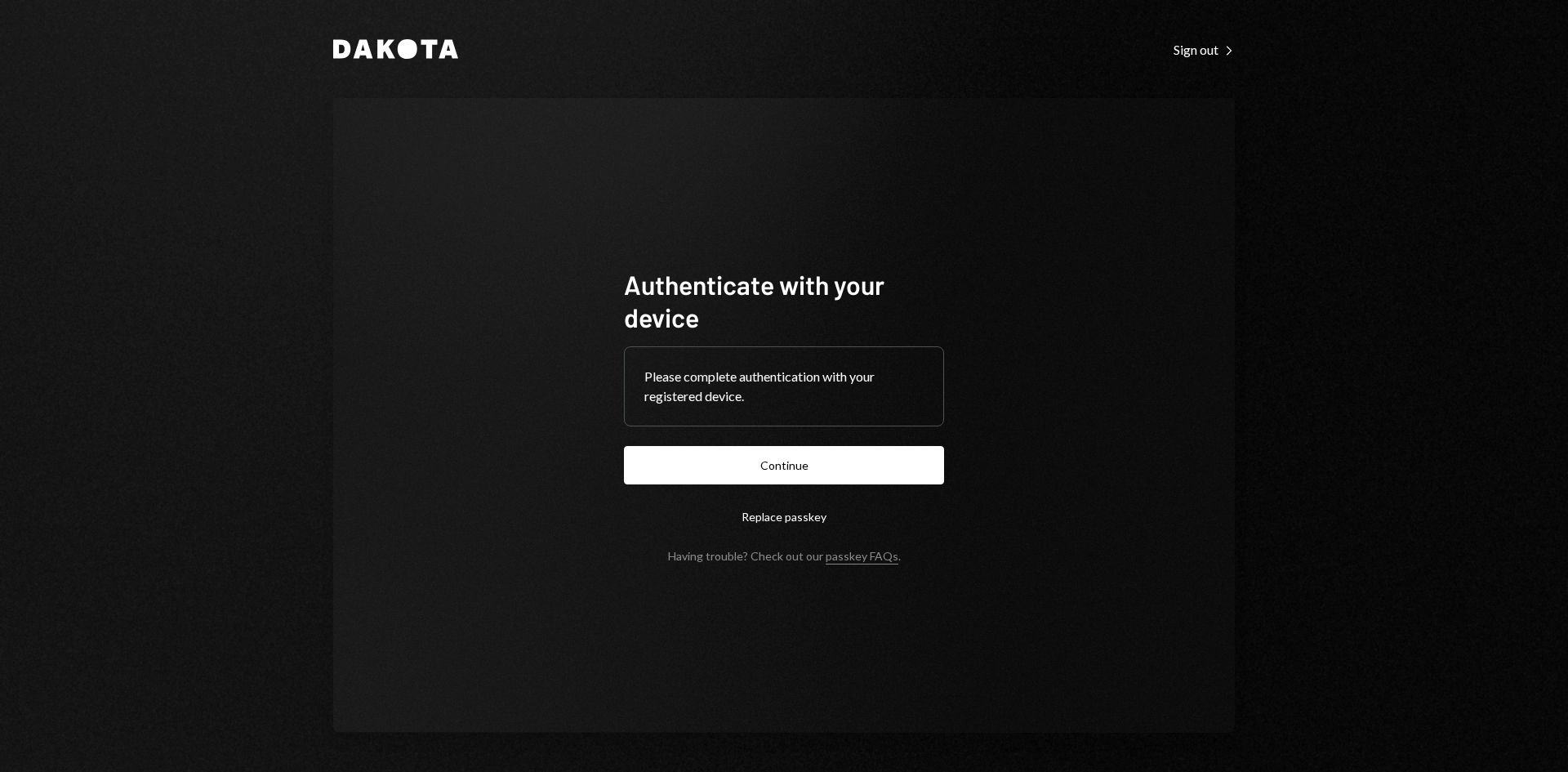 scroll, scrollTop: 0, scrollLeft: 0, axis: both 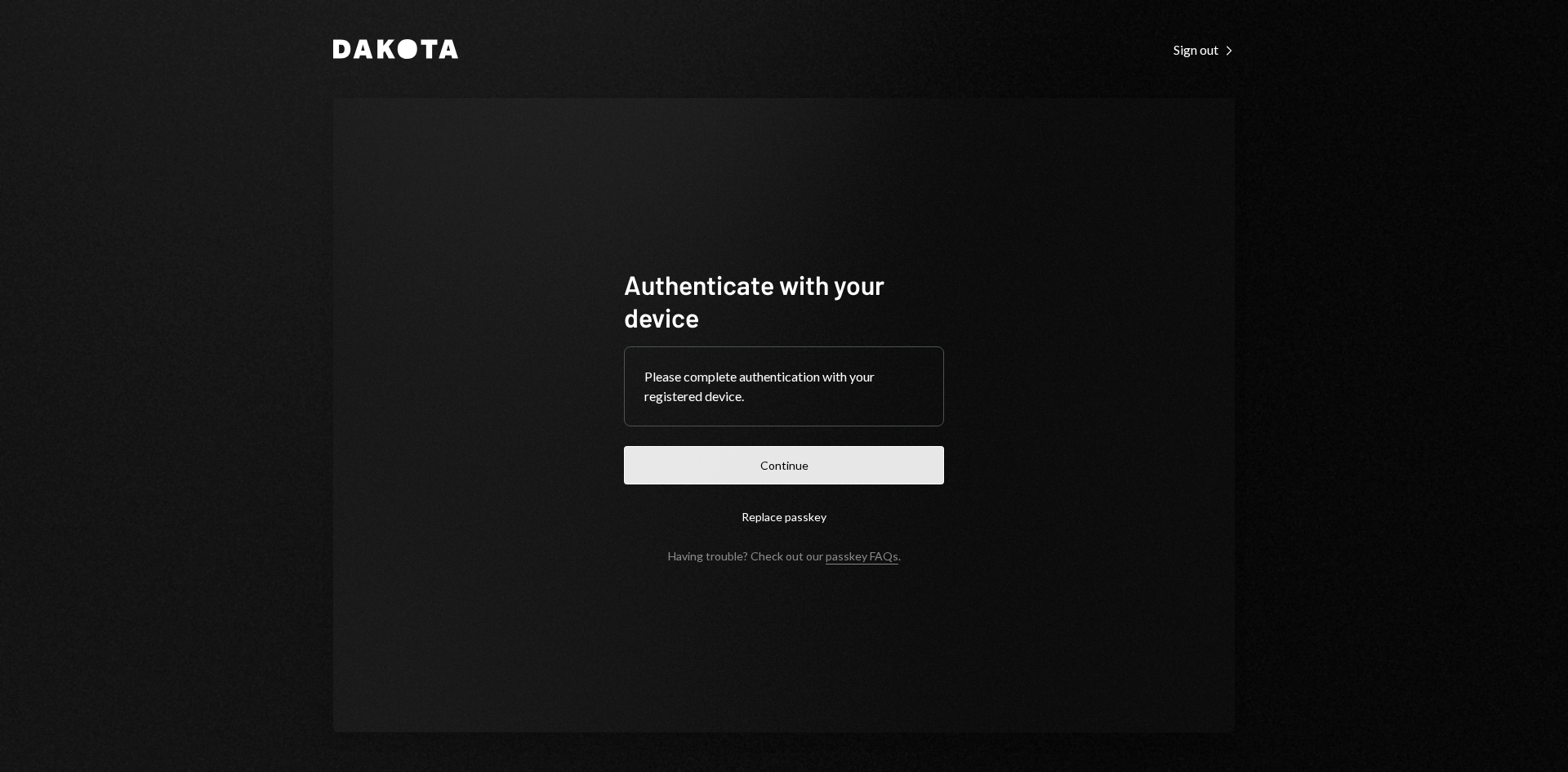 click on "Continue" at bounding box center (784, 465) 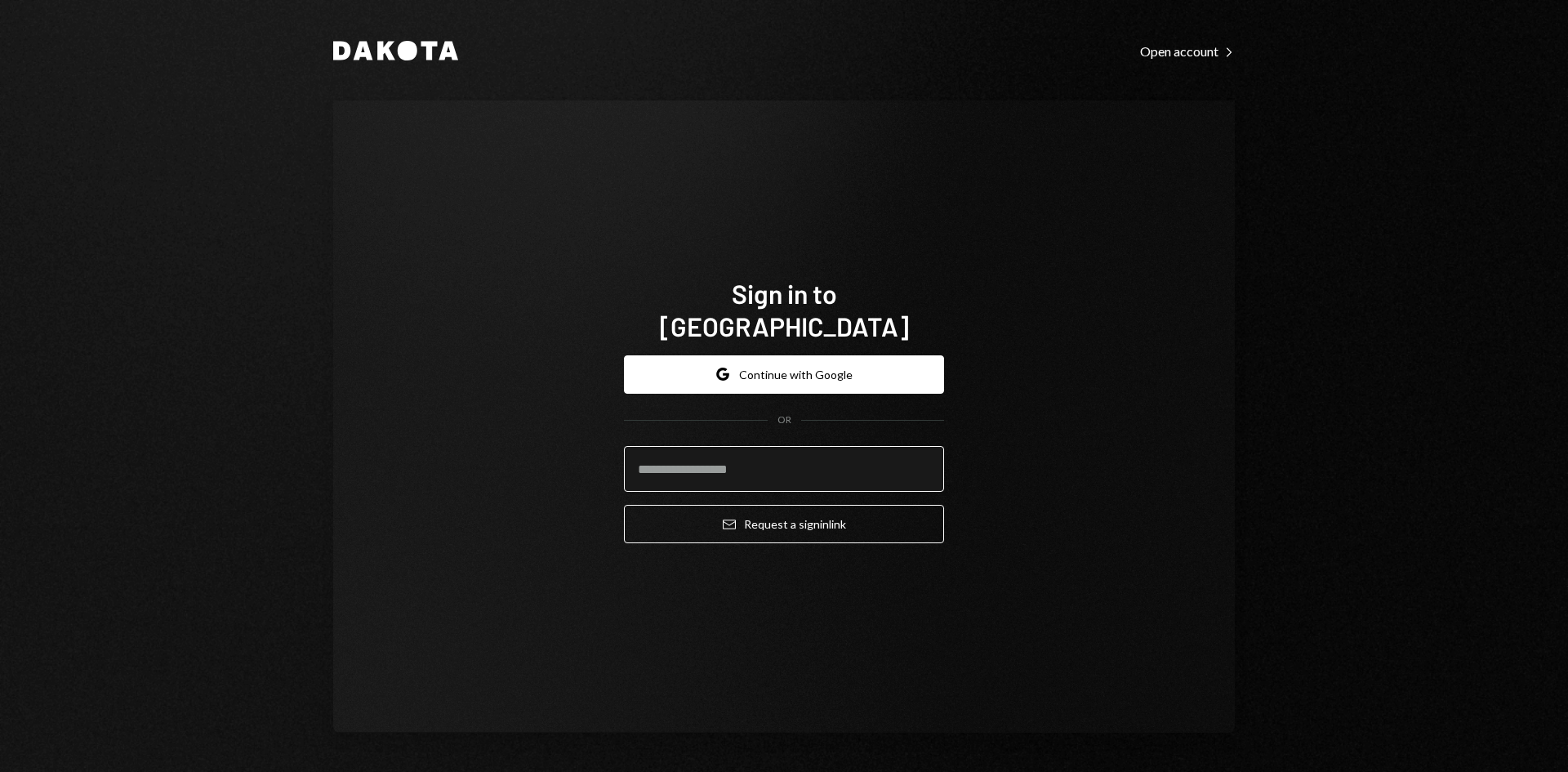 click at bounding box center [784, 469] 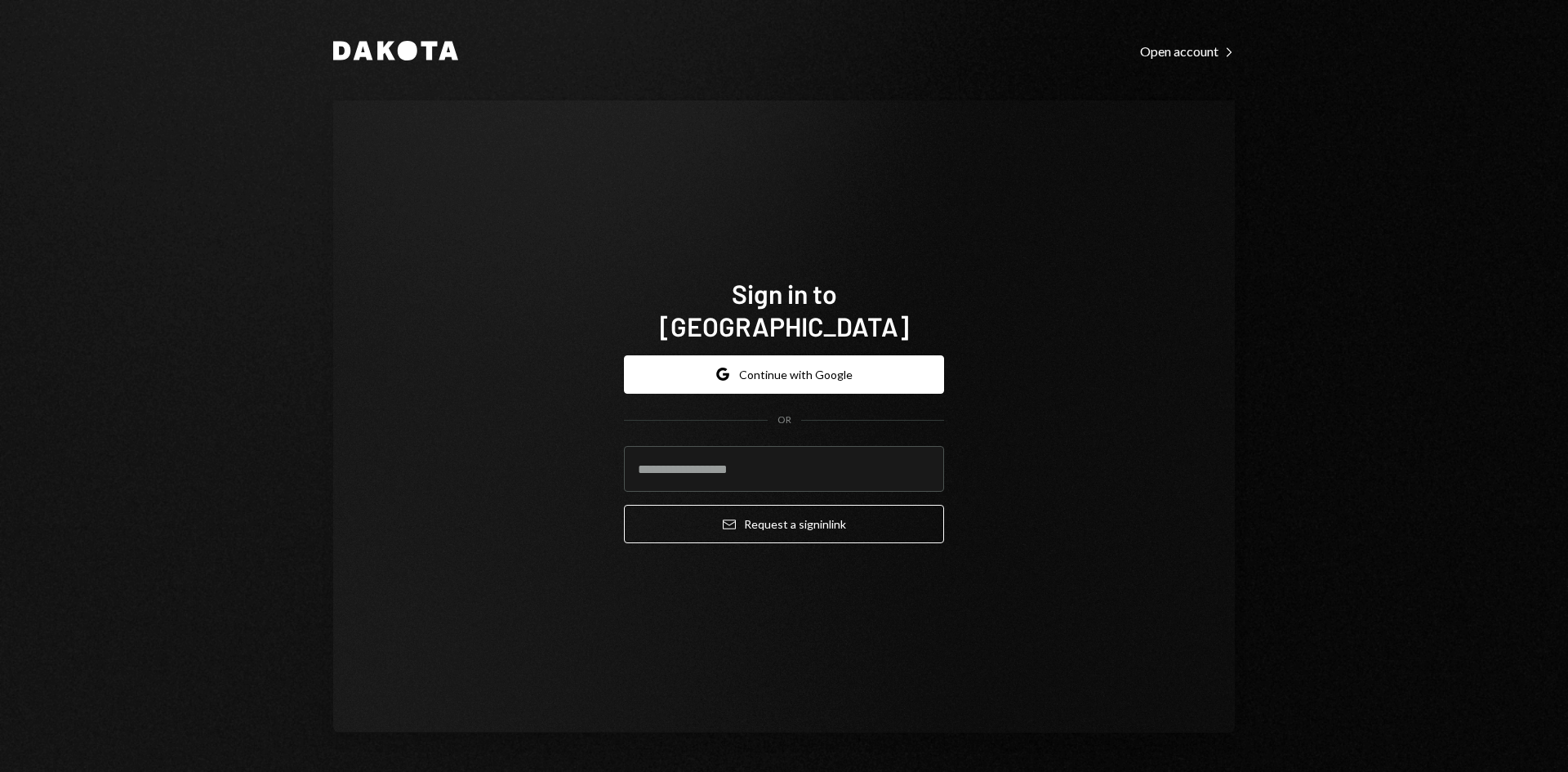type on "**********" 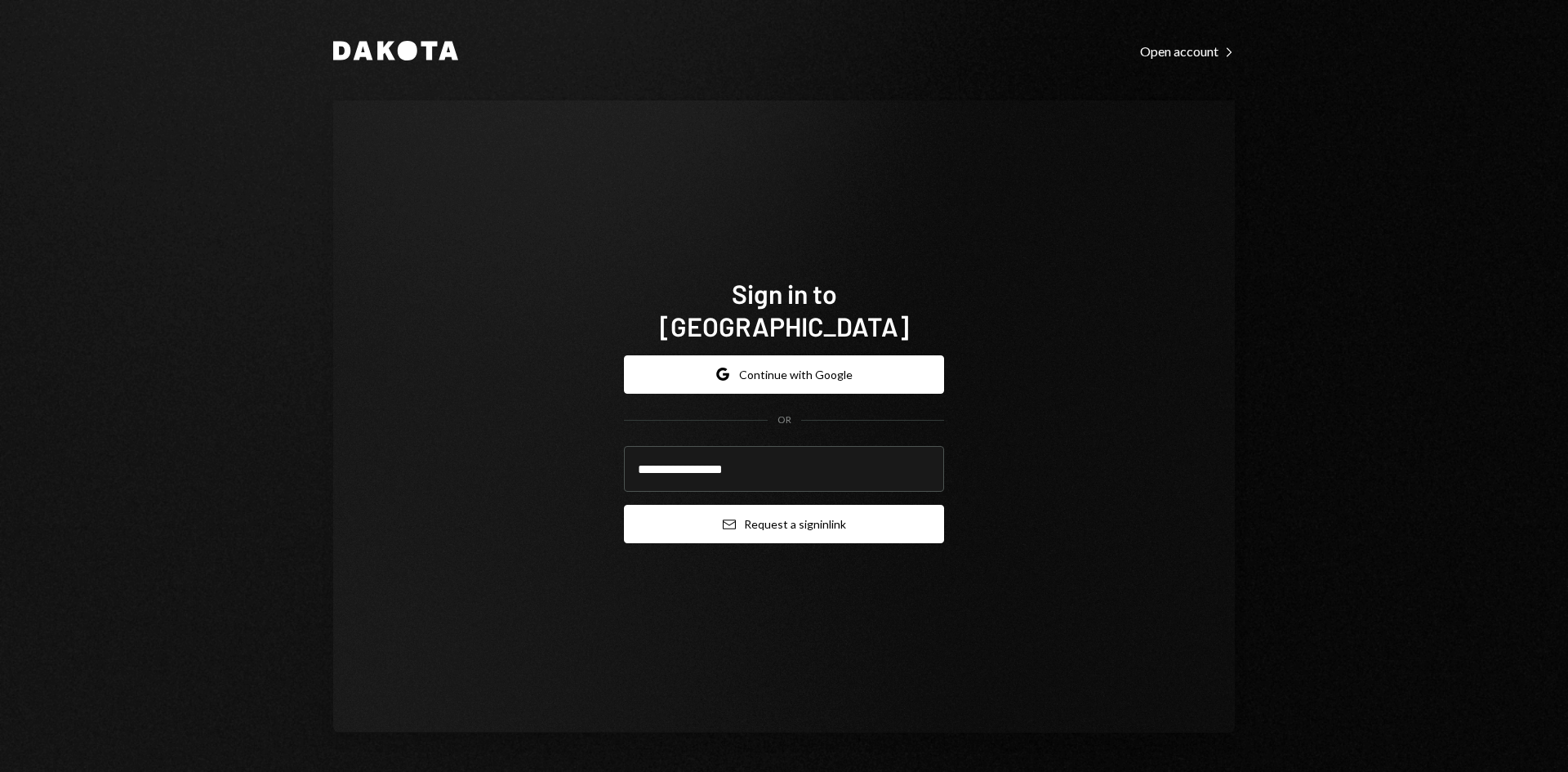 click on "Email Request a sign  in  link" at bounding box center [784, 524] 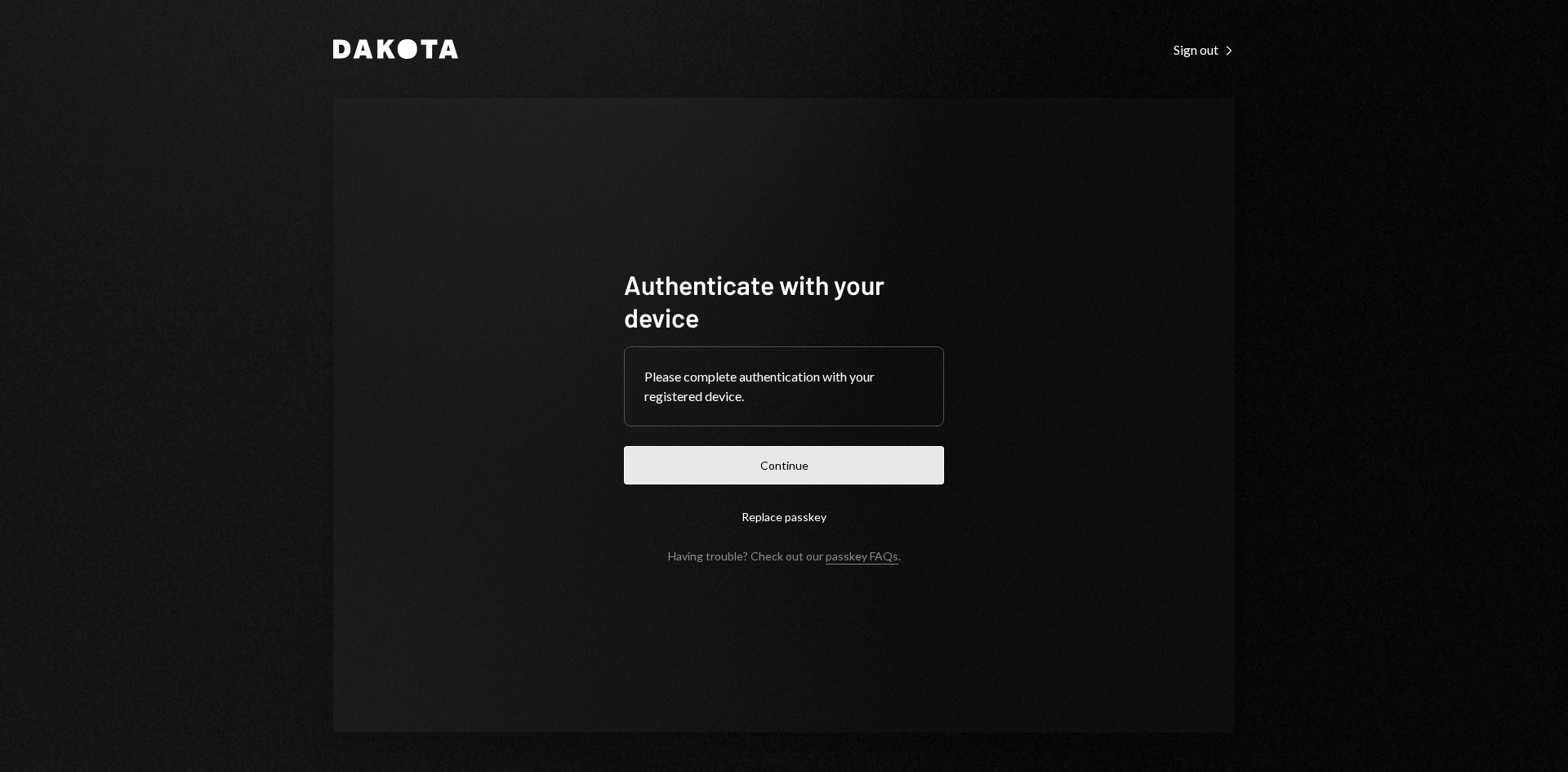 scroll, scrollTop: 0, scrollLeft: 0, axis: both 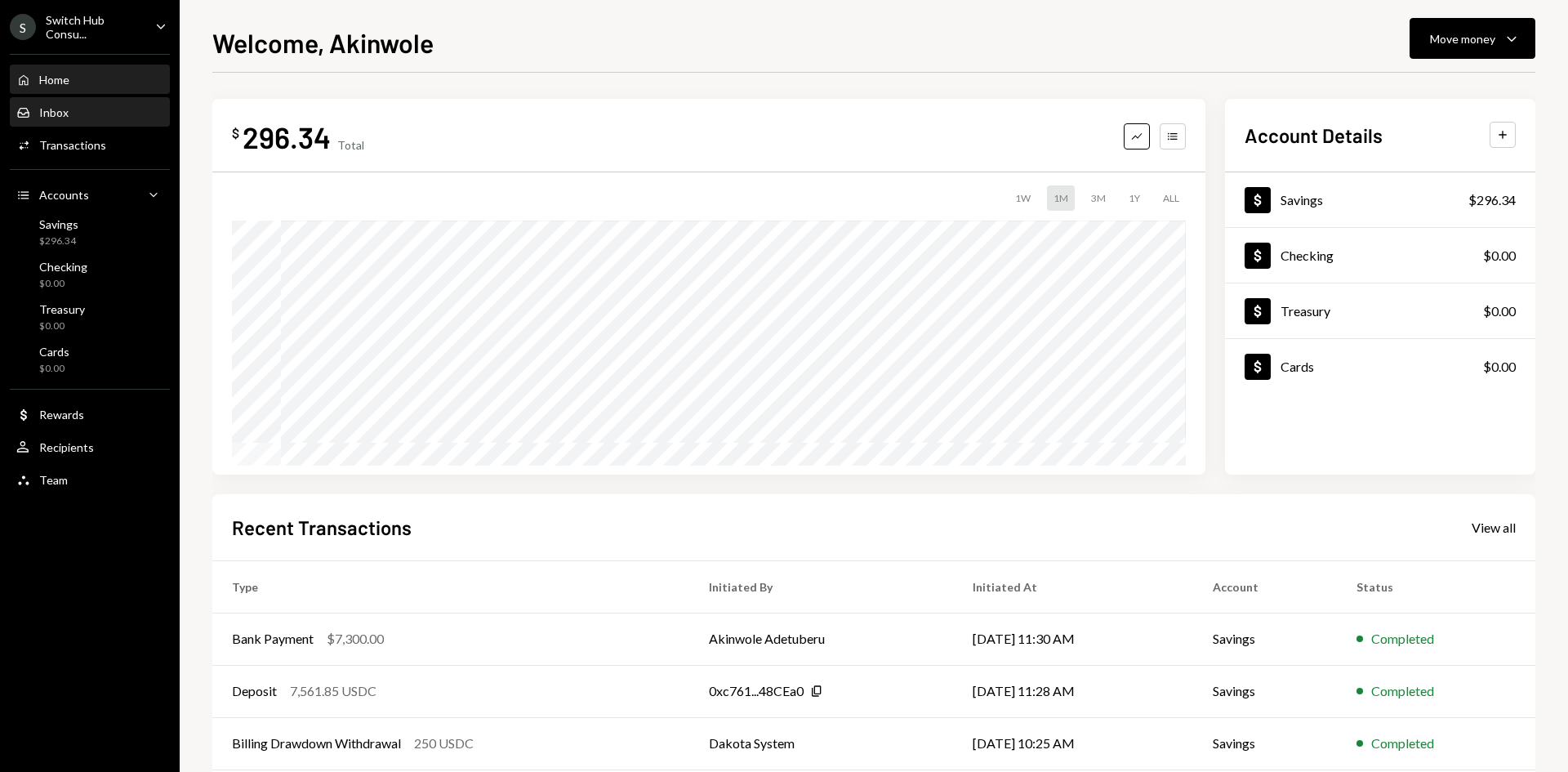 click on "Inbox Inbox" at bounding box center (90, 113) 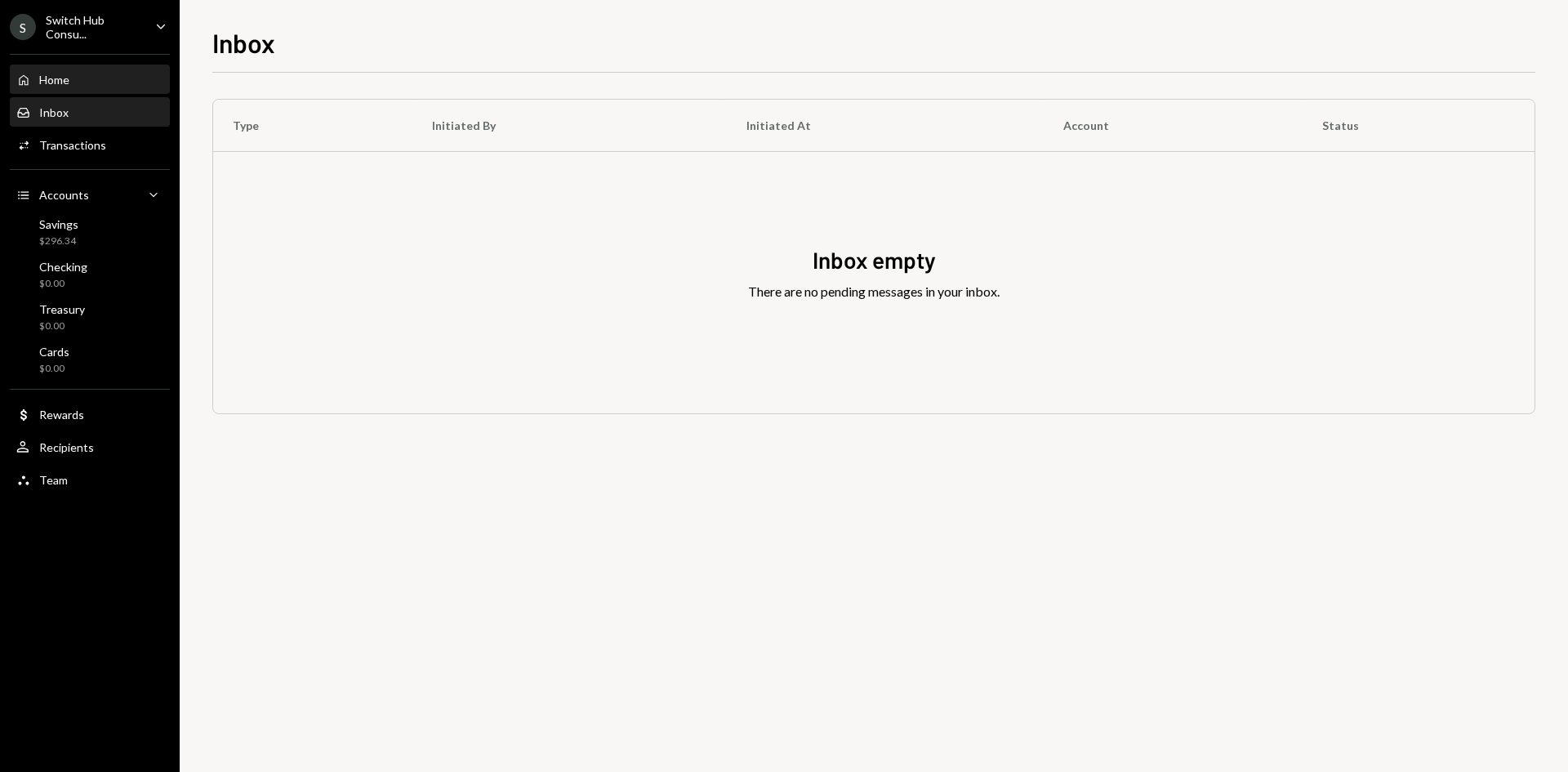 click on "Home Home" at bounding box center [90, 80] 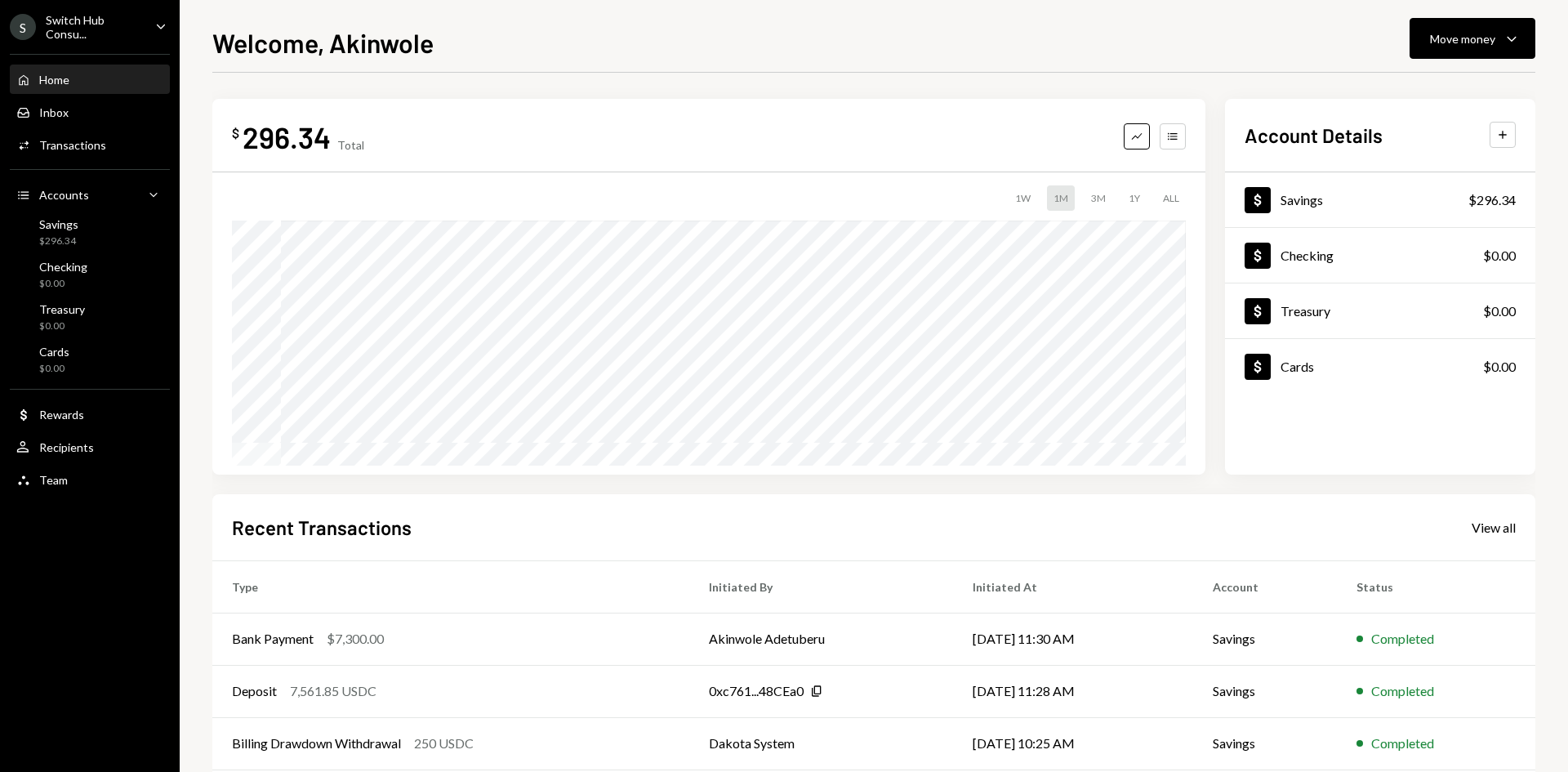 scroll, scrollTop: 0, scrollLeft: 0, axis: both 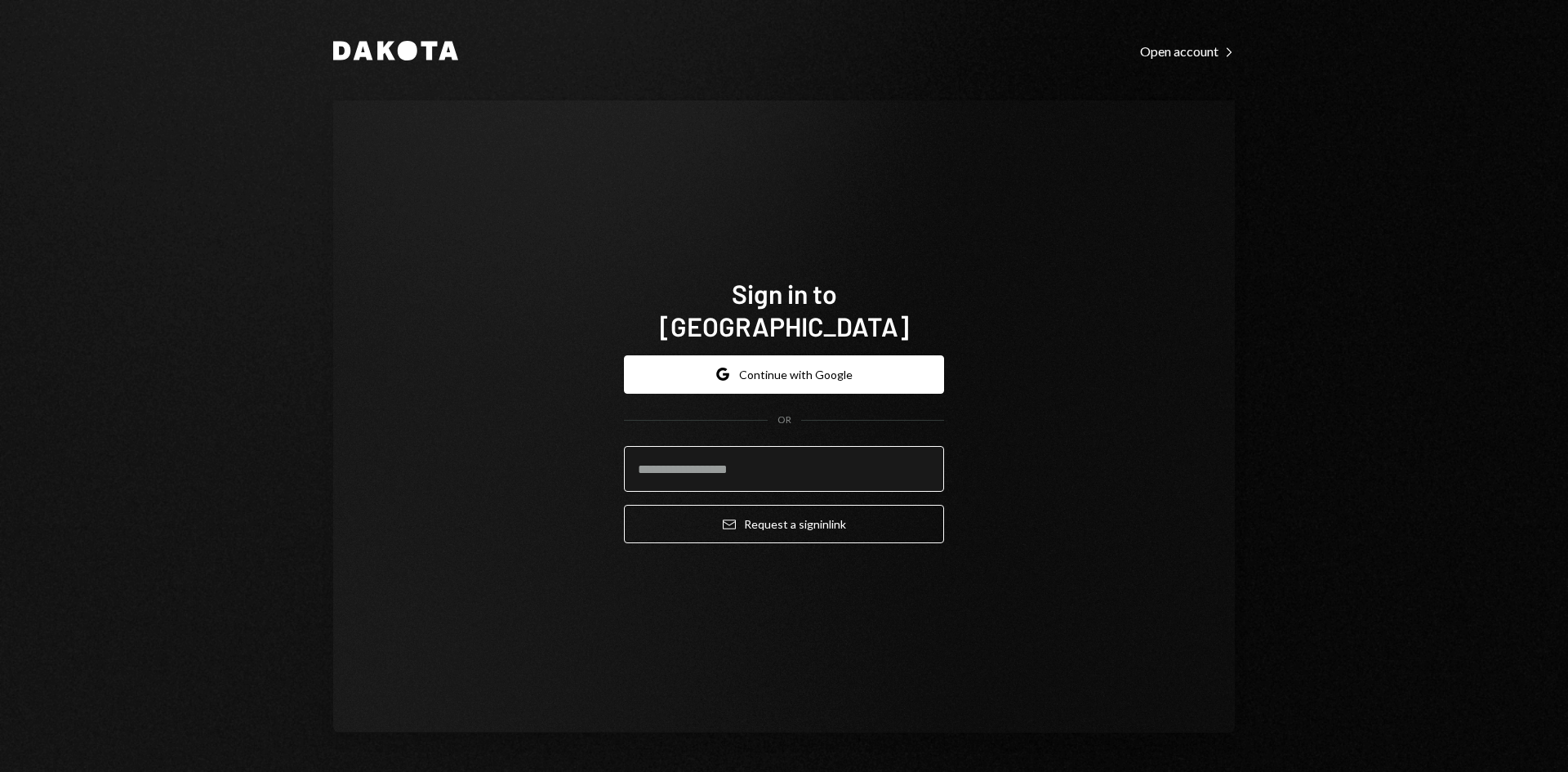 click at bounding box center [784, 469] 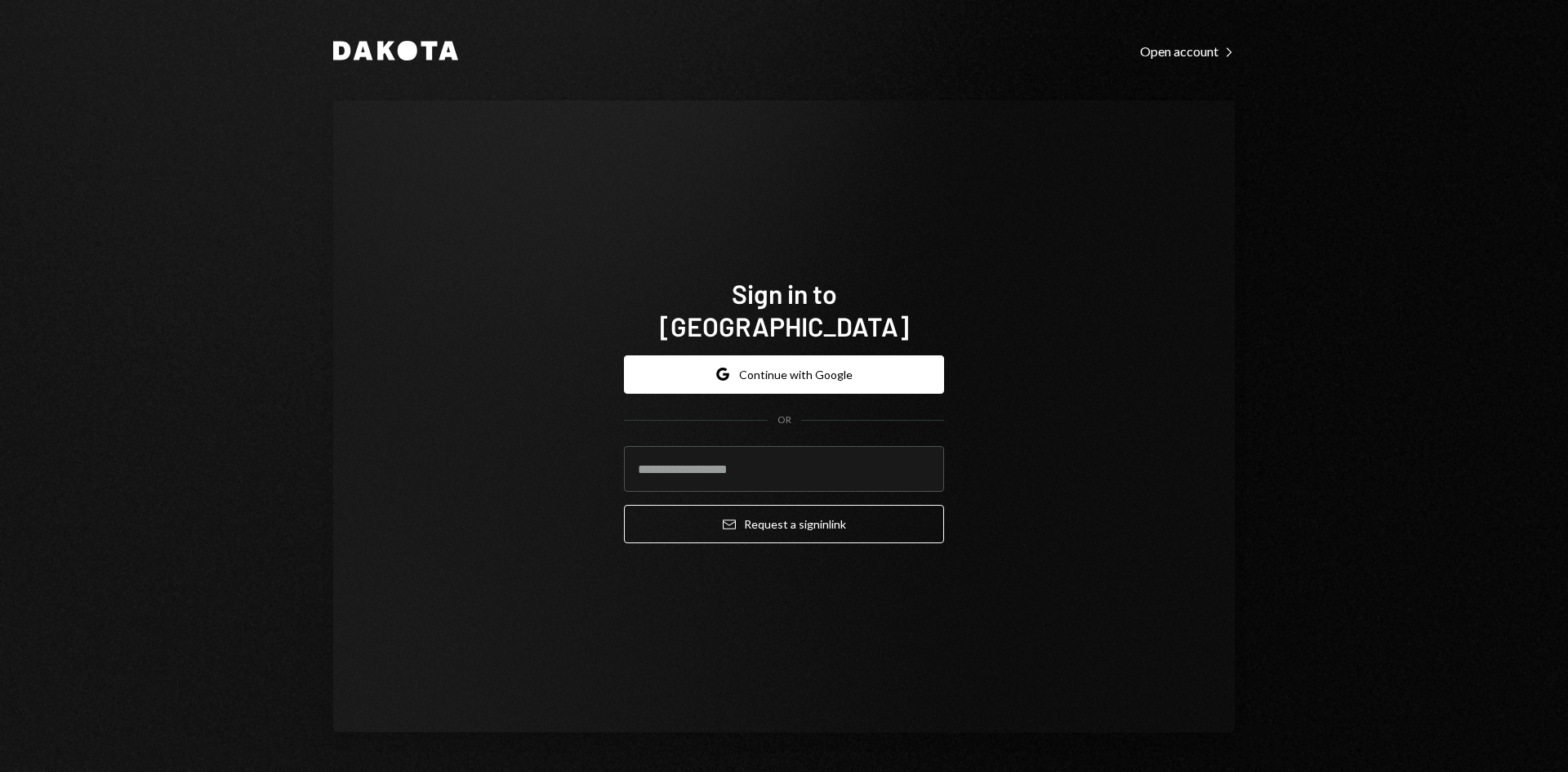 type on "**********" 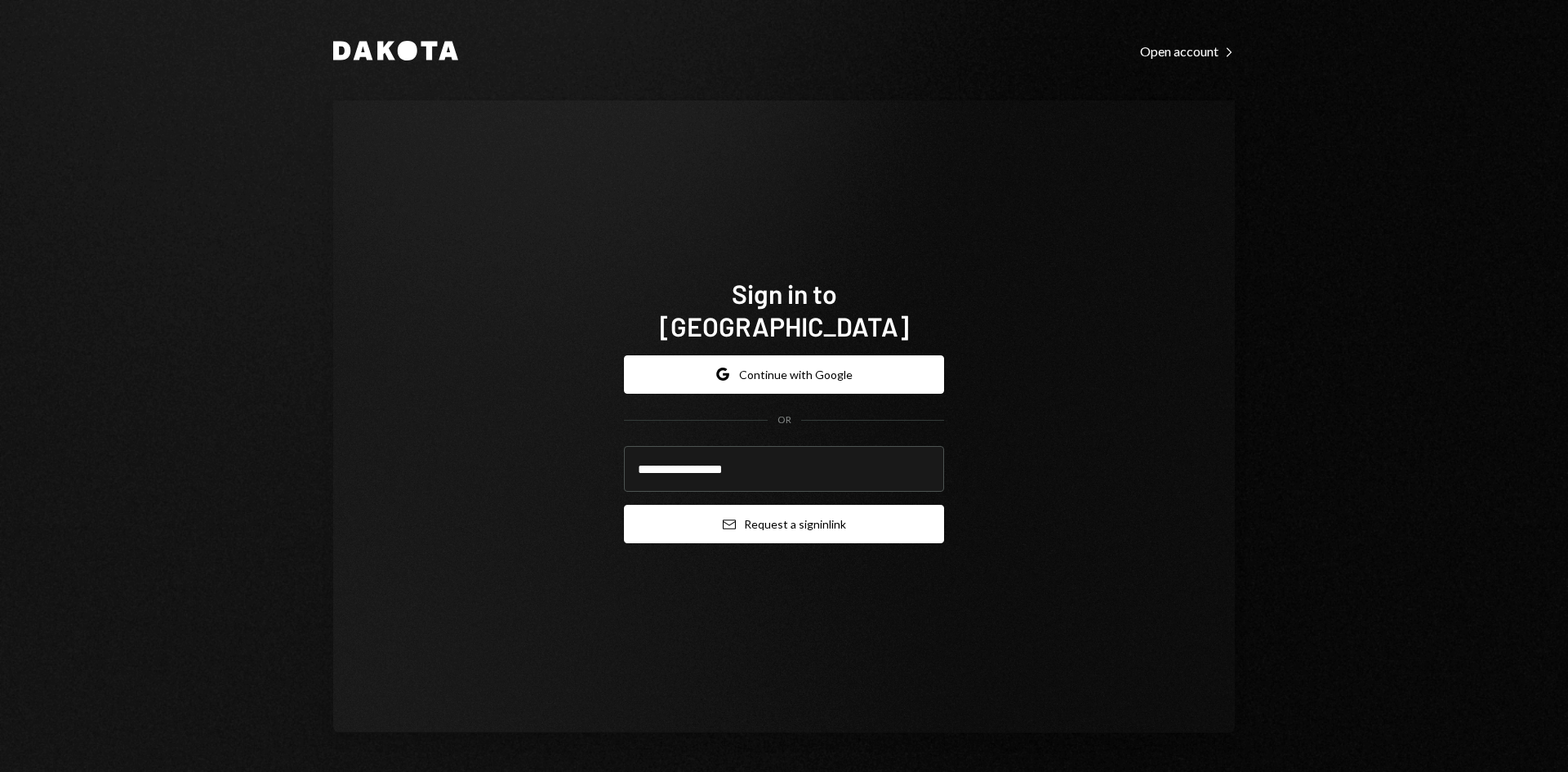 click on "Email Request a sign  in  link" at bounding box center [784, 524] 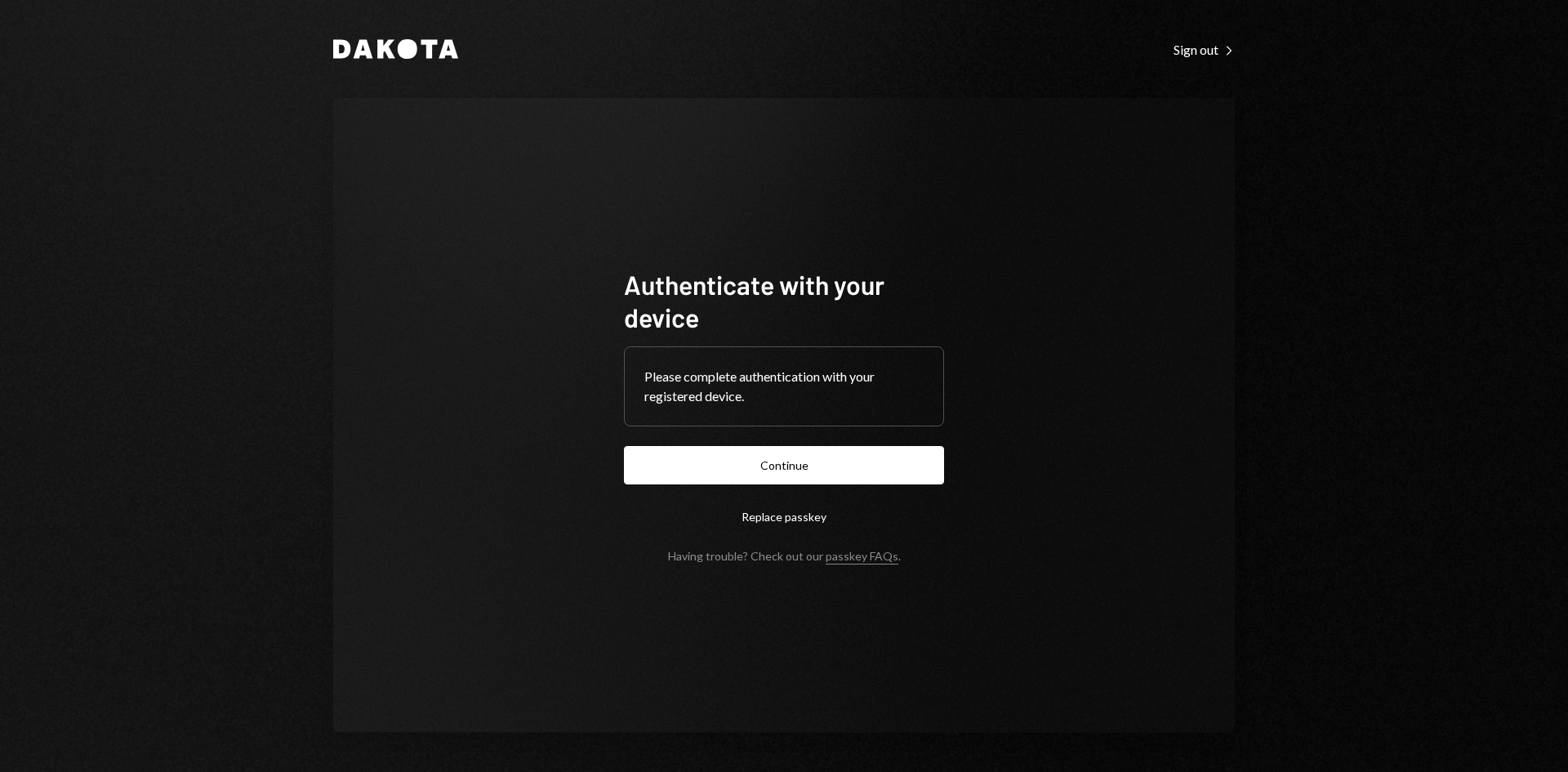 scroll, scrollTop: 0, scrollLeft: 0, axis: both 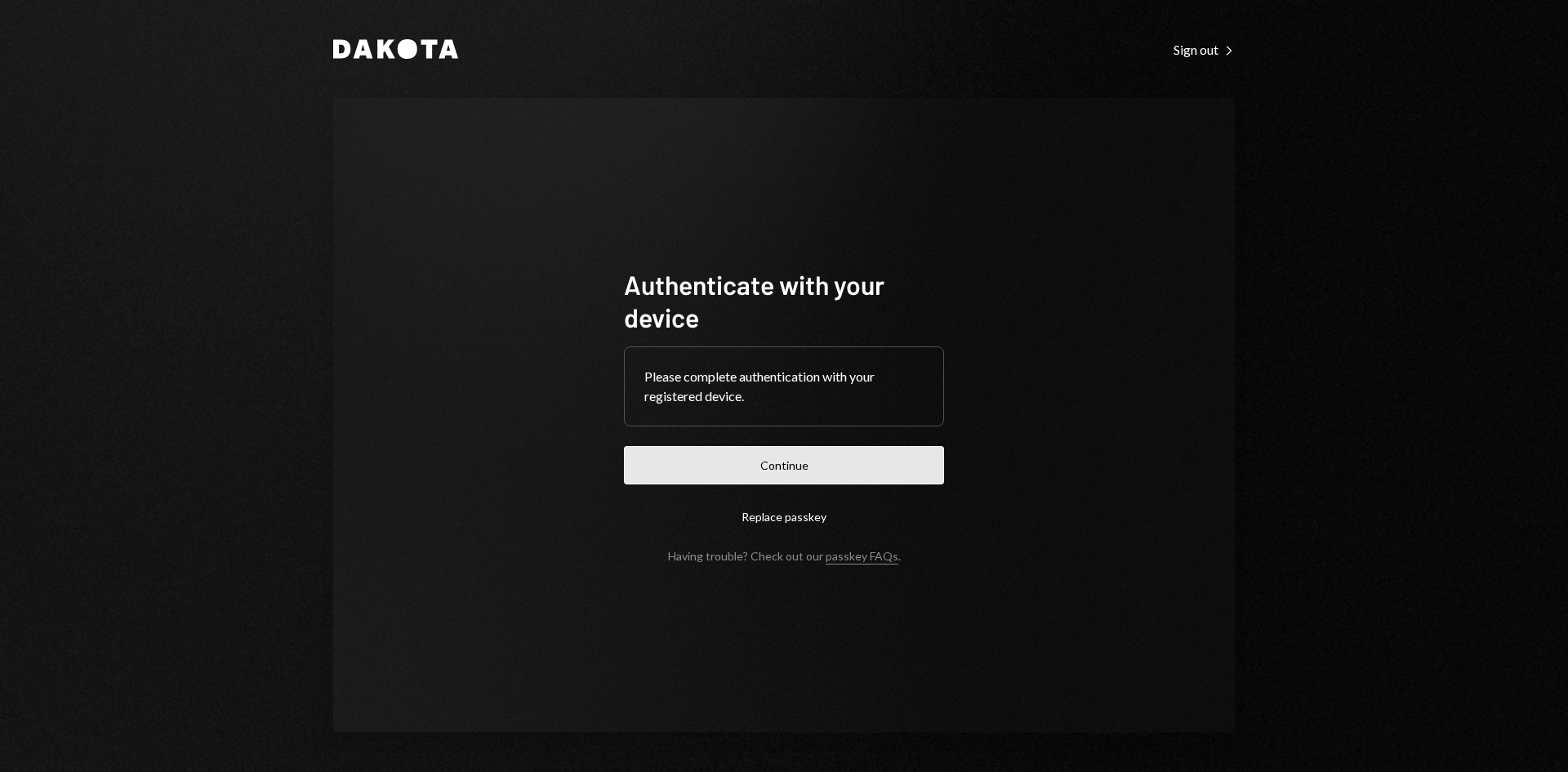 click on "Continue" at bounding box center (784, 465) 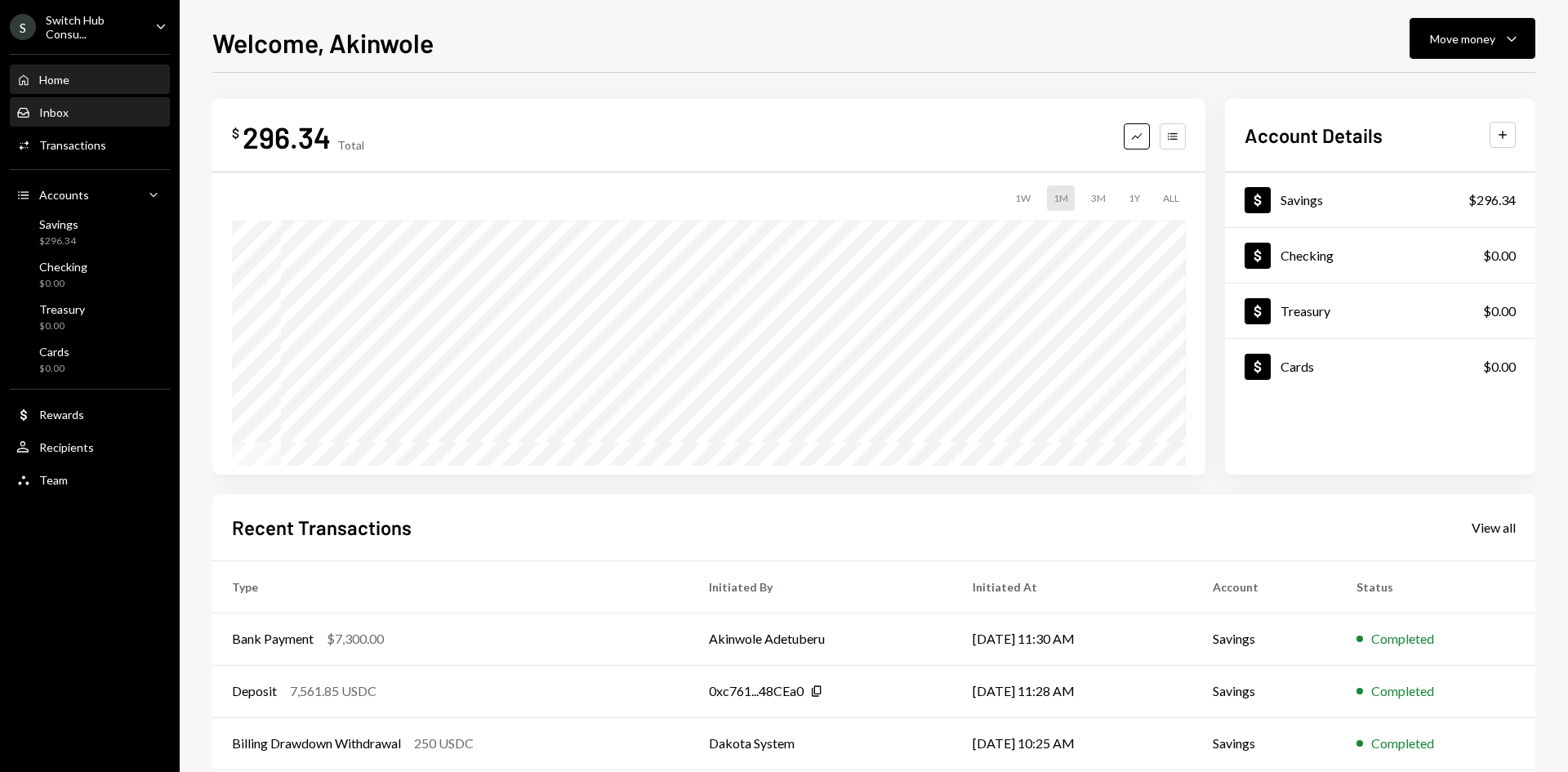 click on "Inbox Inbox" at bounding box center (90, 113) 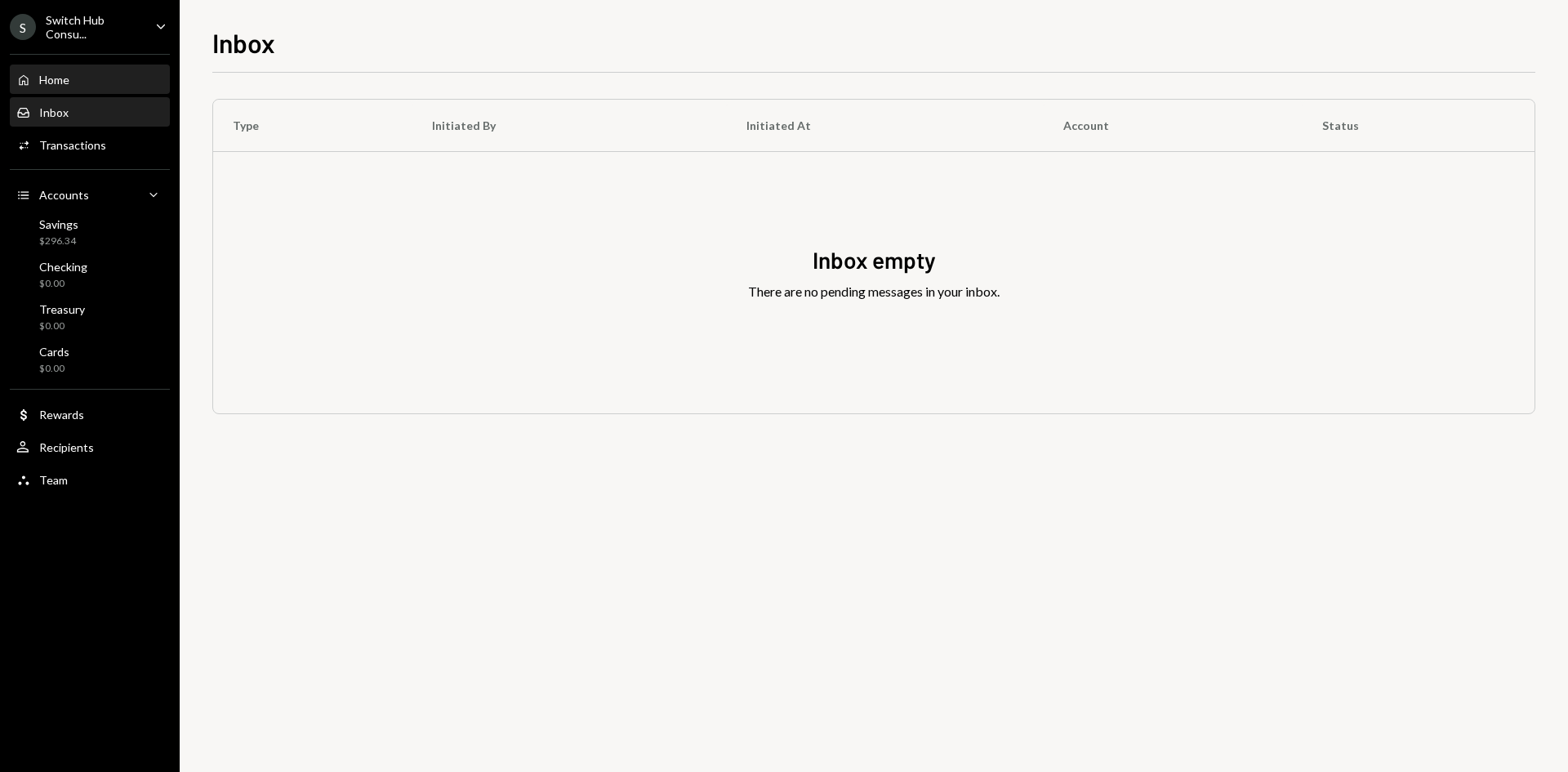 click on "Home Home" at bounding box center [90, 80] 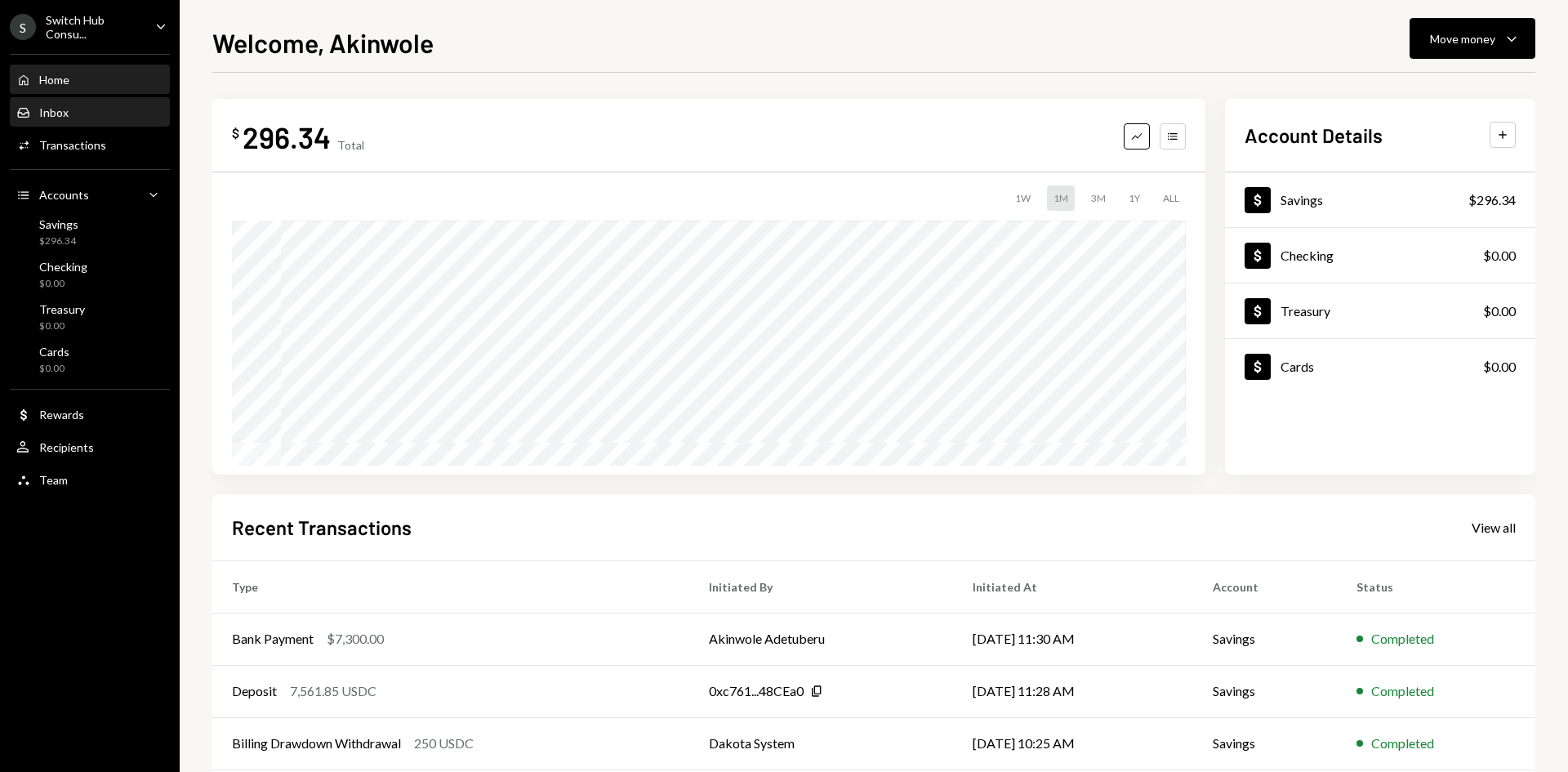 click on "Inbox" at bounding box center (54, 112) 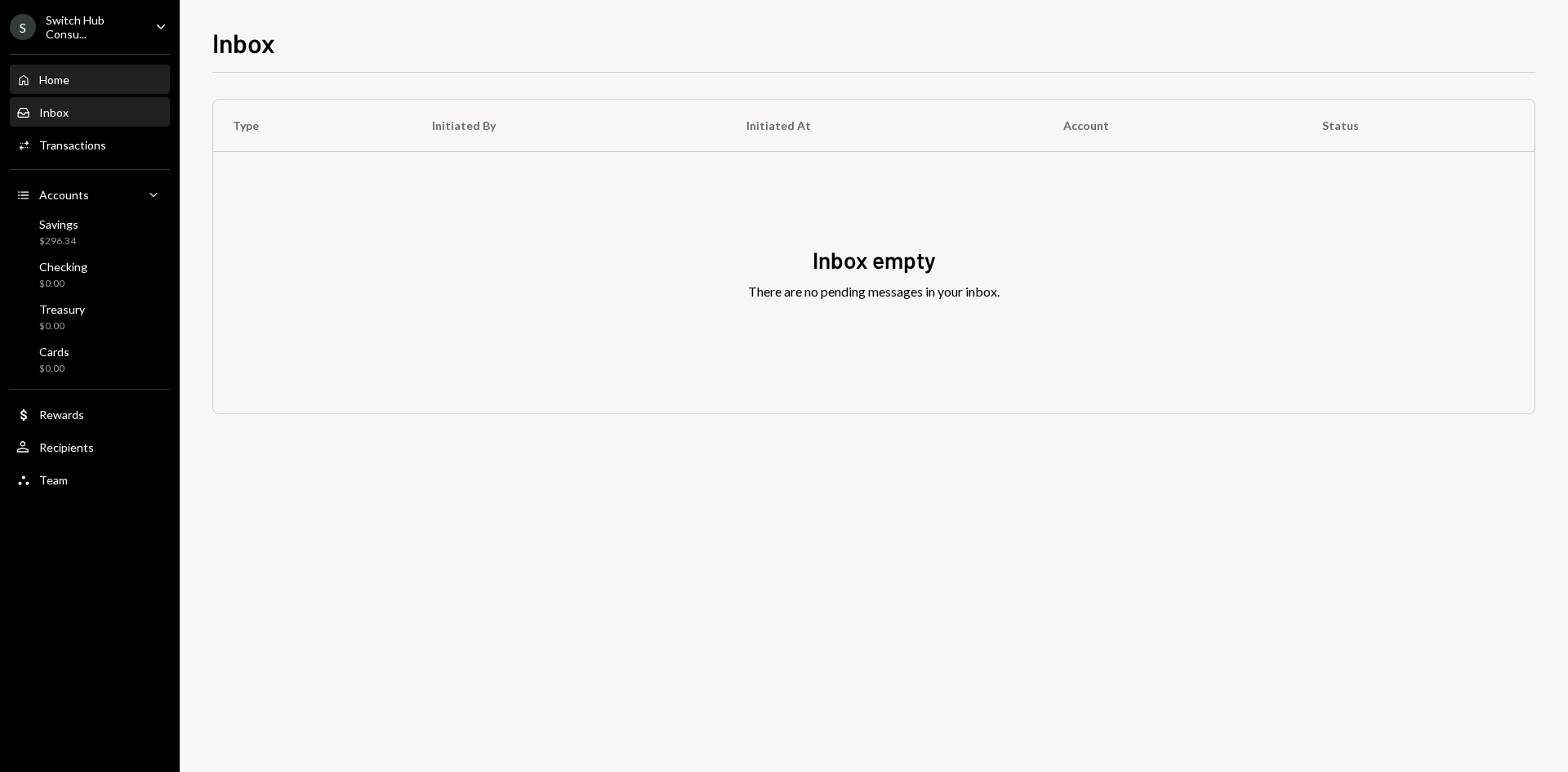 click on "Home Home" at bounding box center [90, 80] 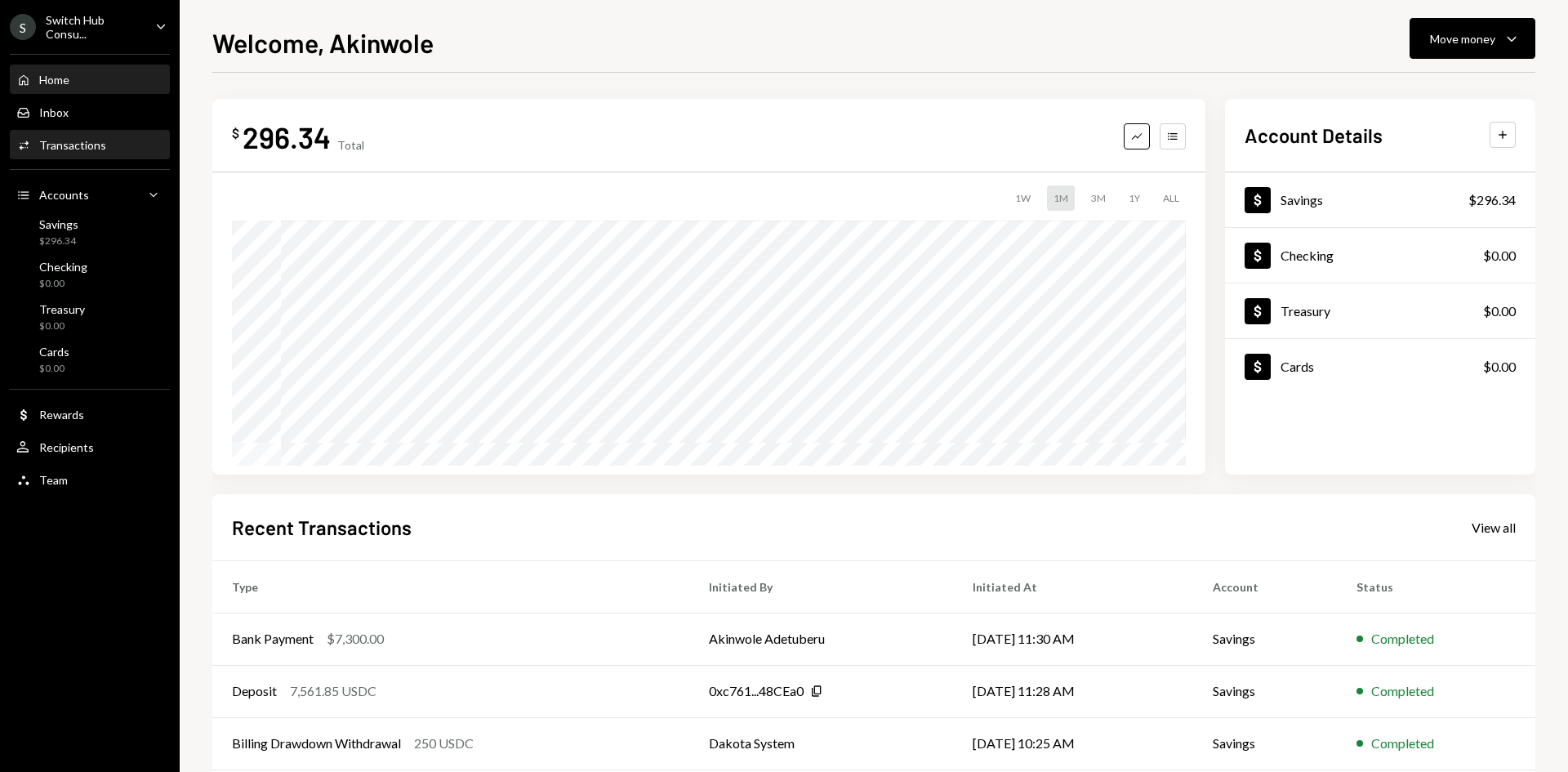click on "Transactions" at bounding box center (73, 145) 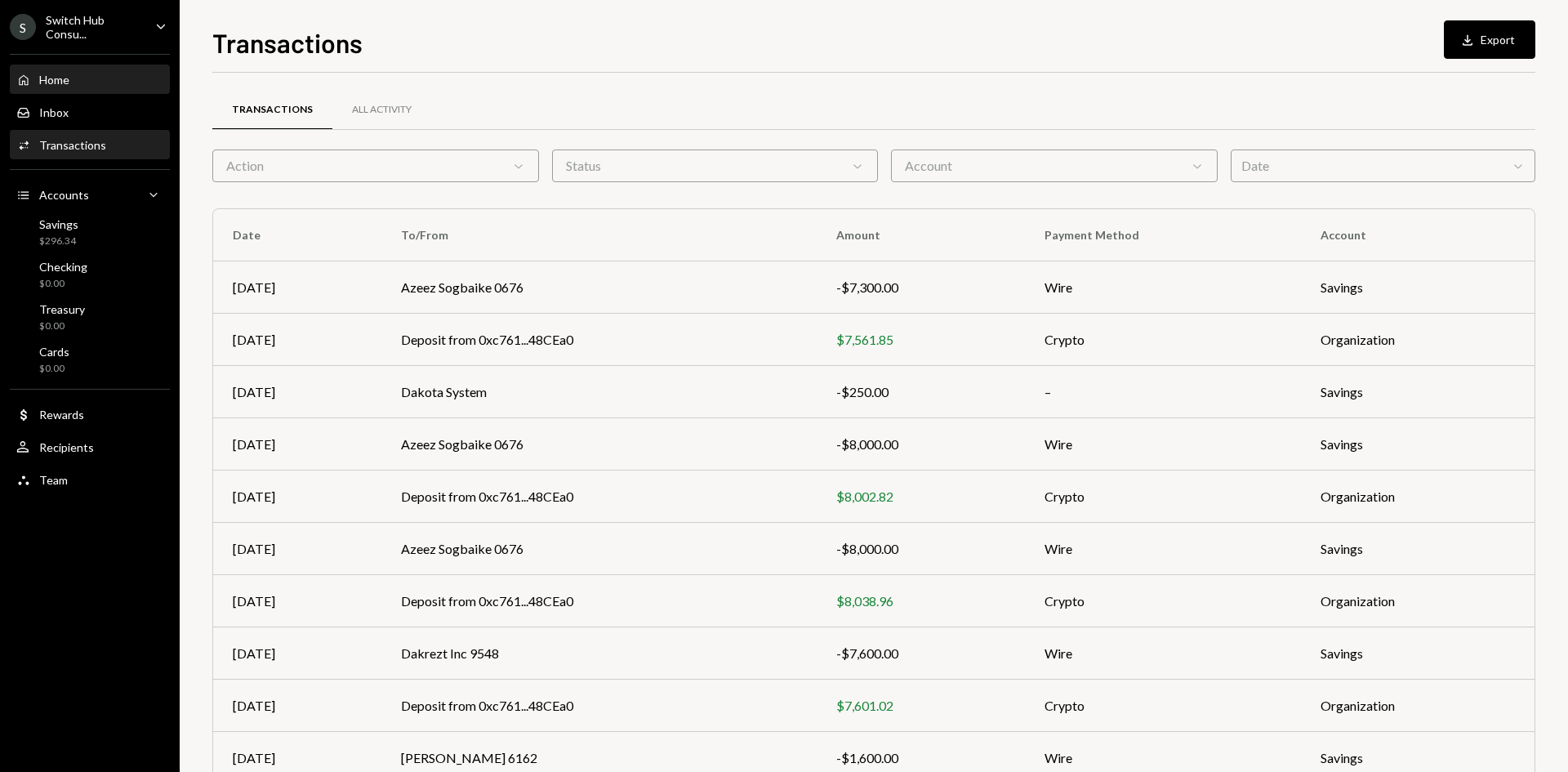 click on "Home Home" at bounding box center [90, 80] 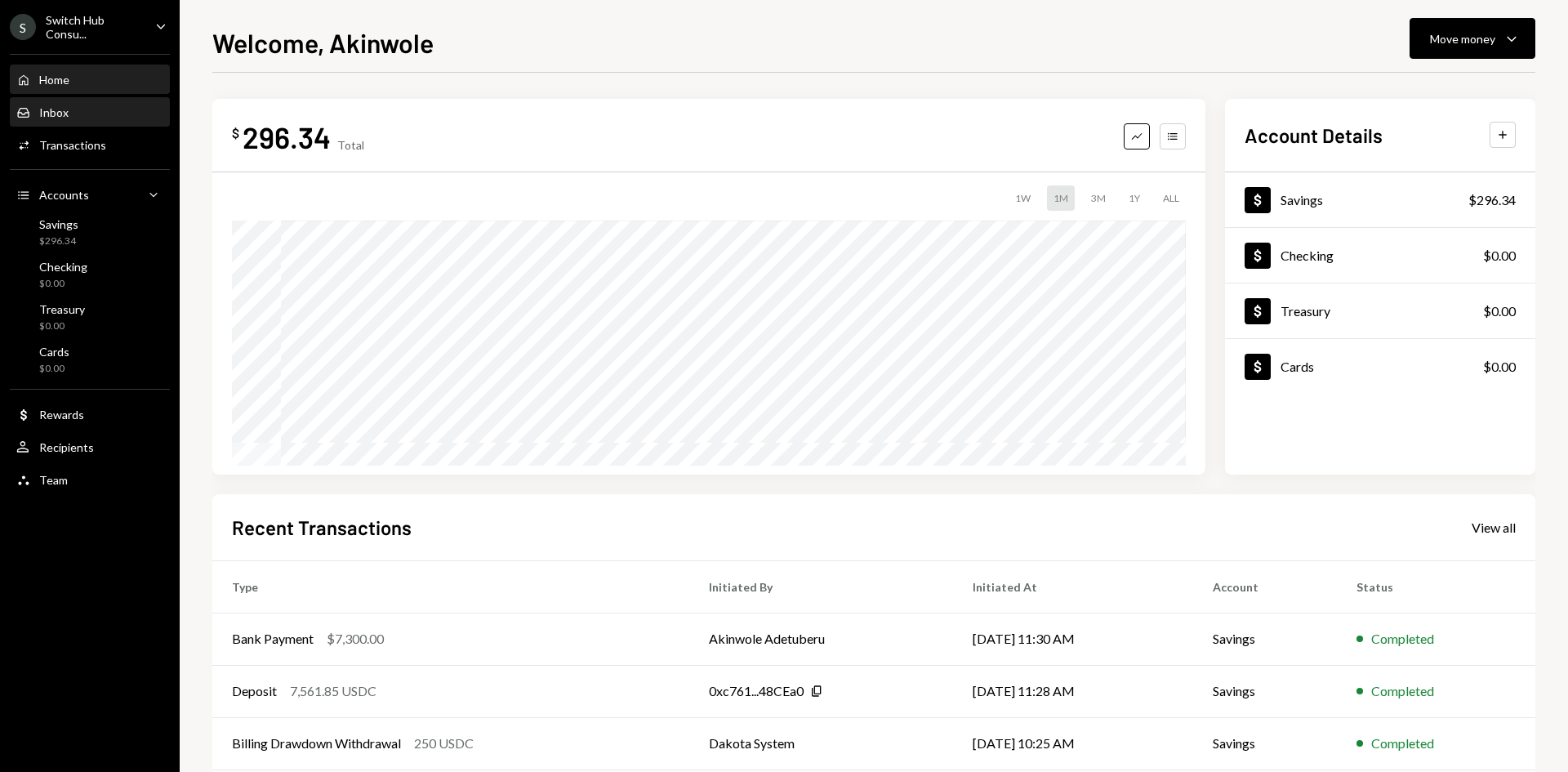 click on "Inbox Inbox" at bounding box center (90, 113) 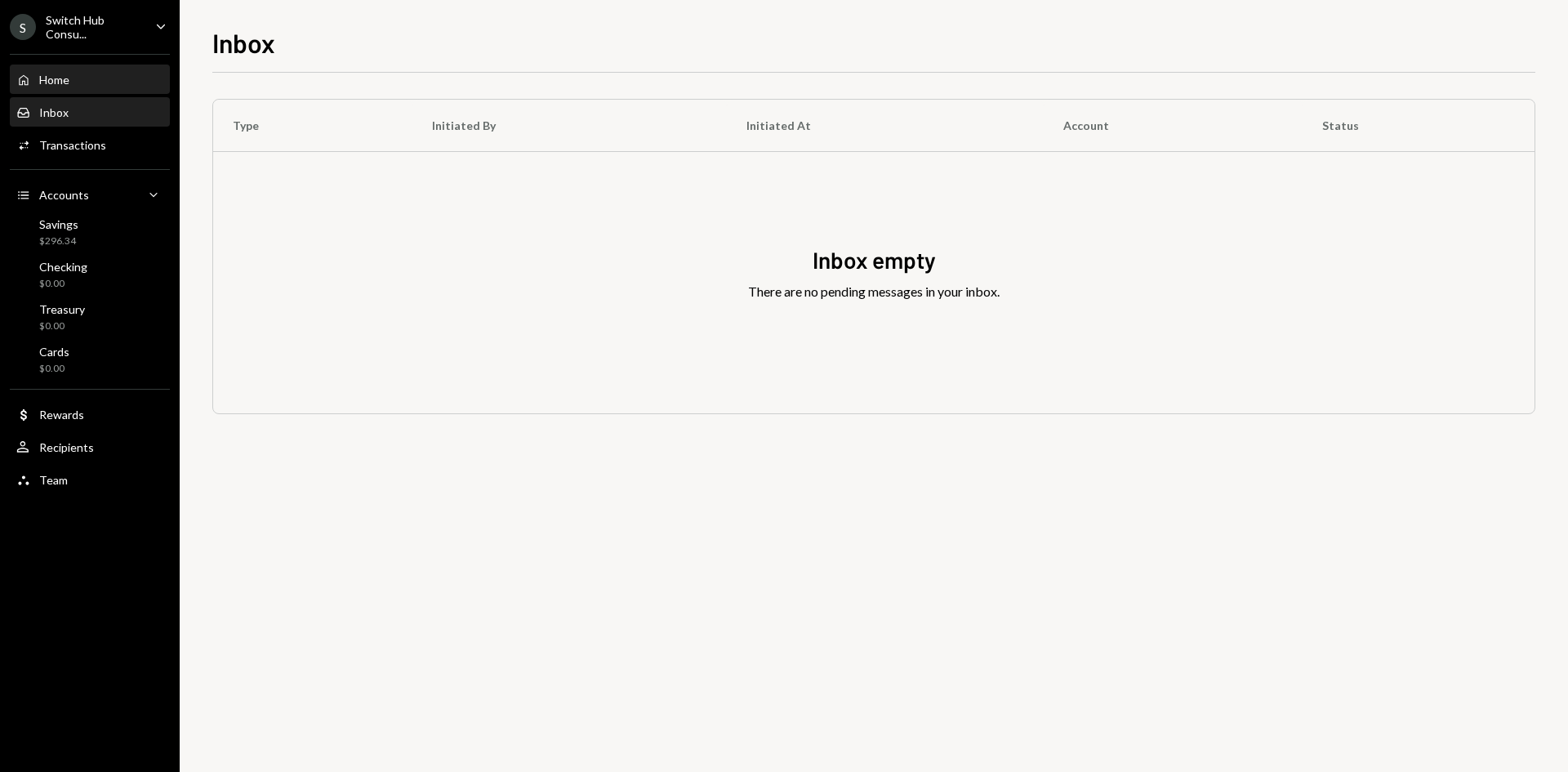 click on "Home" at bounding box center (54, 79) 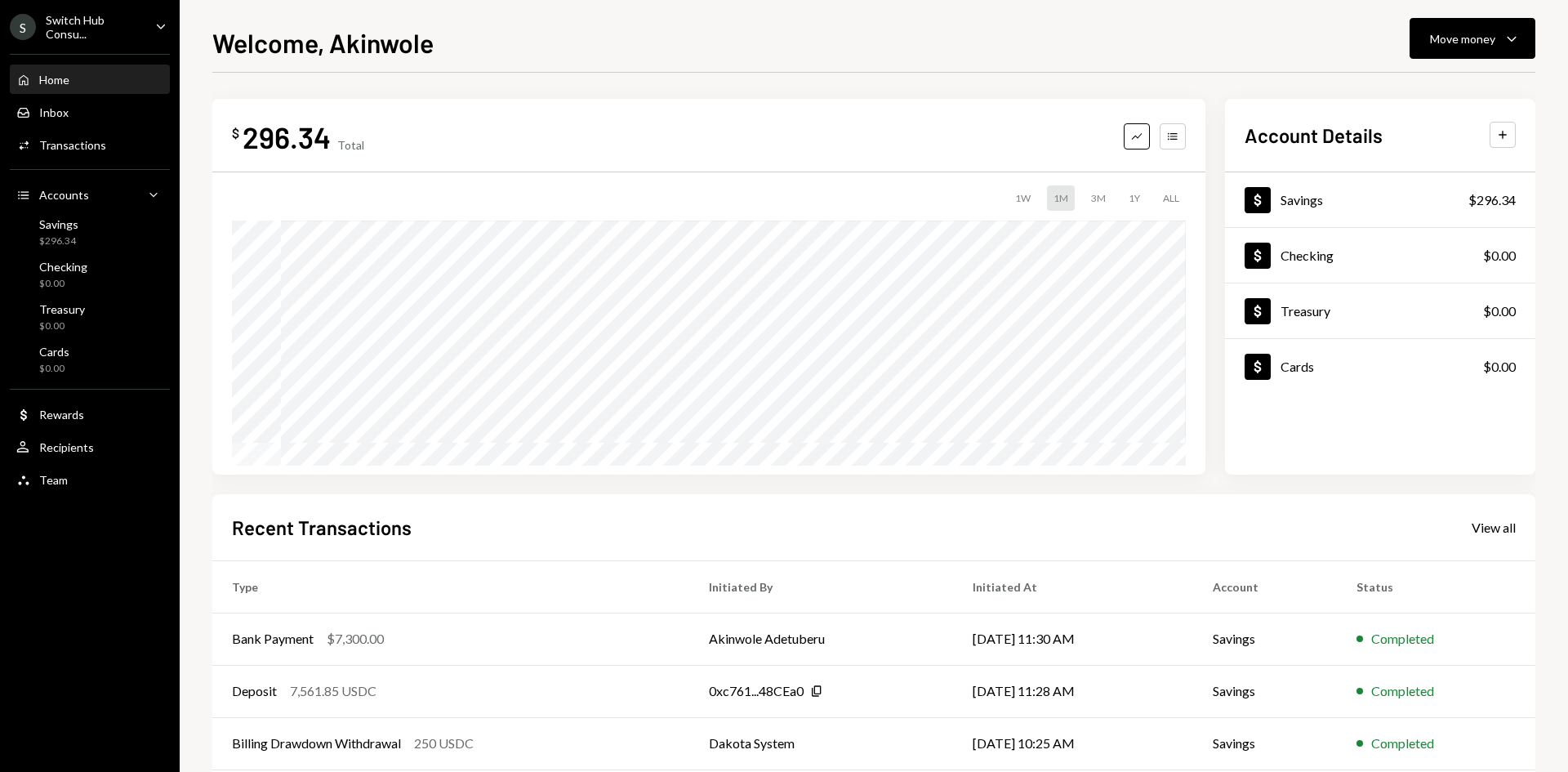 scroll, scrollTop: 0, scrollLeft: 0, axis: both 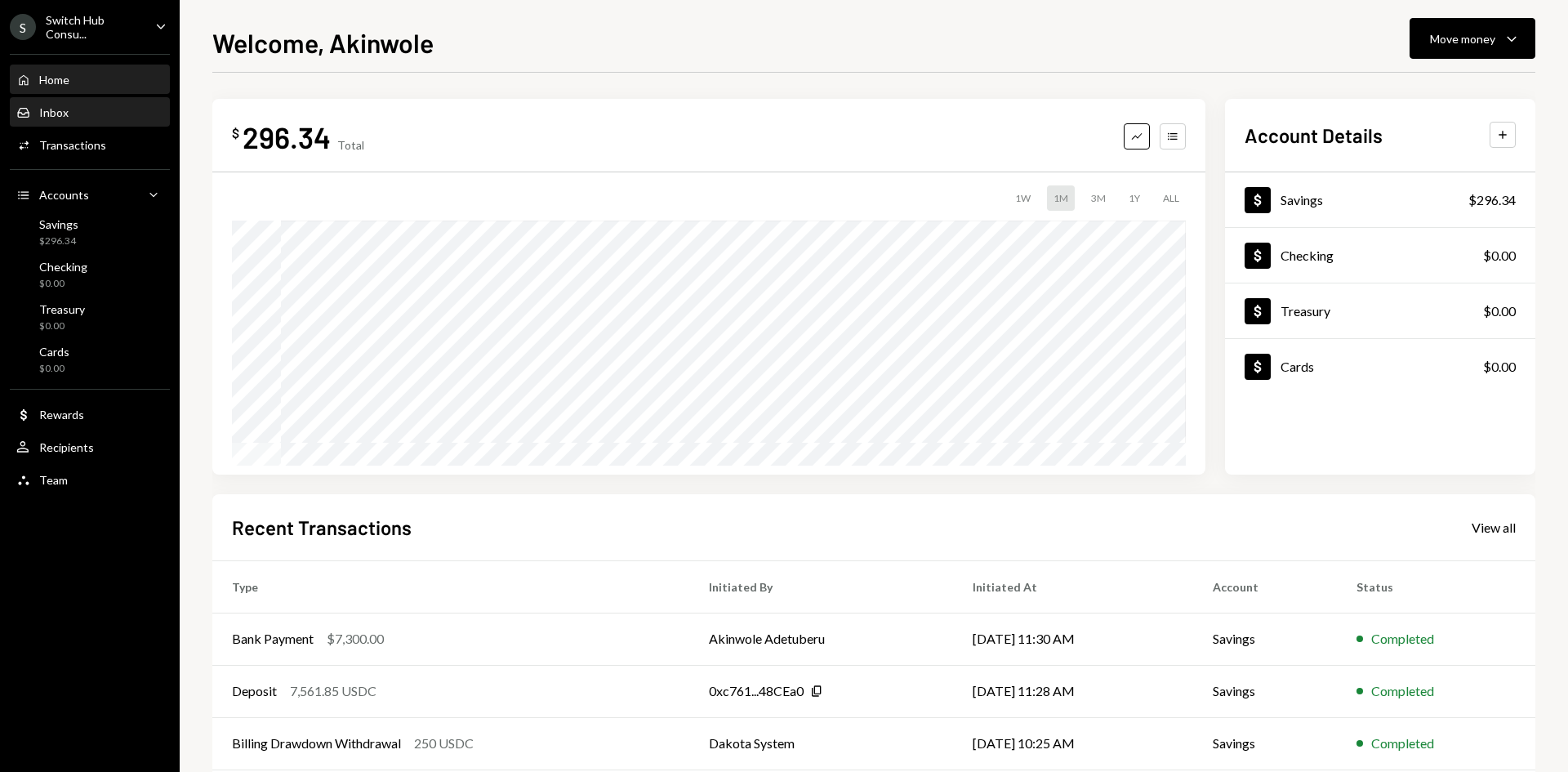 click on "Inbox" at bounding box center [54, 112] 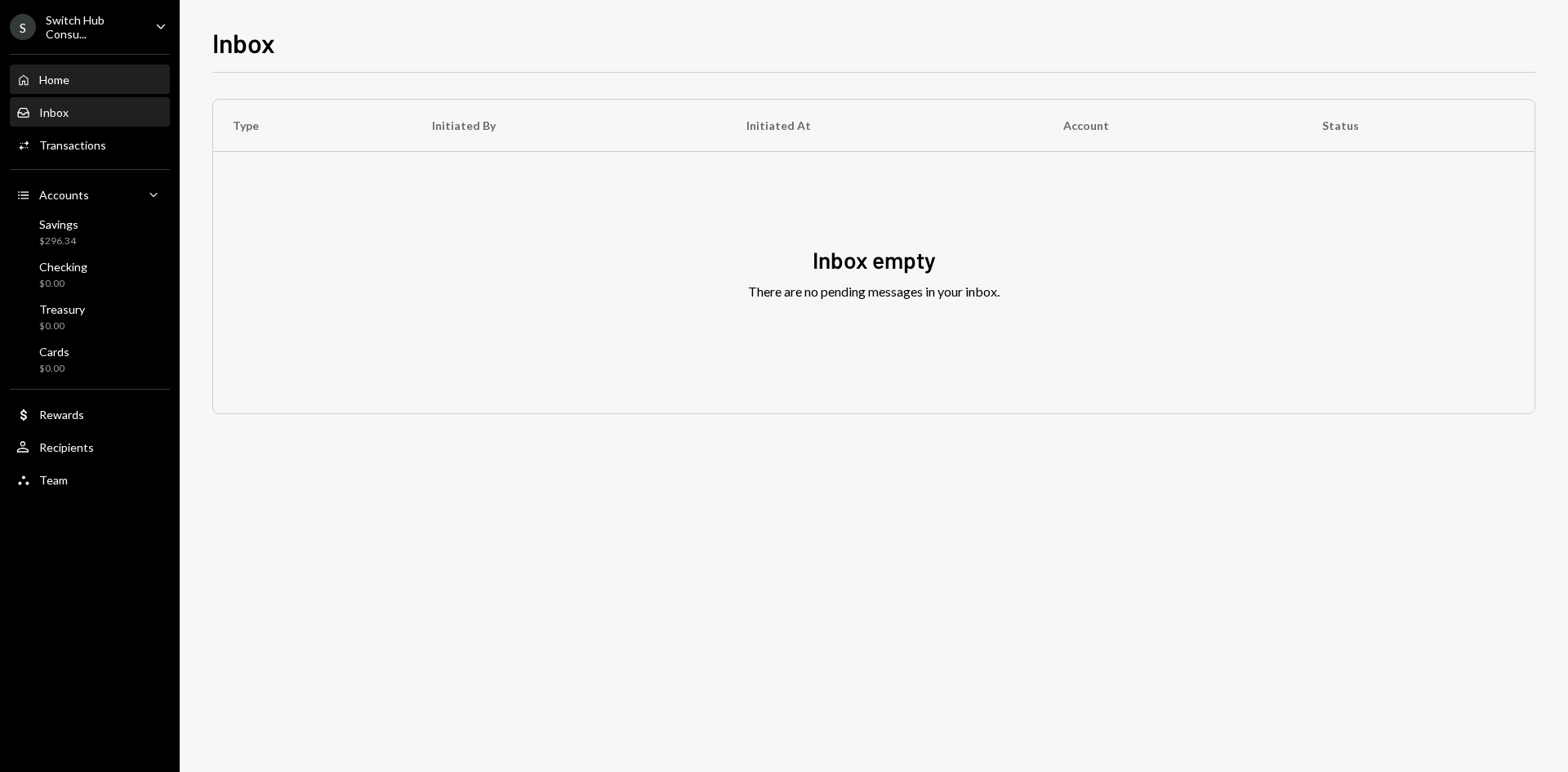 click on "Home Home" at bounding box center [90, 80] 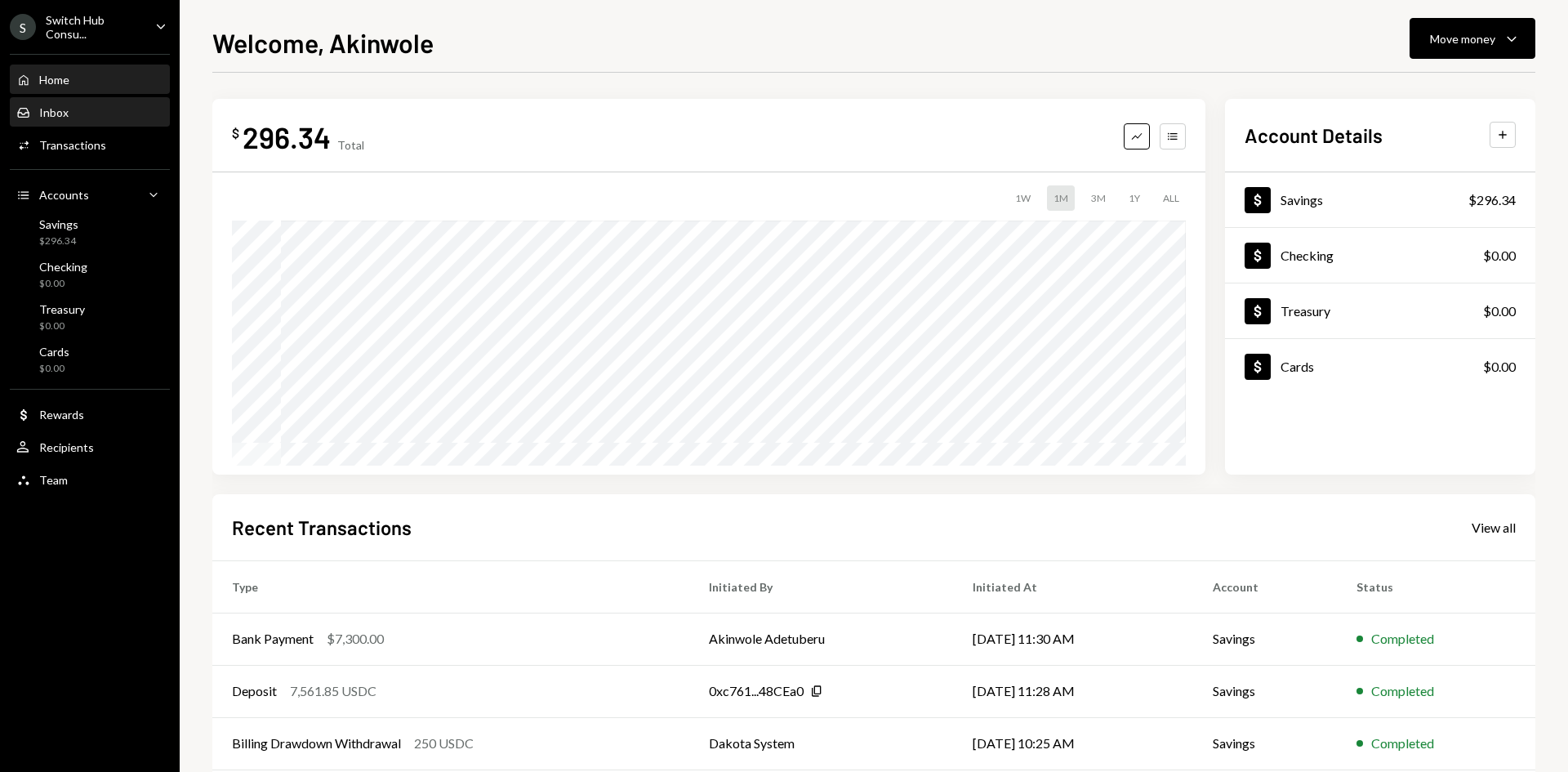 click on "Inbox Inbox" at bounding box center [90, 113] 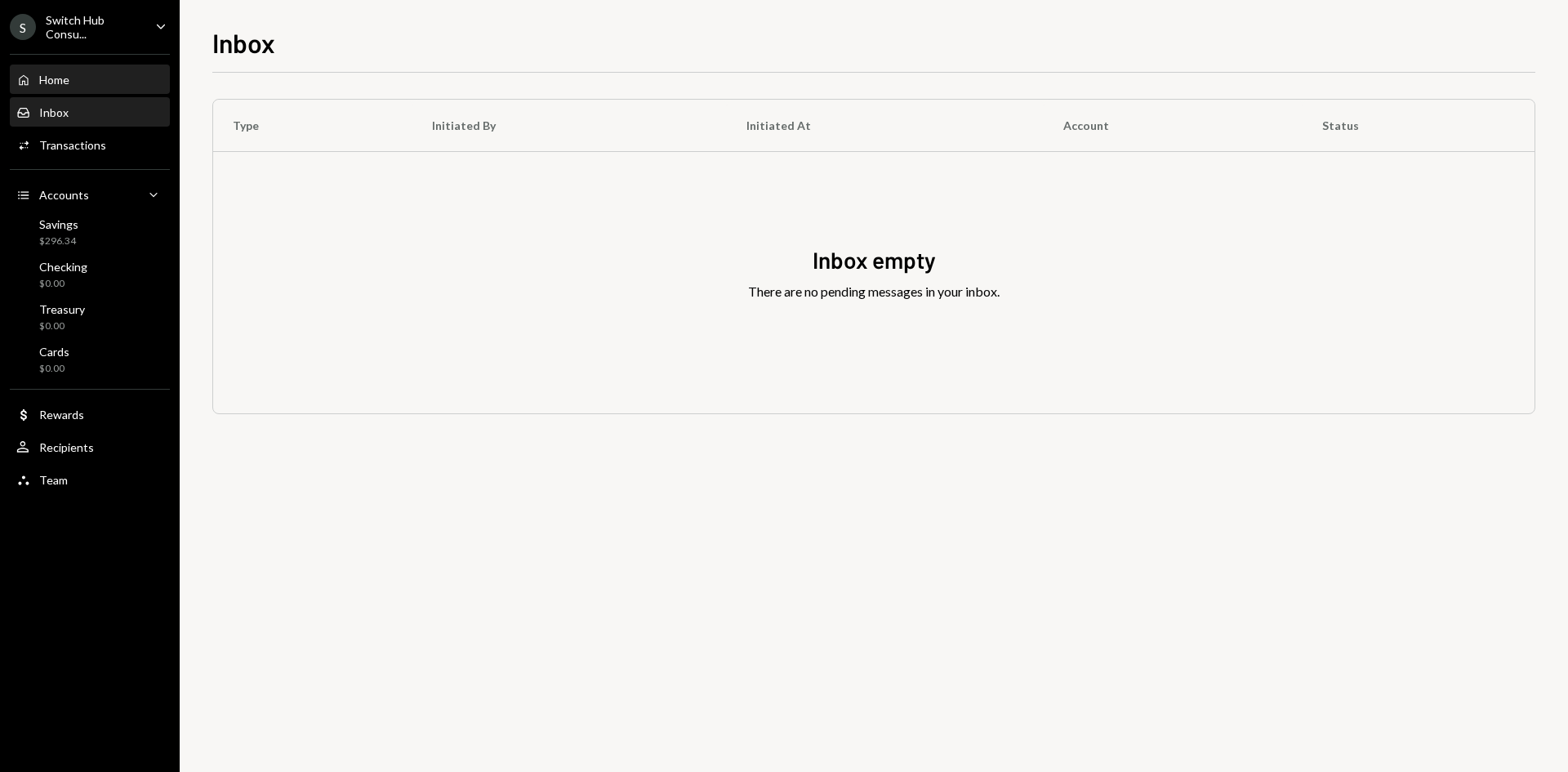 click on "Home Home" at bounding box center (90, 80) 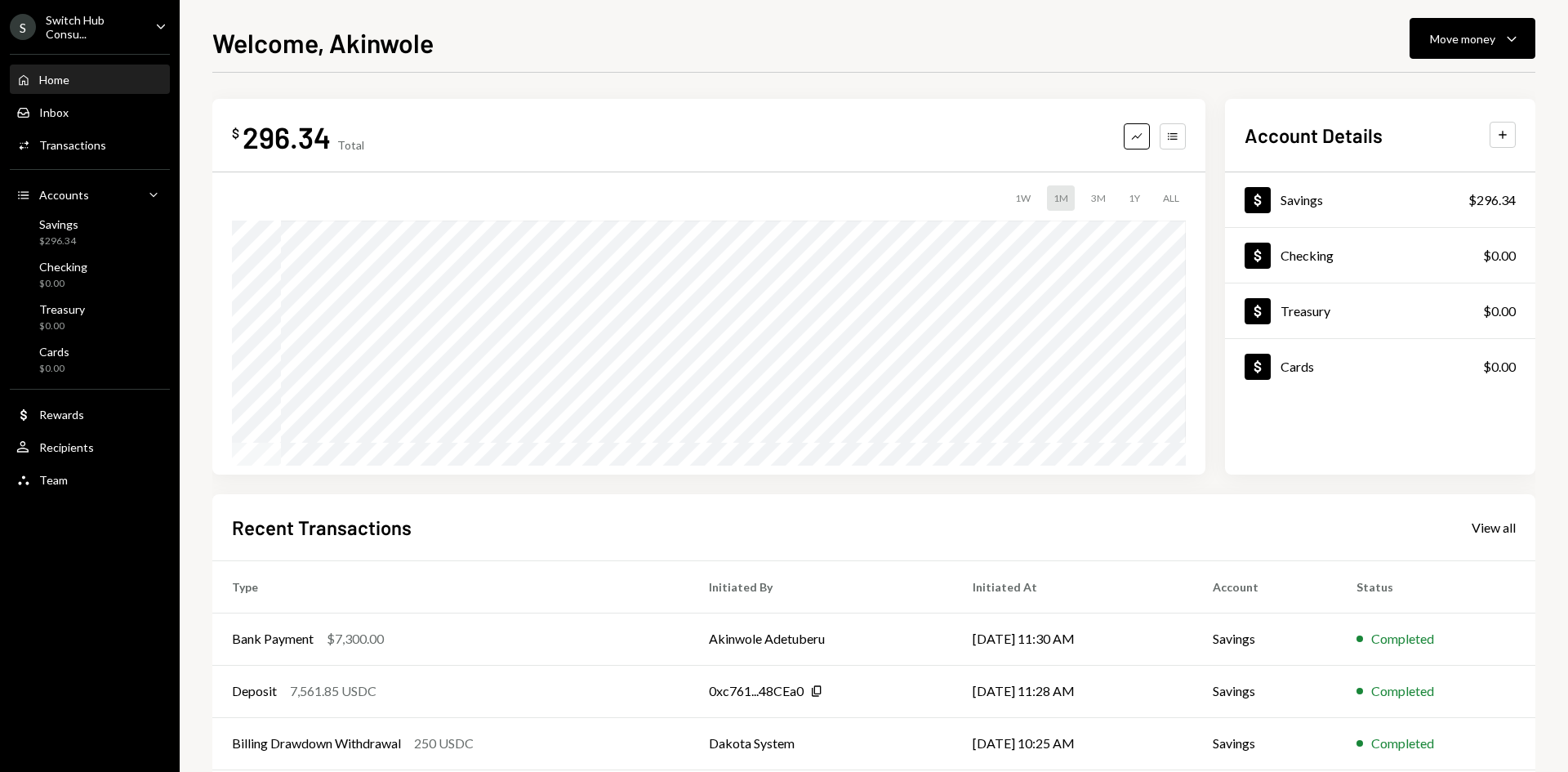 click on "Welcome, Akinwole Move money Caret Down" at bounding box center [874, 41] 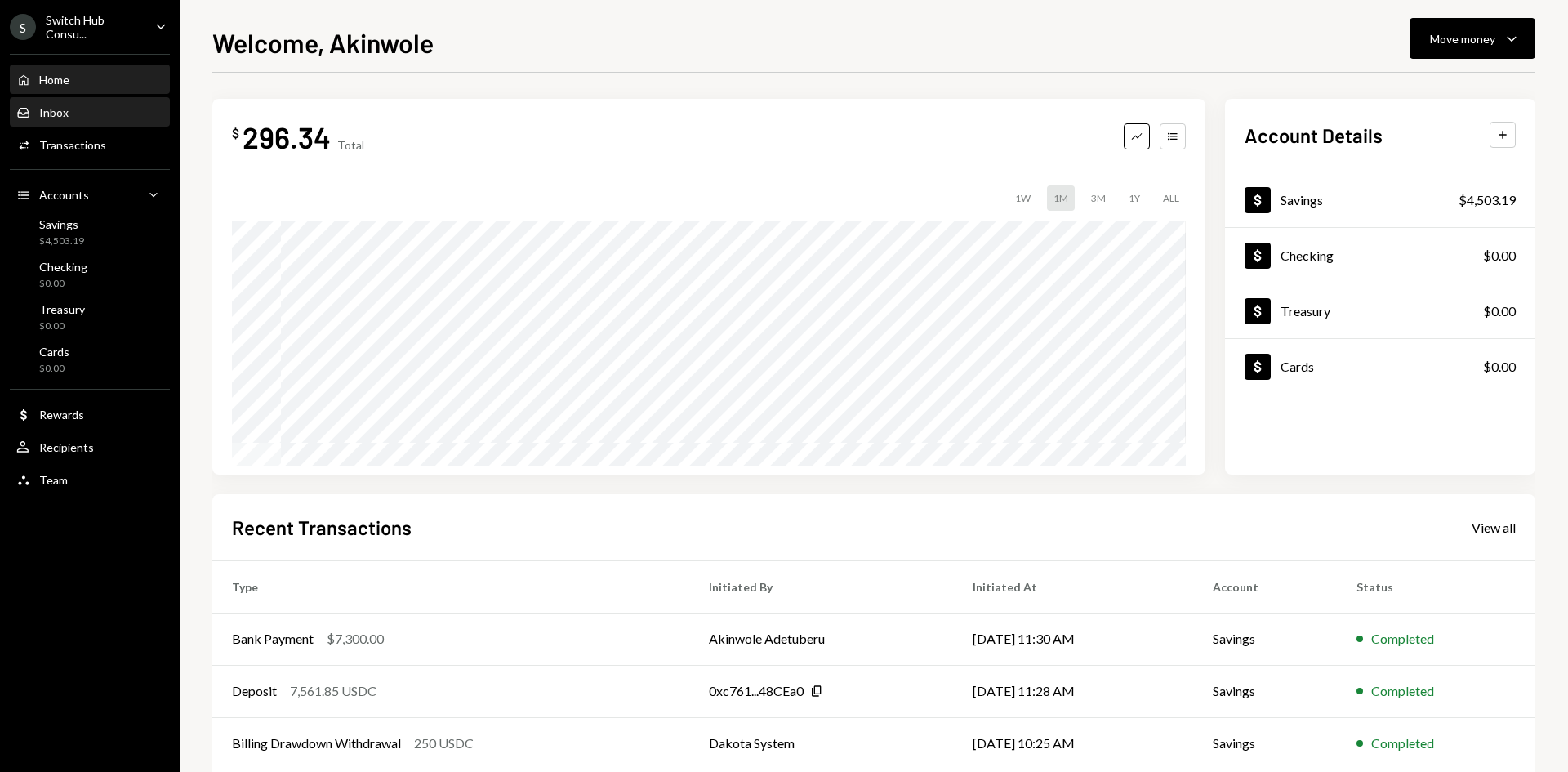 click on "Inbox Inbox" at bounding box center (90, 112) 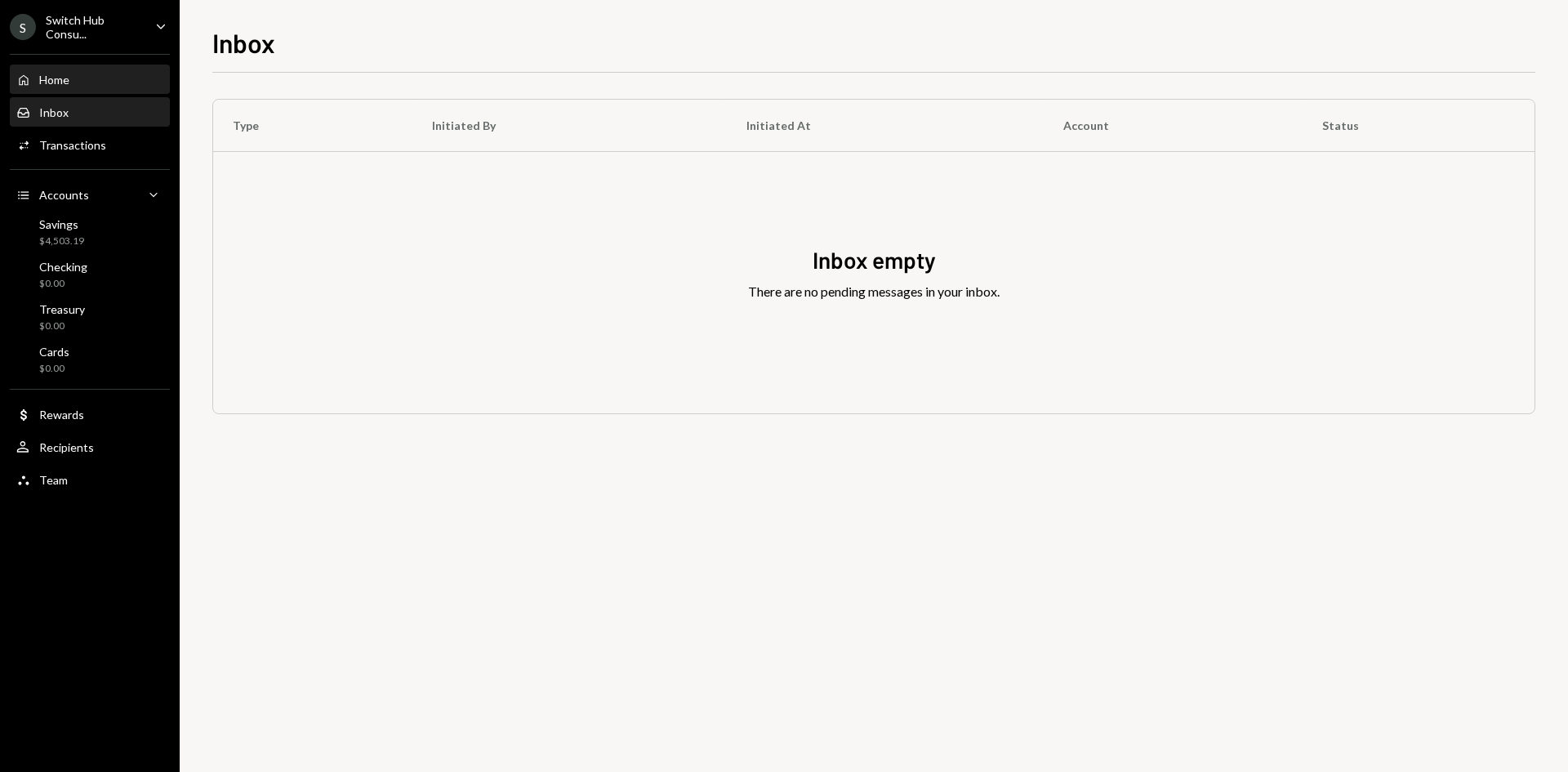 click on "Home Home" at bounding box center [90, 80] 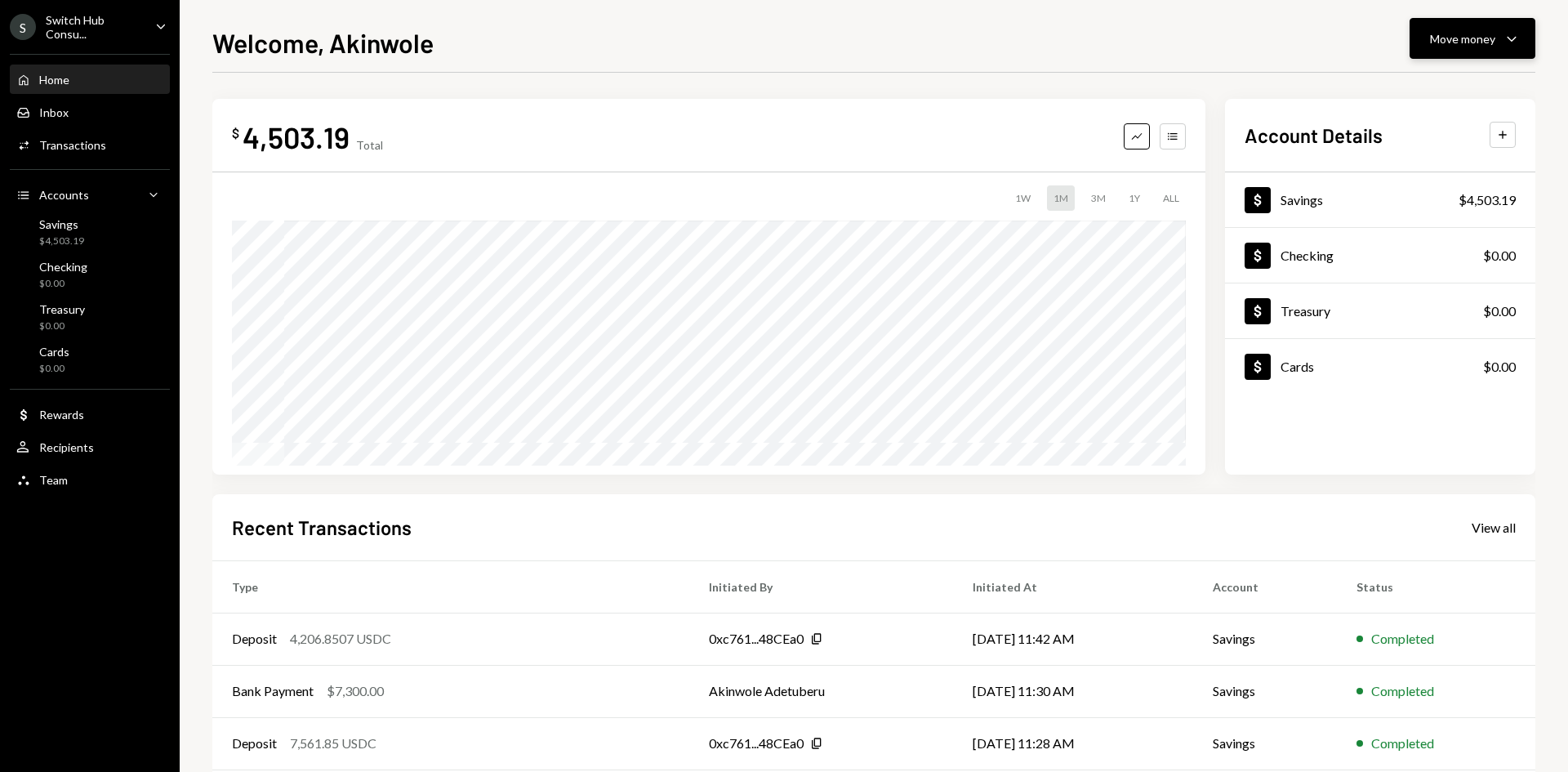 click on "Move money" at bounding box center (1463, 38) 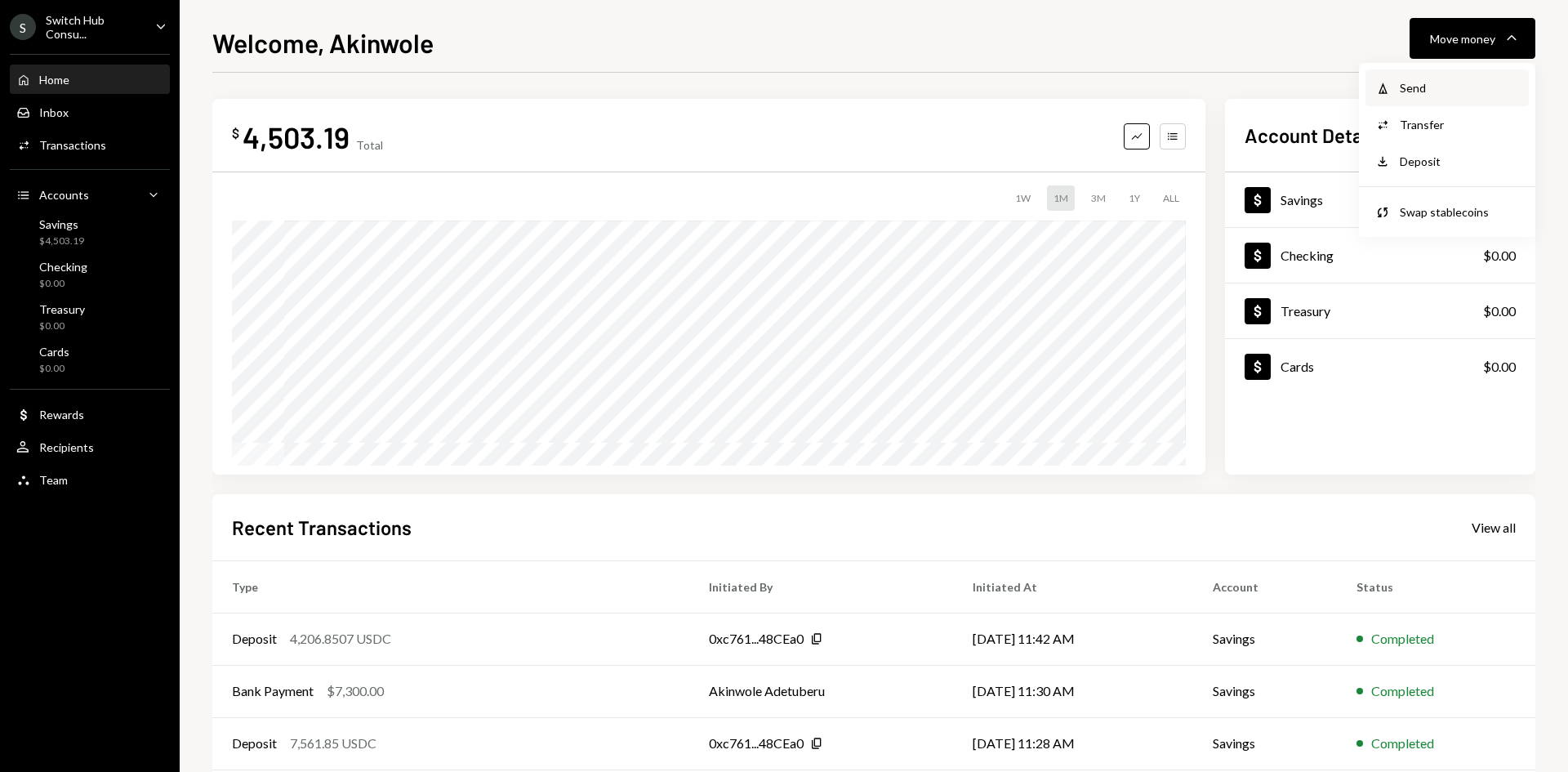 click on "Send" at bounding box center [1459, 87] 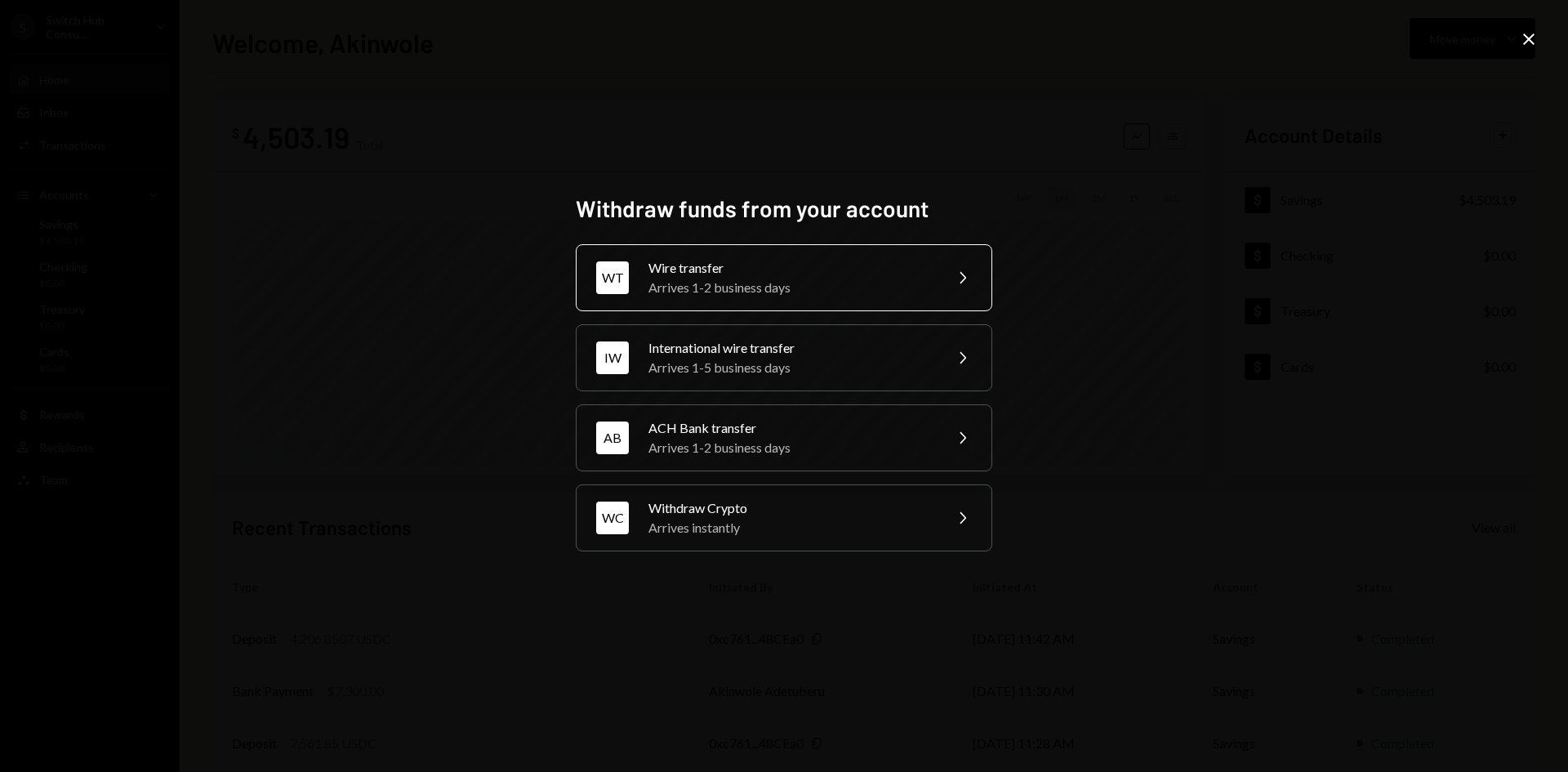 click on "Arrives 1-2 business days" at bounding box center (791, 288) 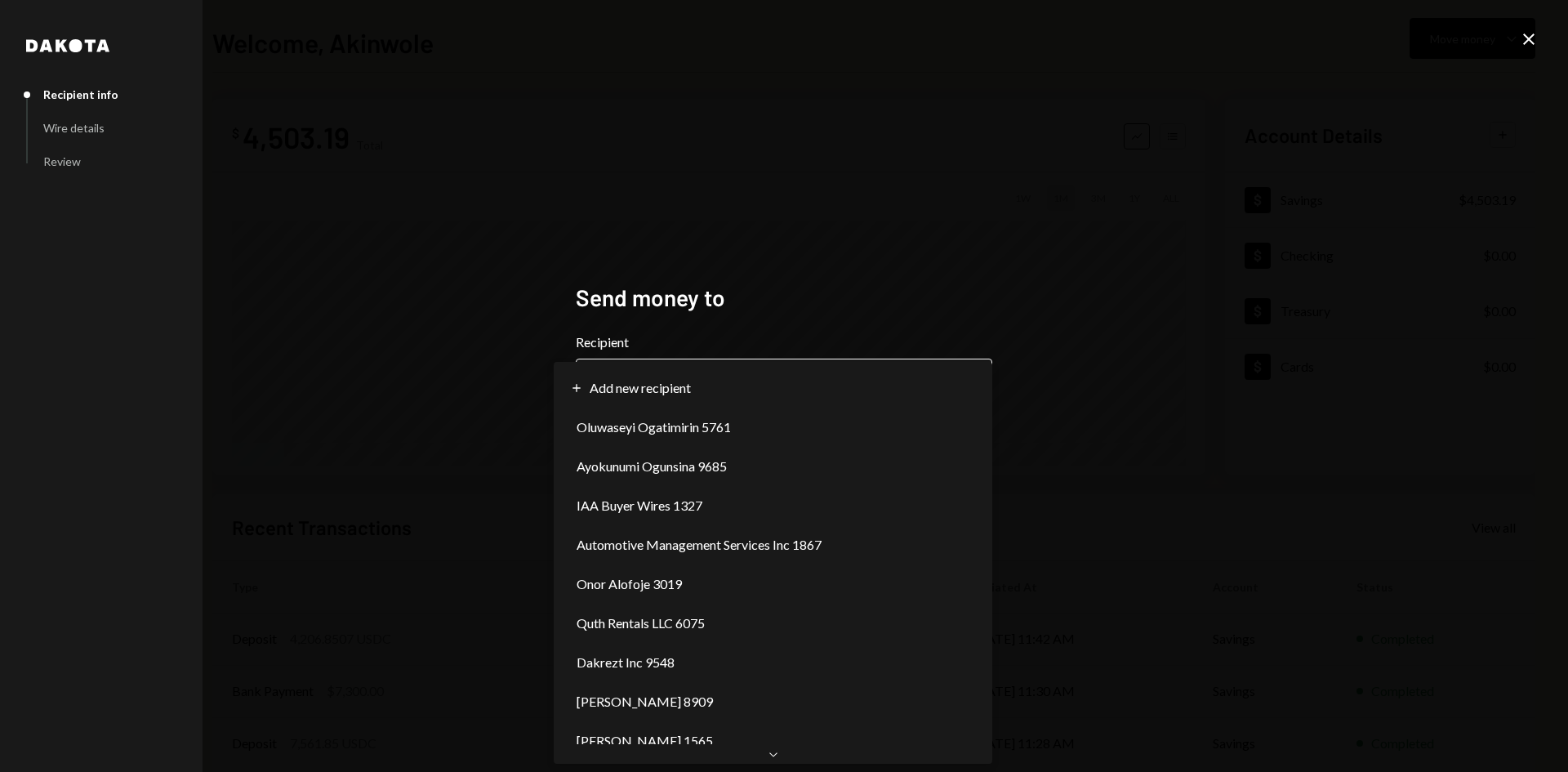 click on "**********" at bounding box center (784, 386) 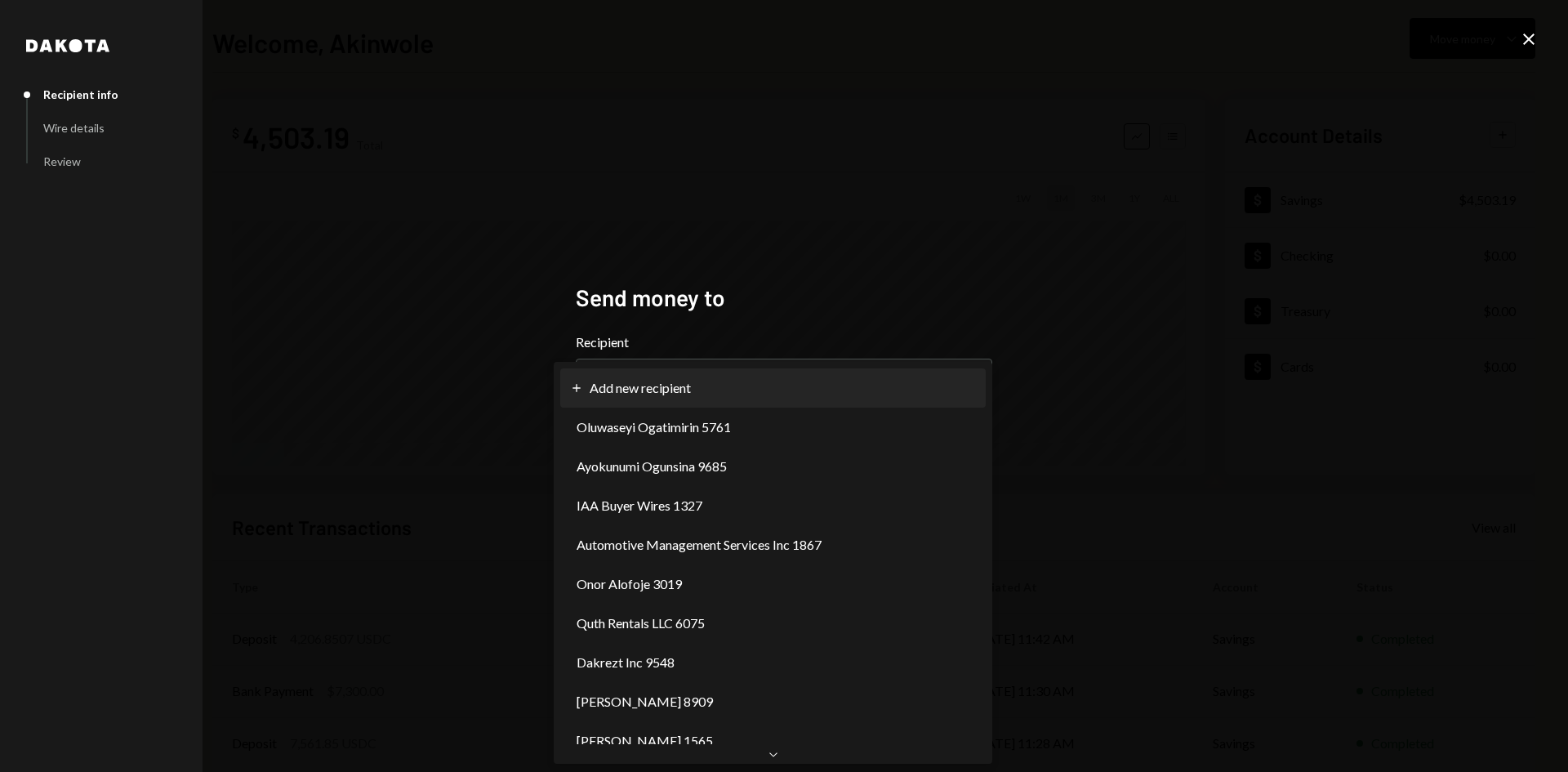 select on "**********" 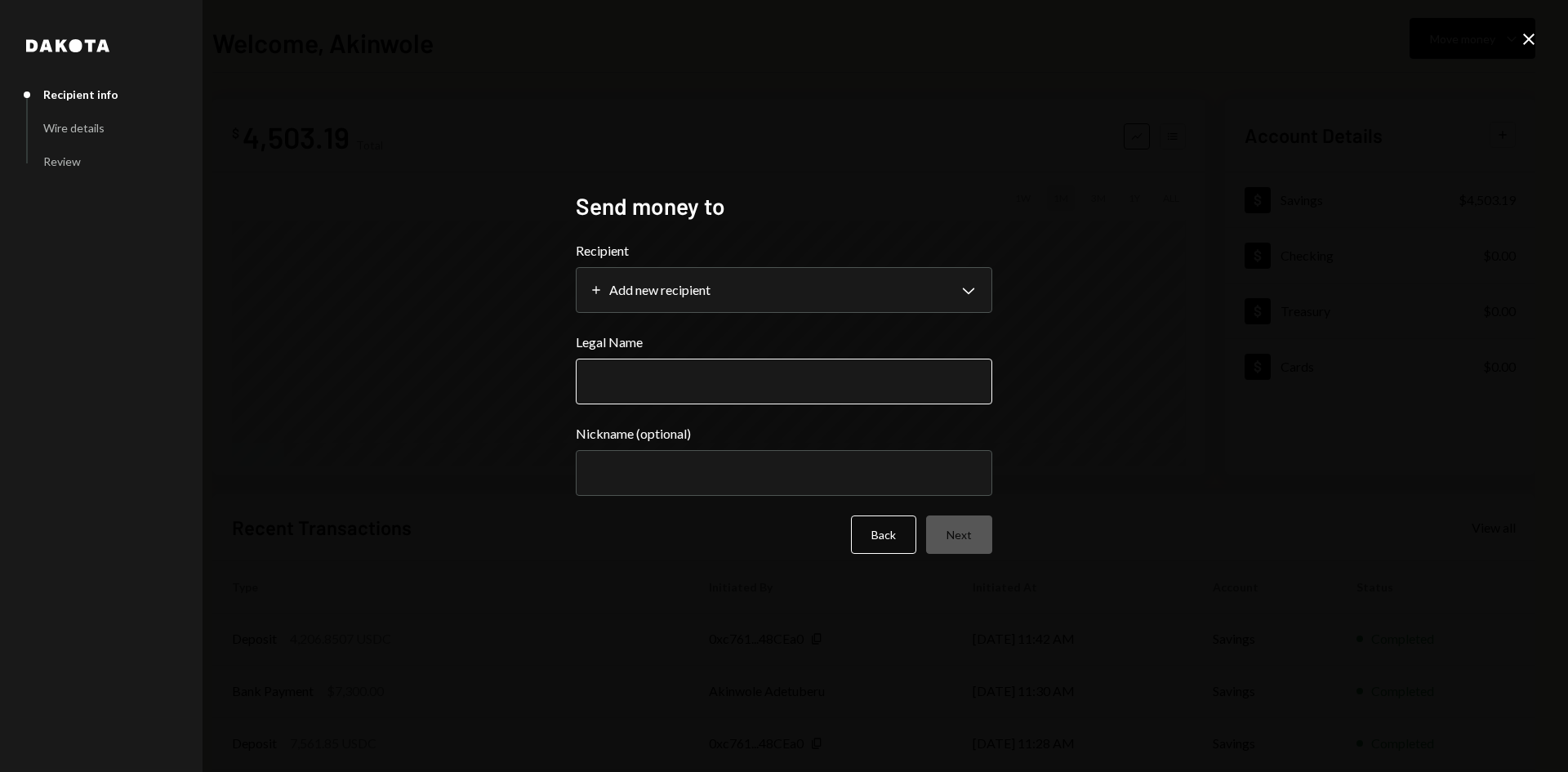 drag, startPoint x: 799, startPoint y: 376, endPoint x: 813, endPoint y: 386, distance: 17.204651 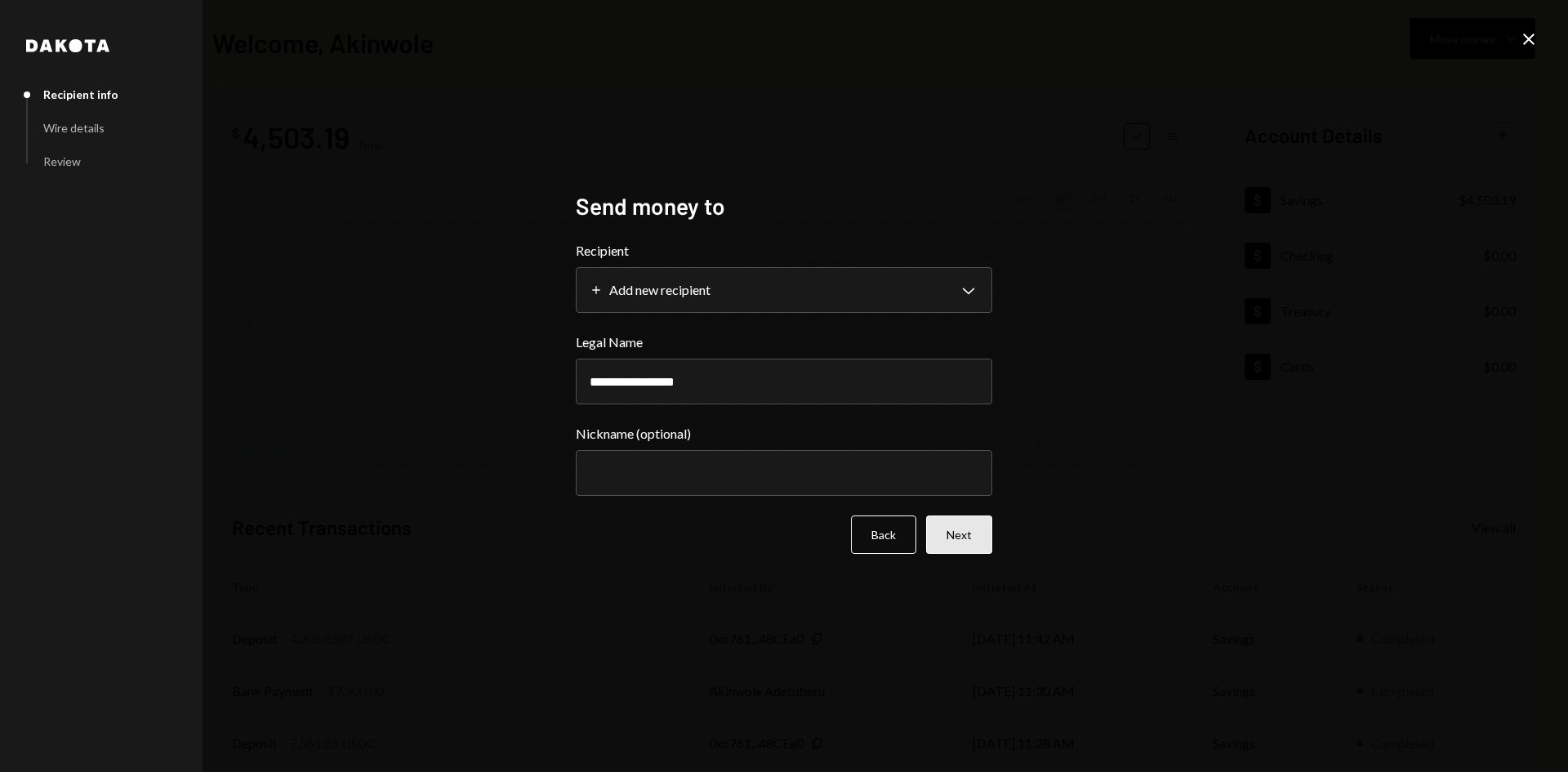 type on "**********" 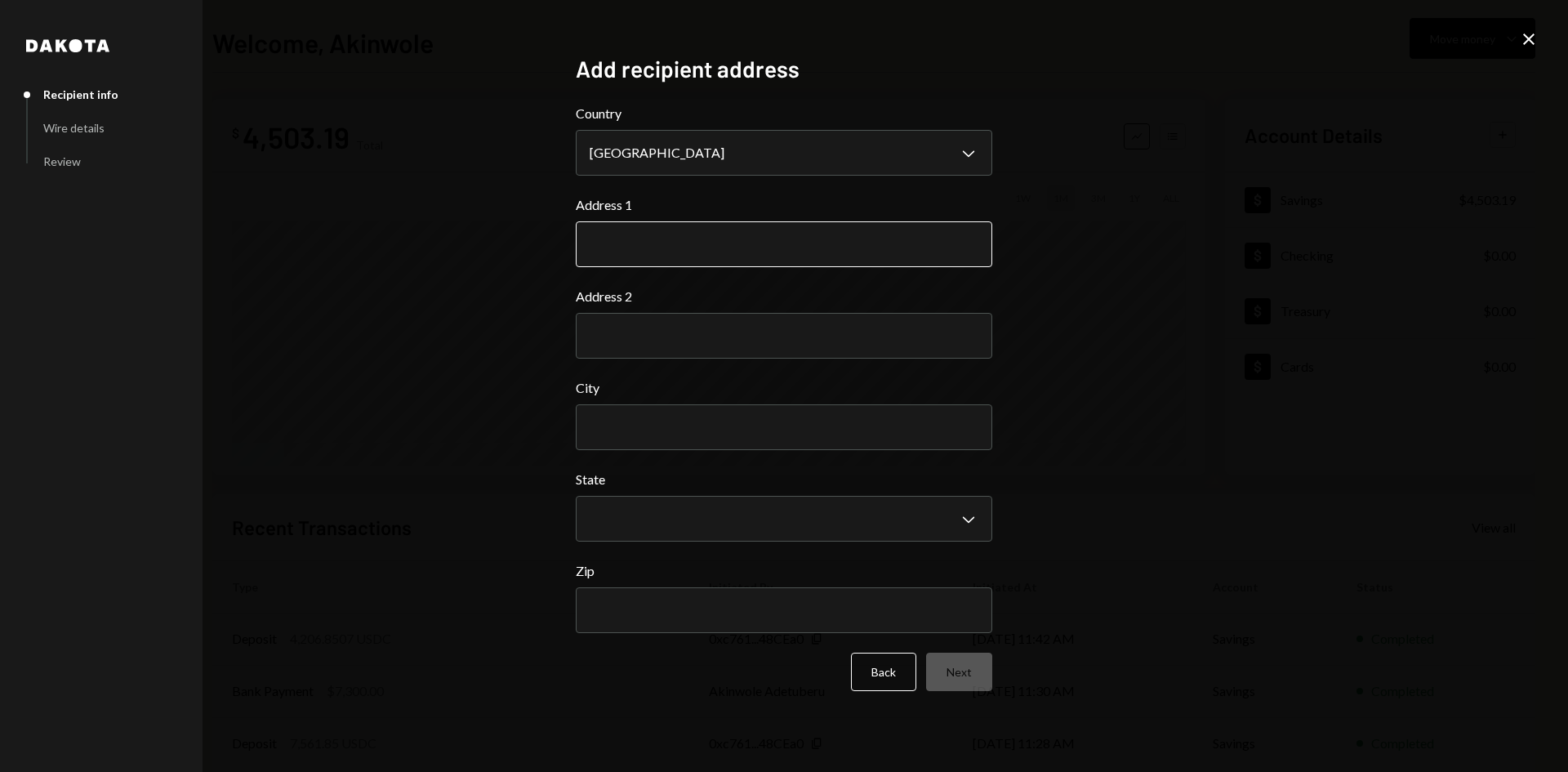 click on "Address 1" at bounding box center [784, 244] 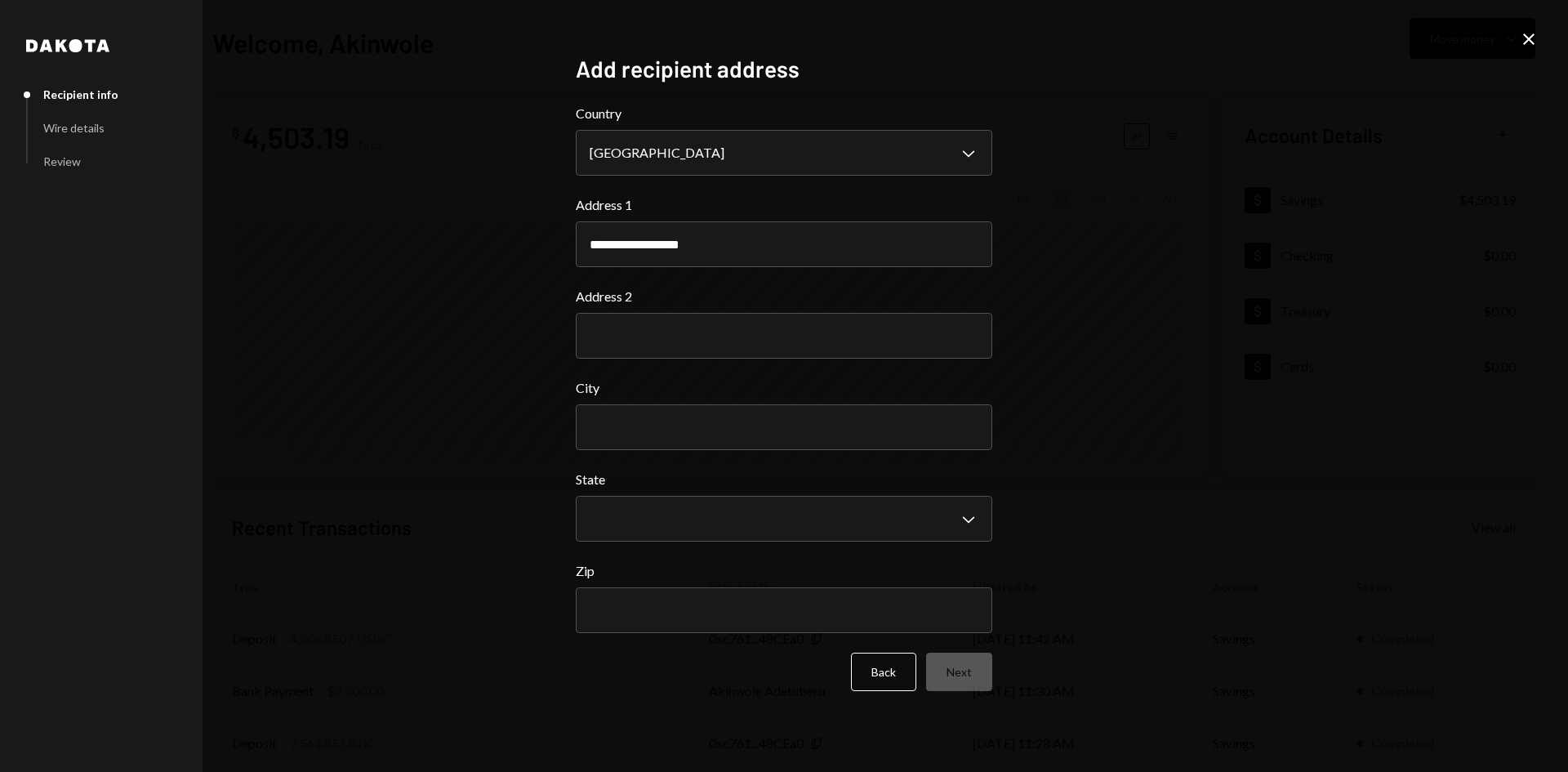 type on "**********" 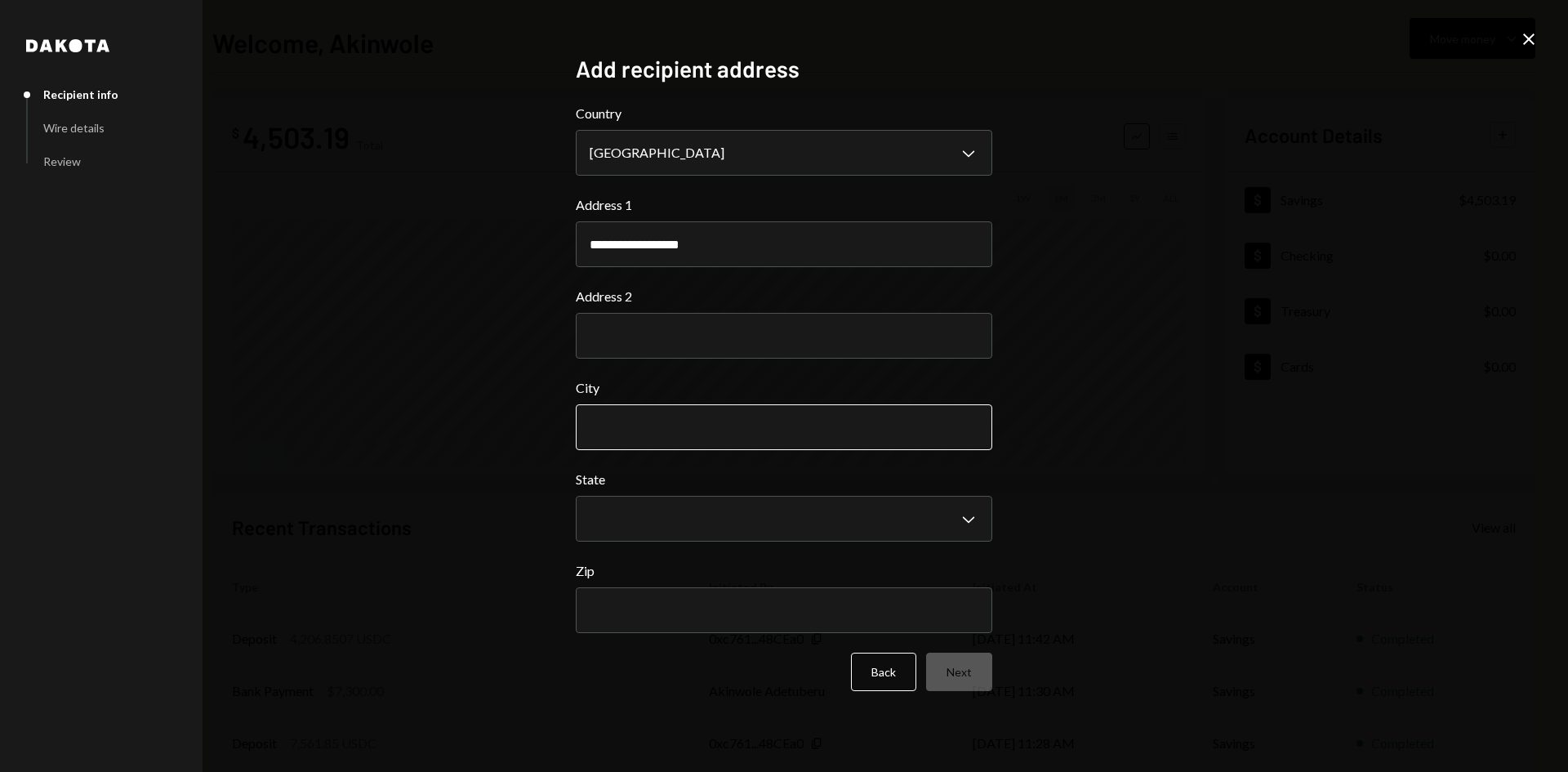 click on "City" at bounding box center (784, 427) 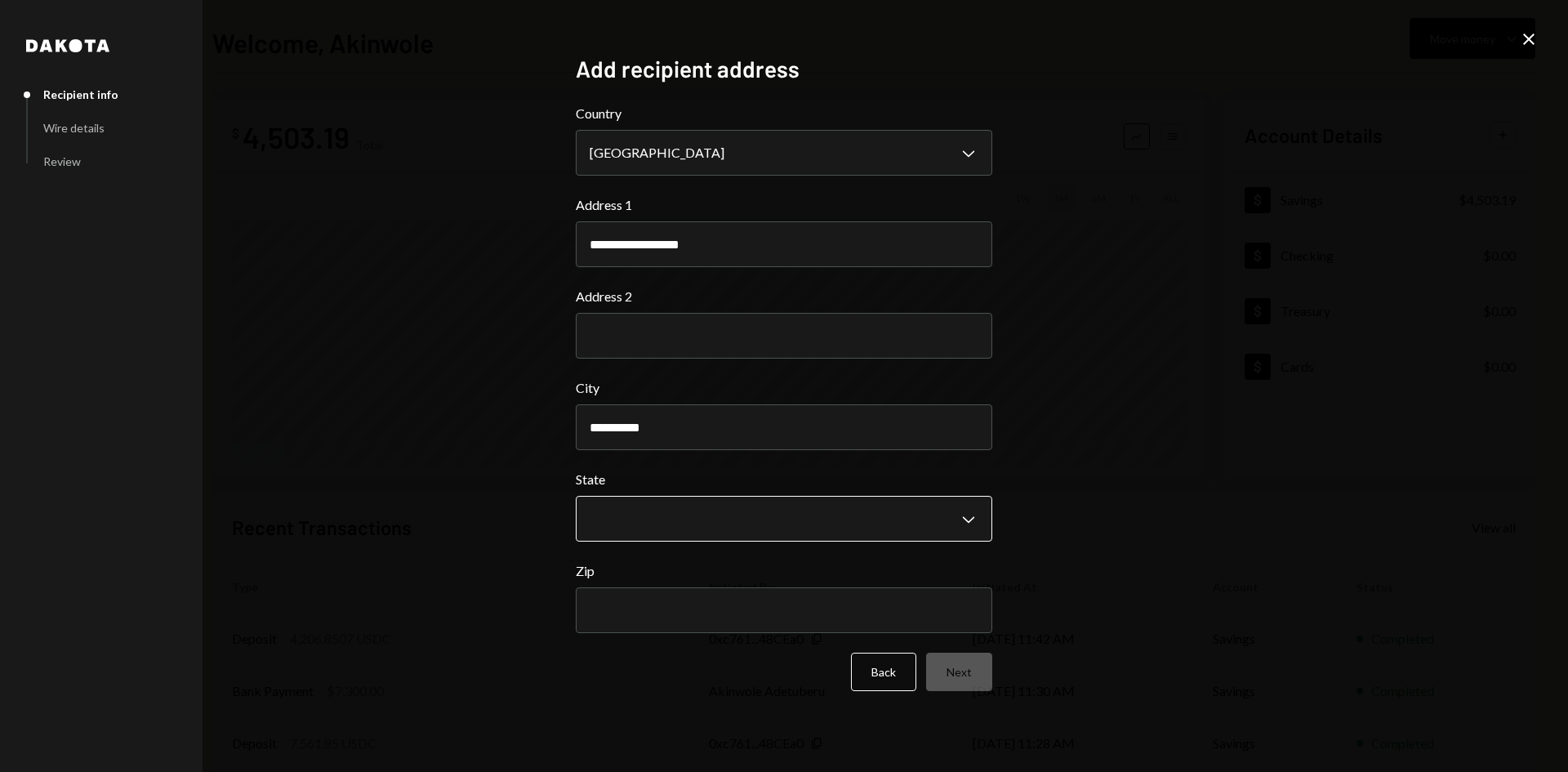type on "**********" 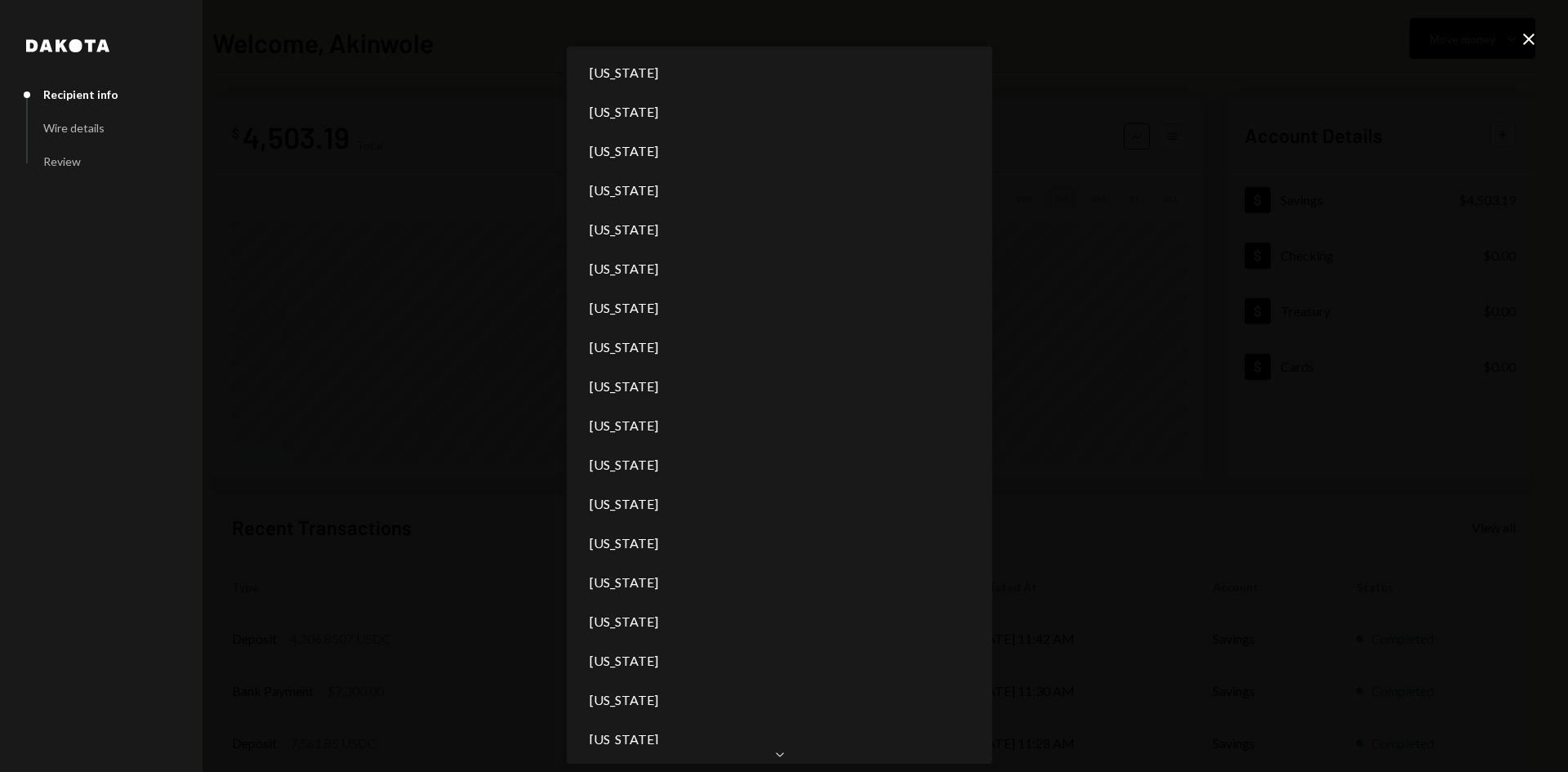 scroll, scrollTop: 0, scrollLeft: 0, axis: both 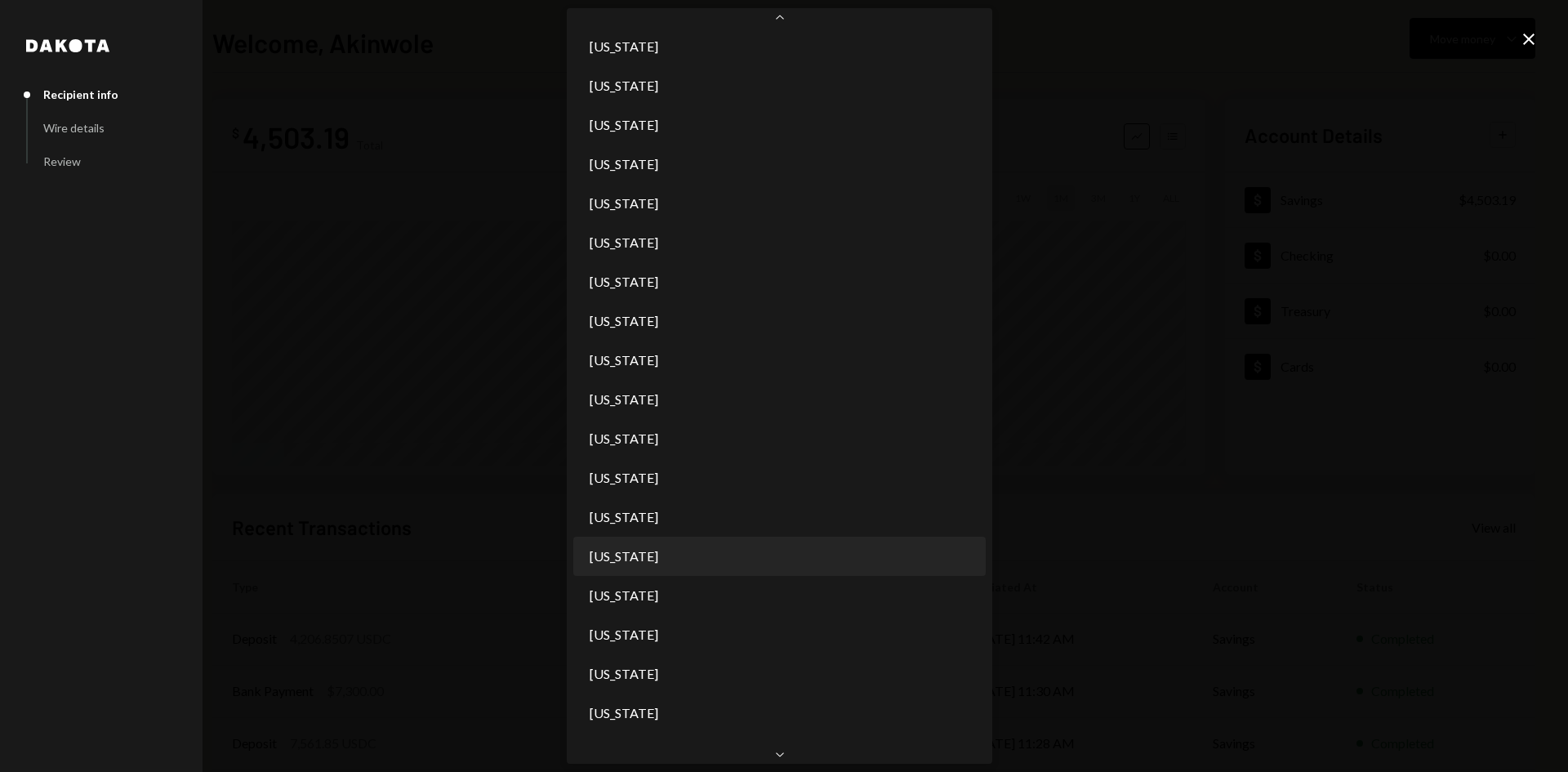 select on "**" 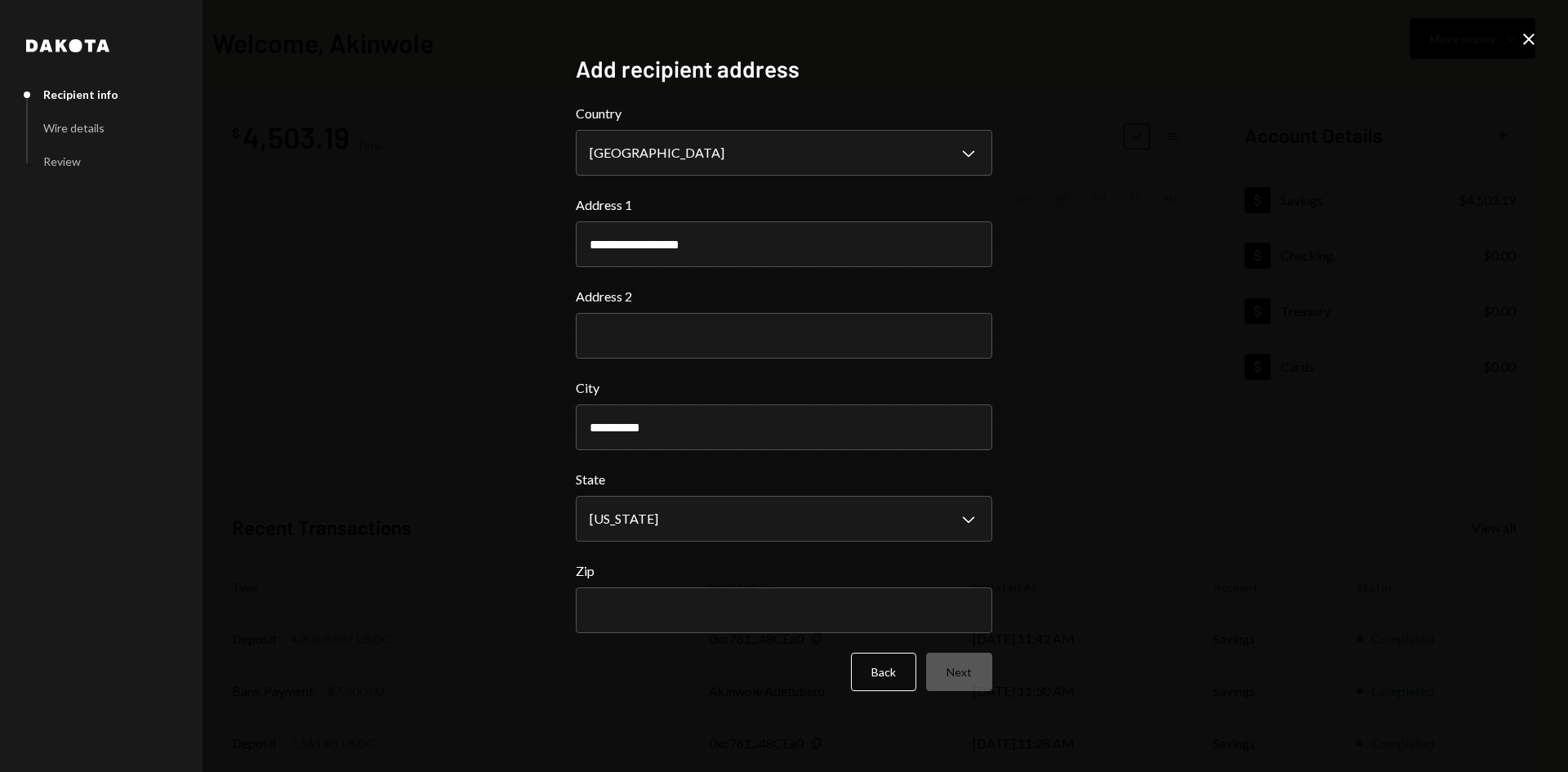 select on "**" 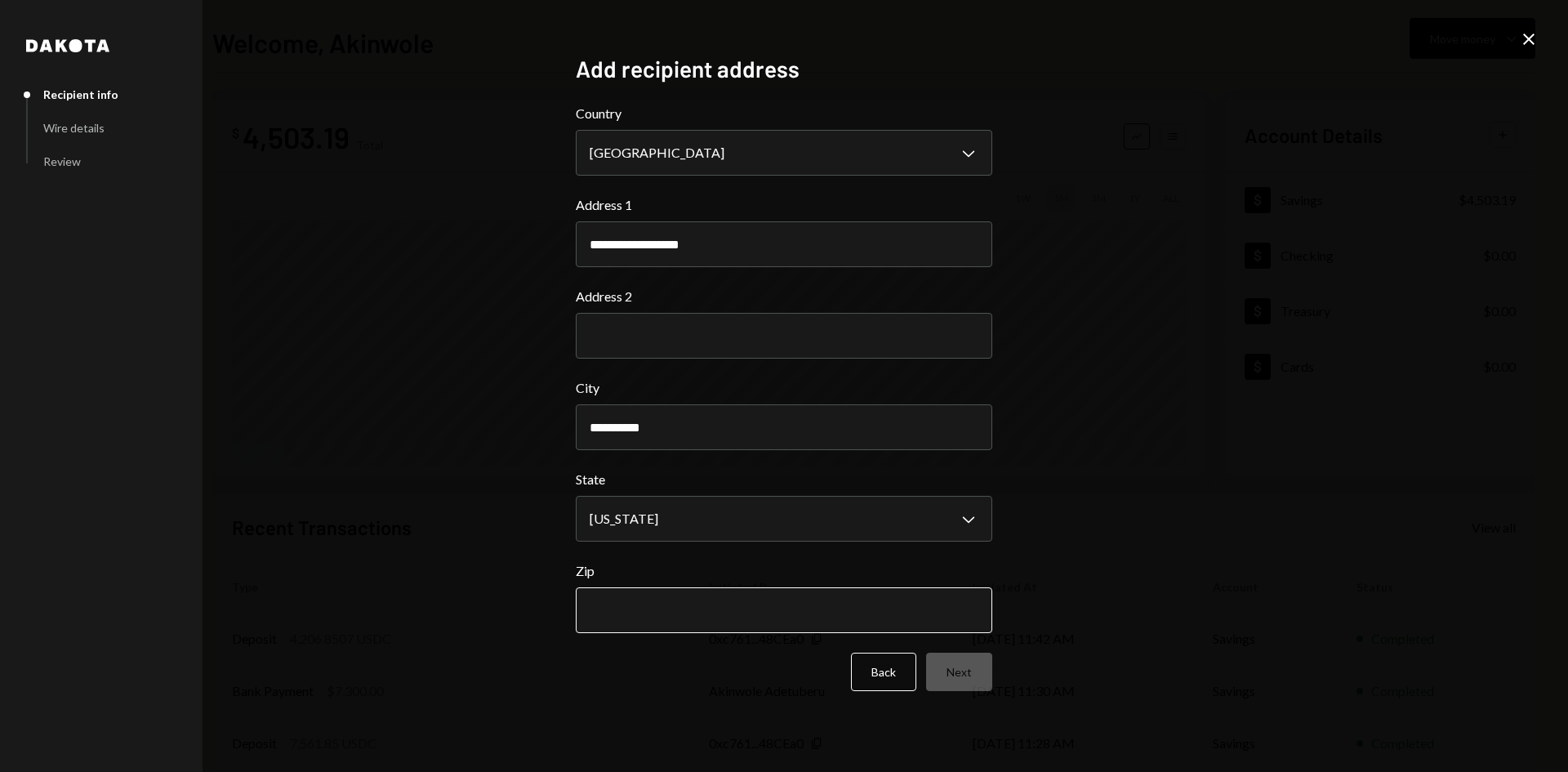 scroll, scrollTop: 0, scrollLeft: 0, axis: both 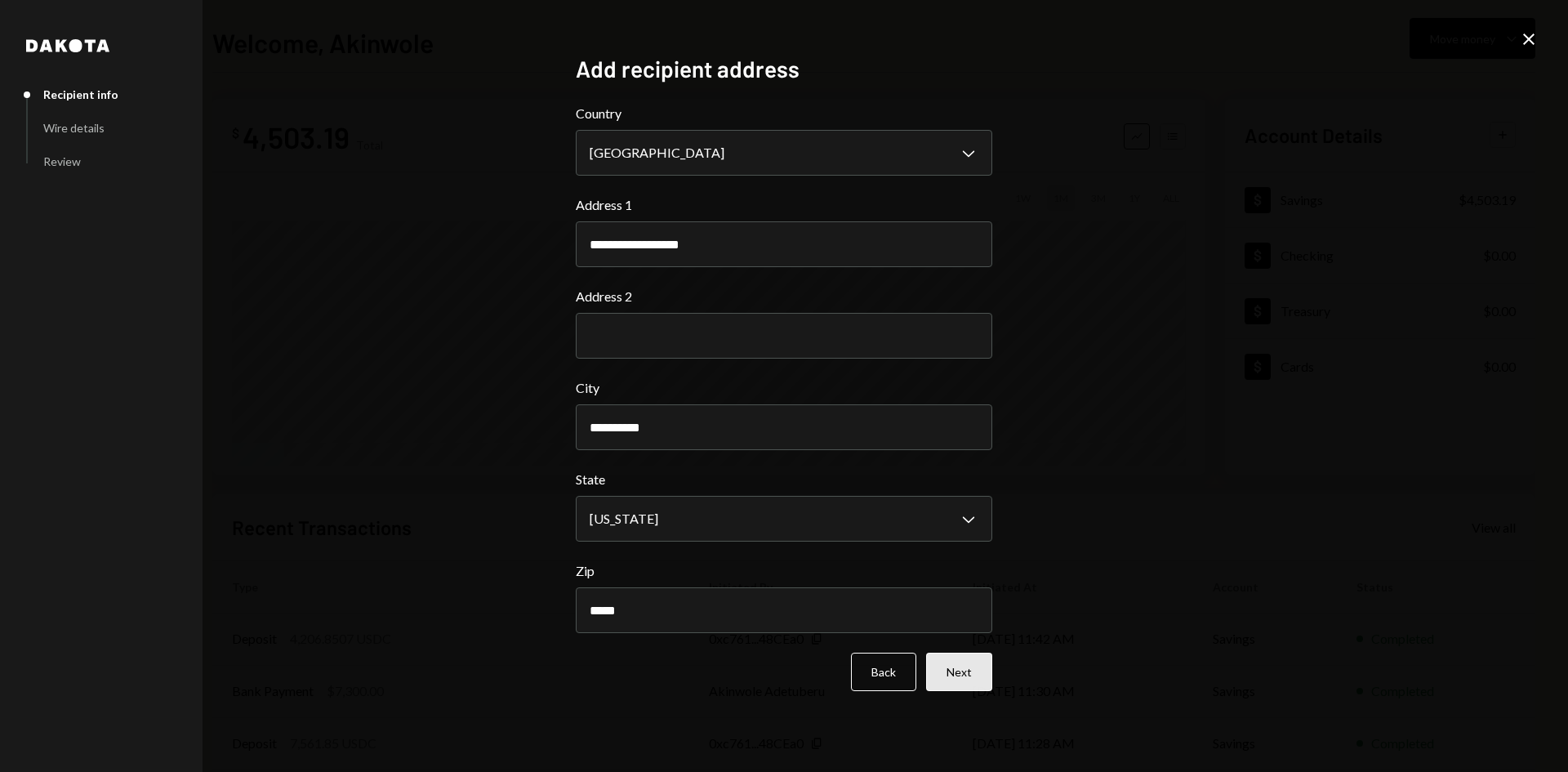 type on "*****" 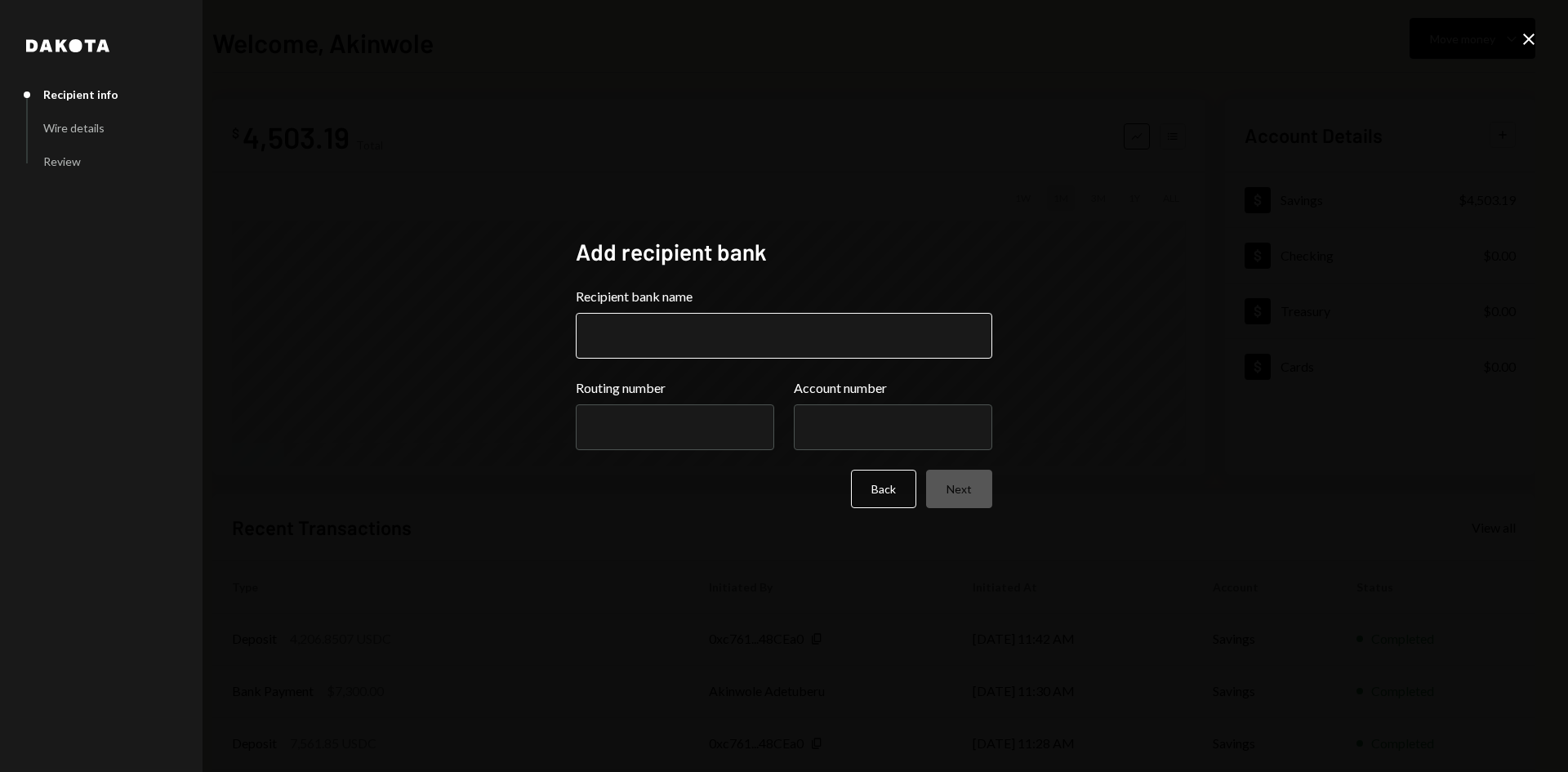 click on "Recipient bank name" at bounding box center [784, 336] 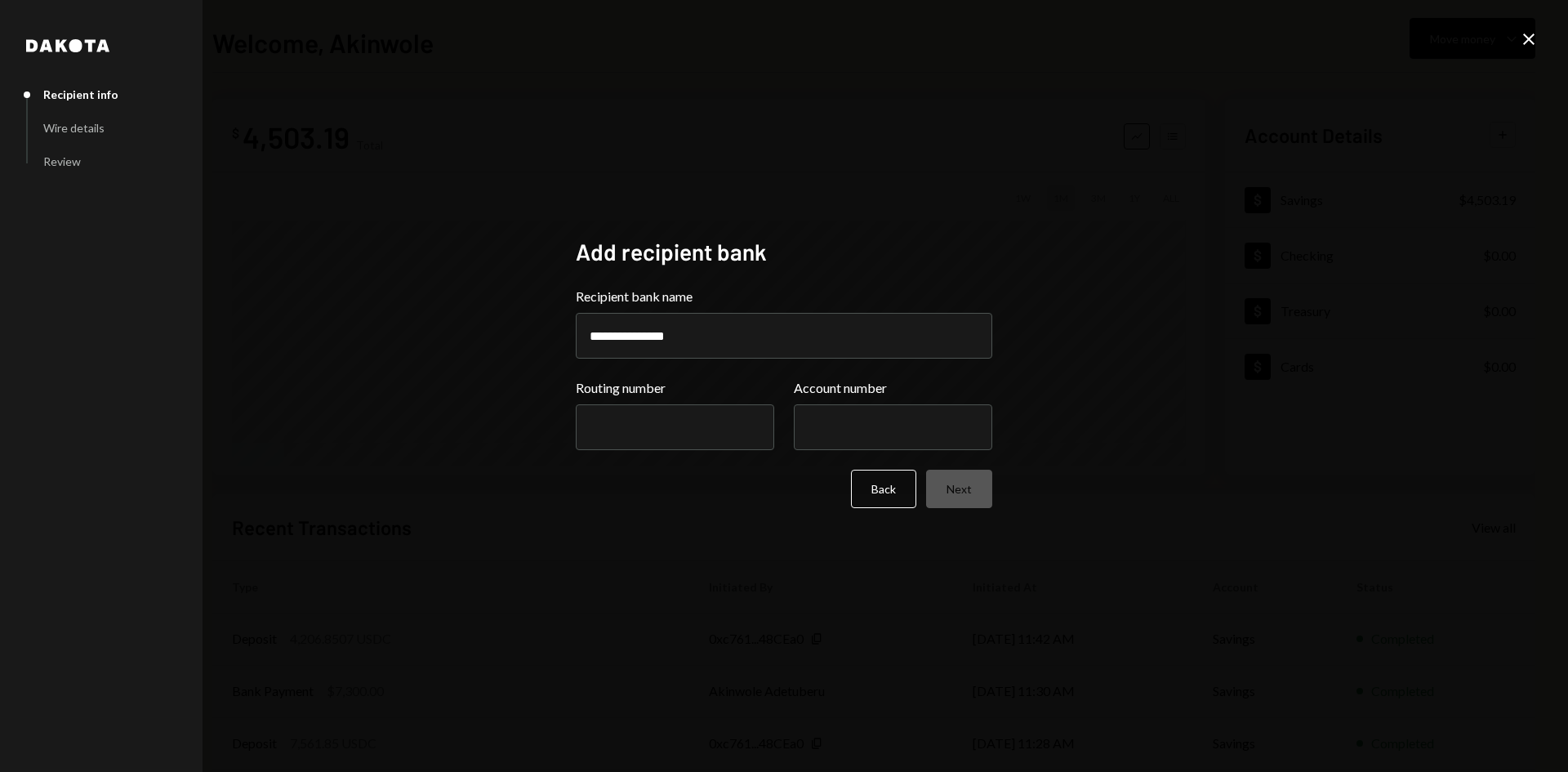 type on "**********" 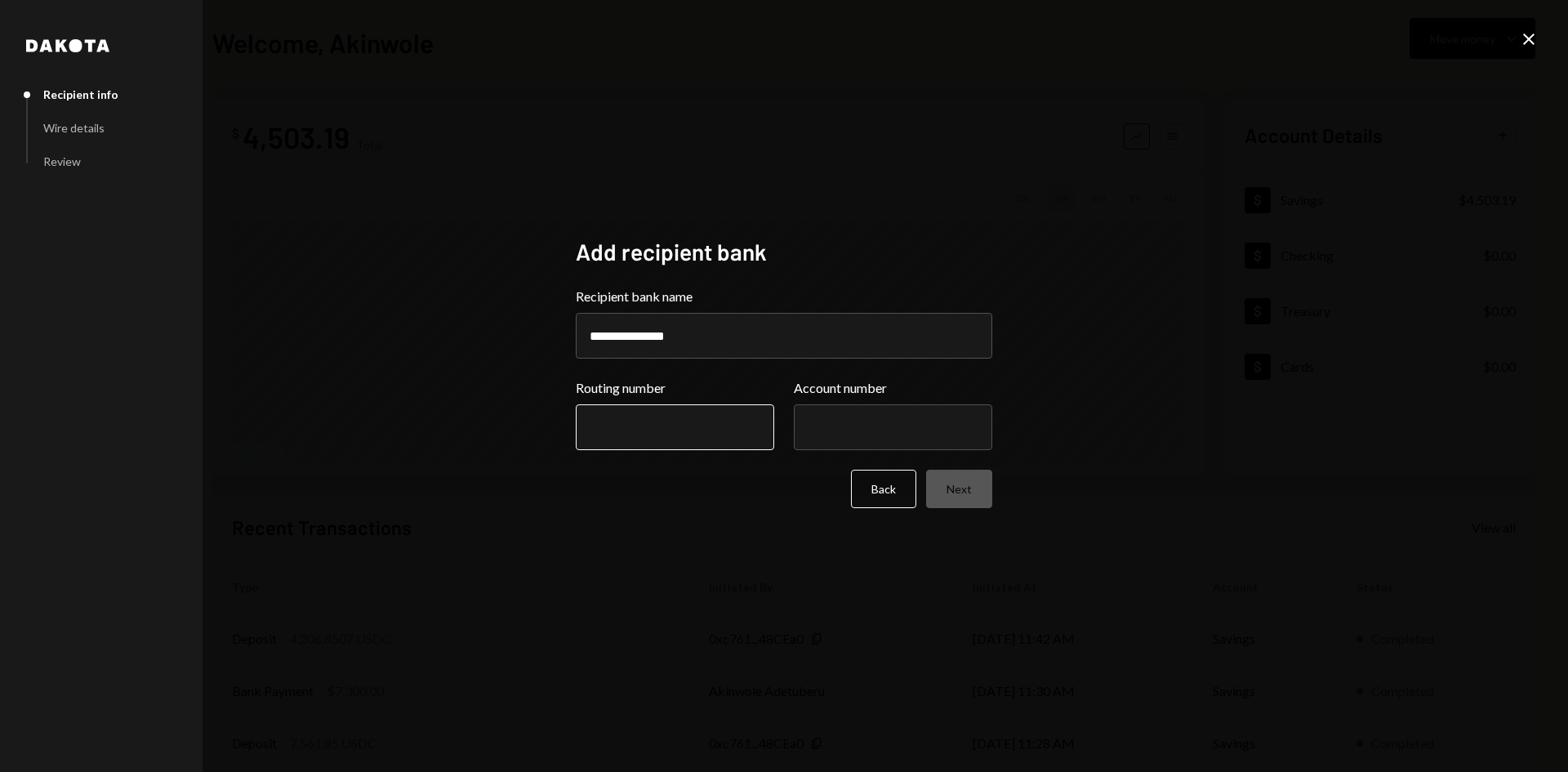 click on "Routing number" at bounding box center [675, 427] 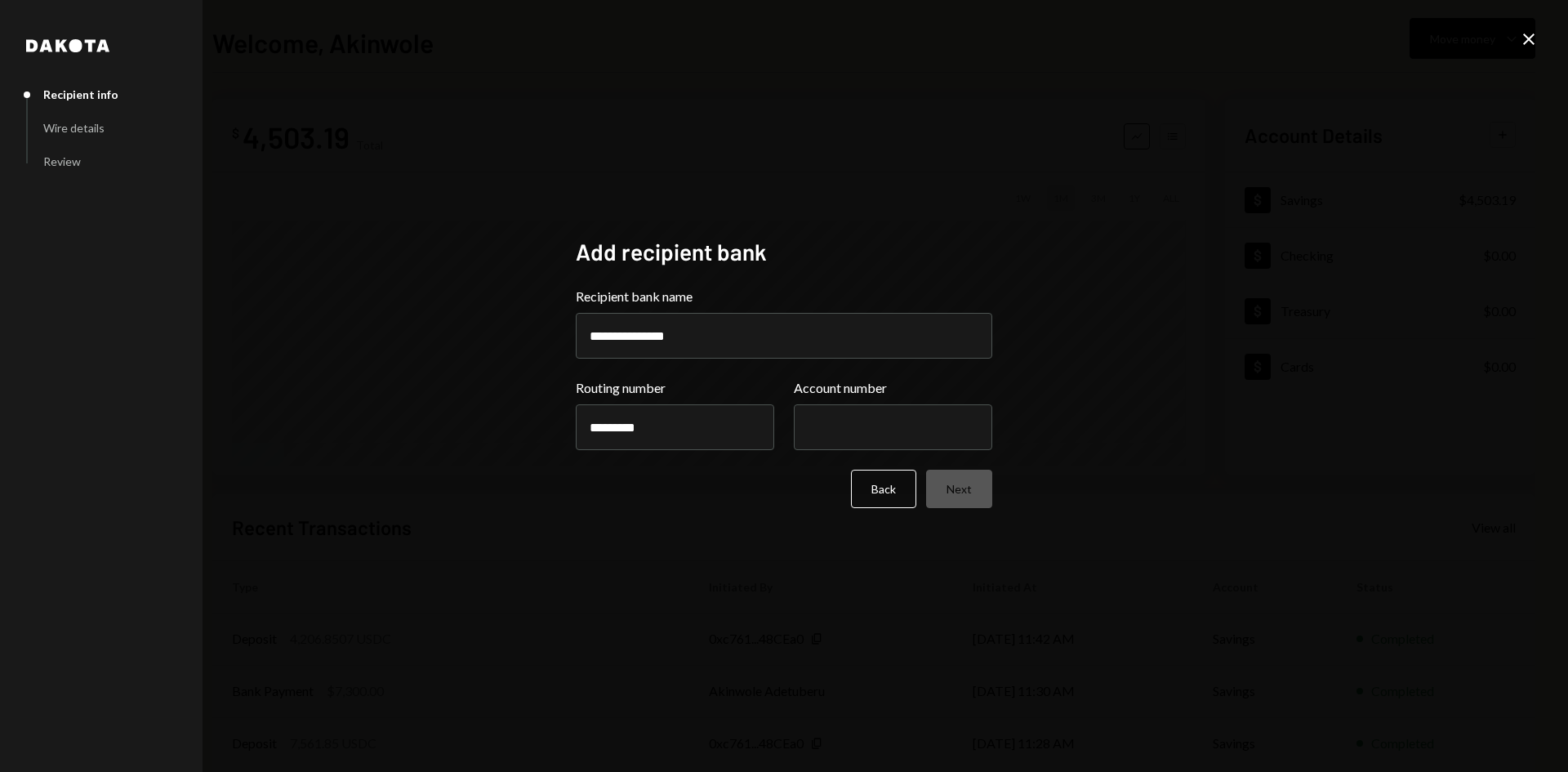 type on "*********" 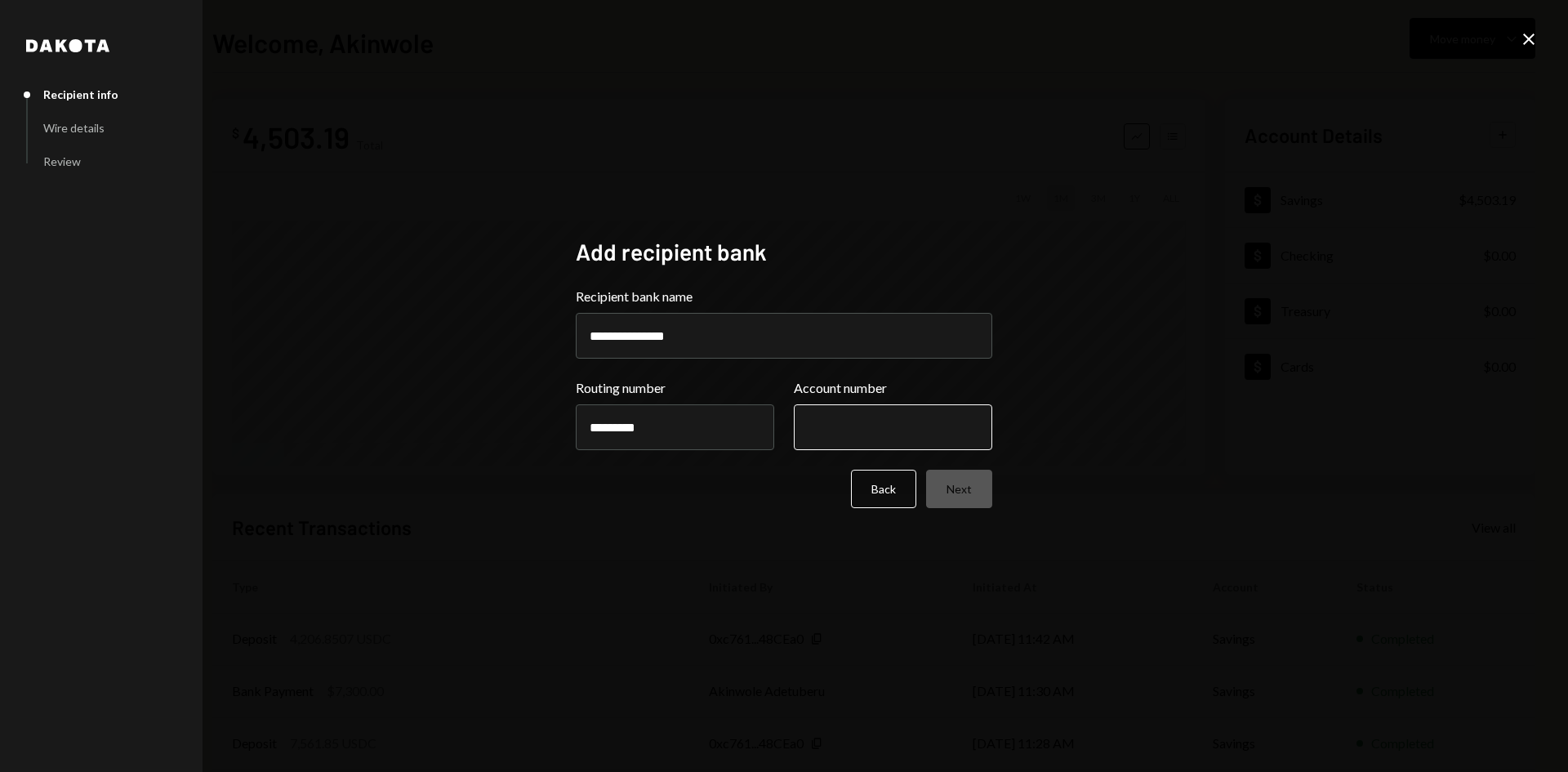 click on "Account number" at bounding box center [893, 427] 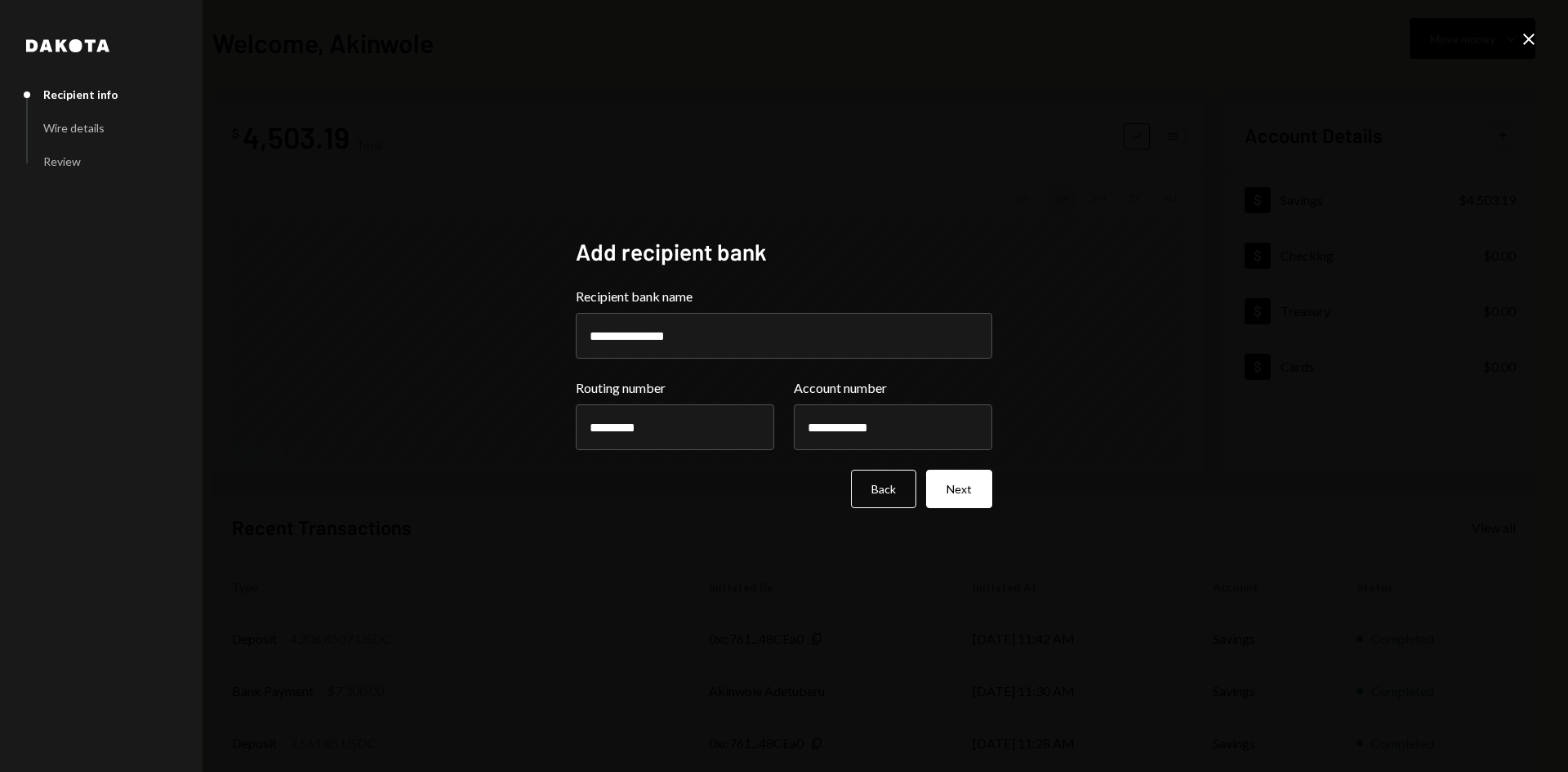 type on "**********" 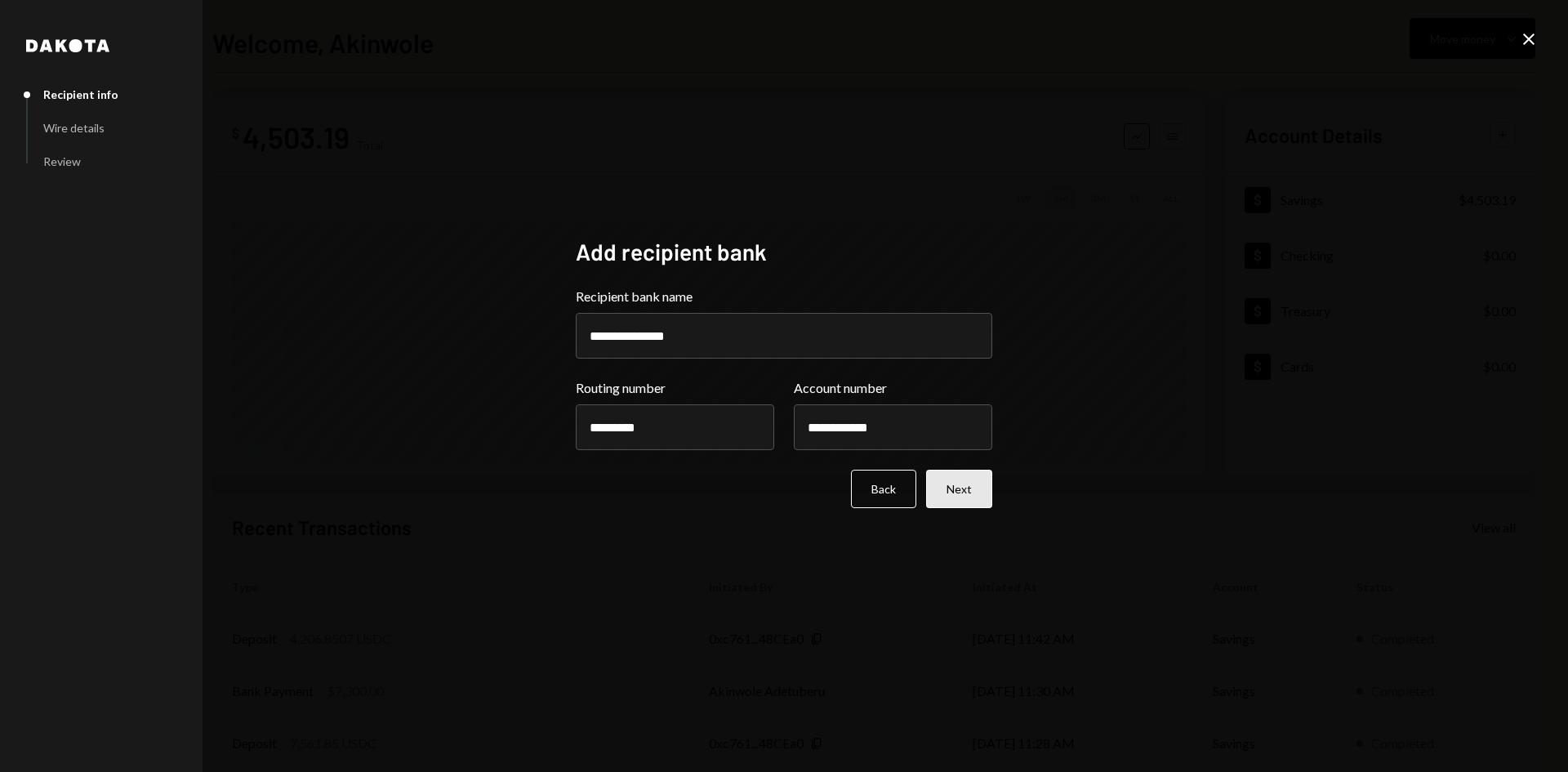 click on "Next" at bounding box center [959, 489] 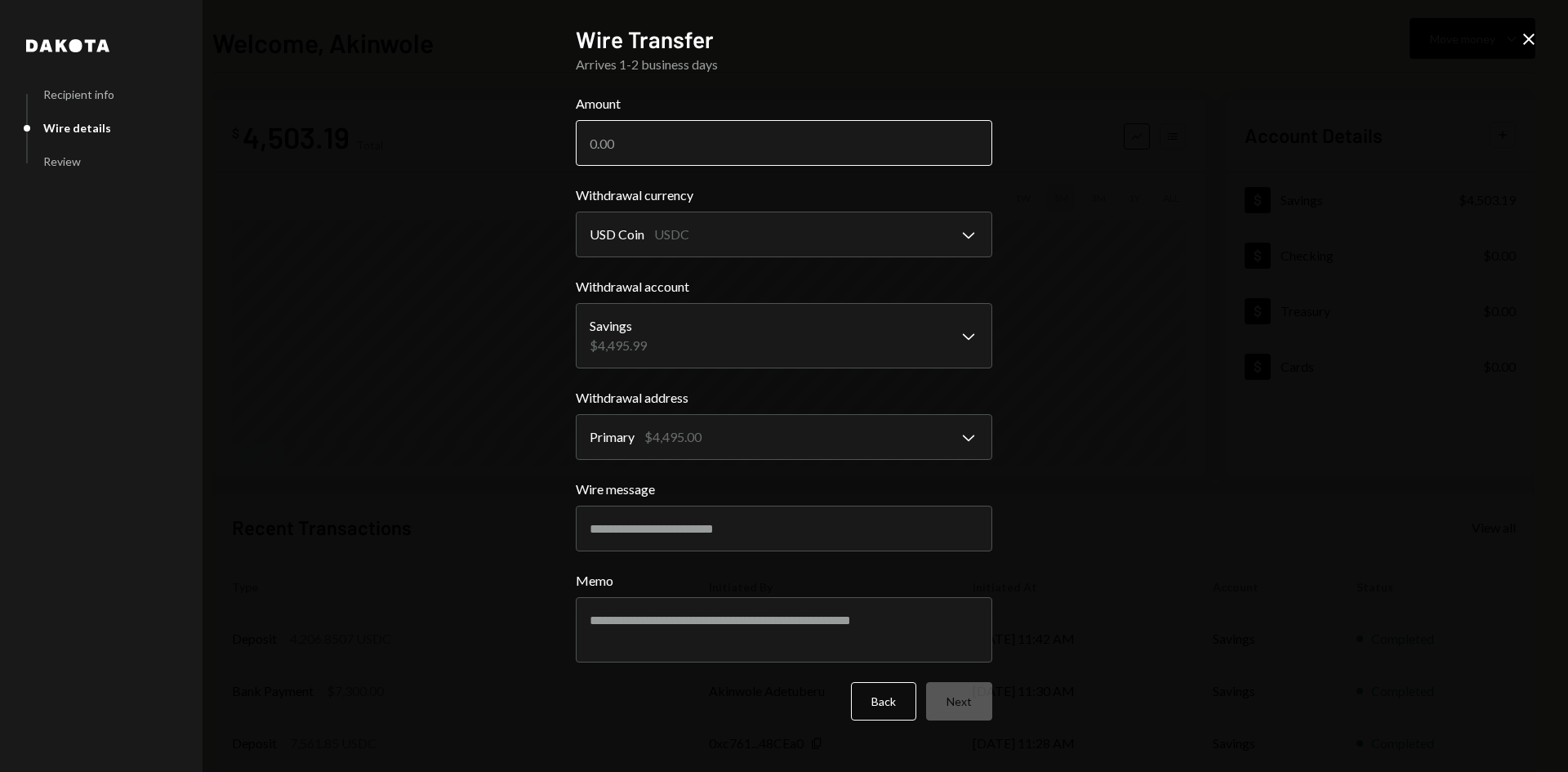 click on "Amount" at bounding box center (784, 143) 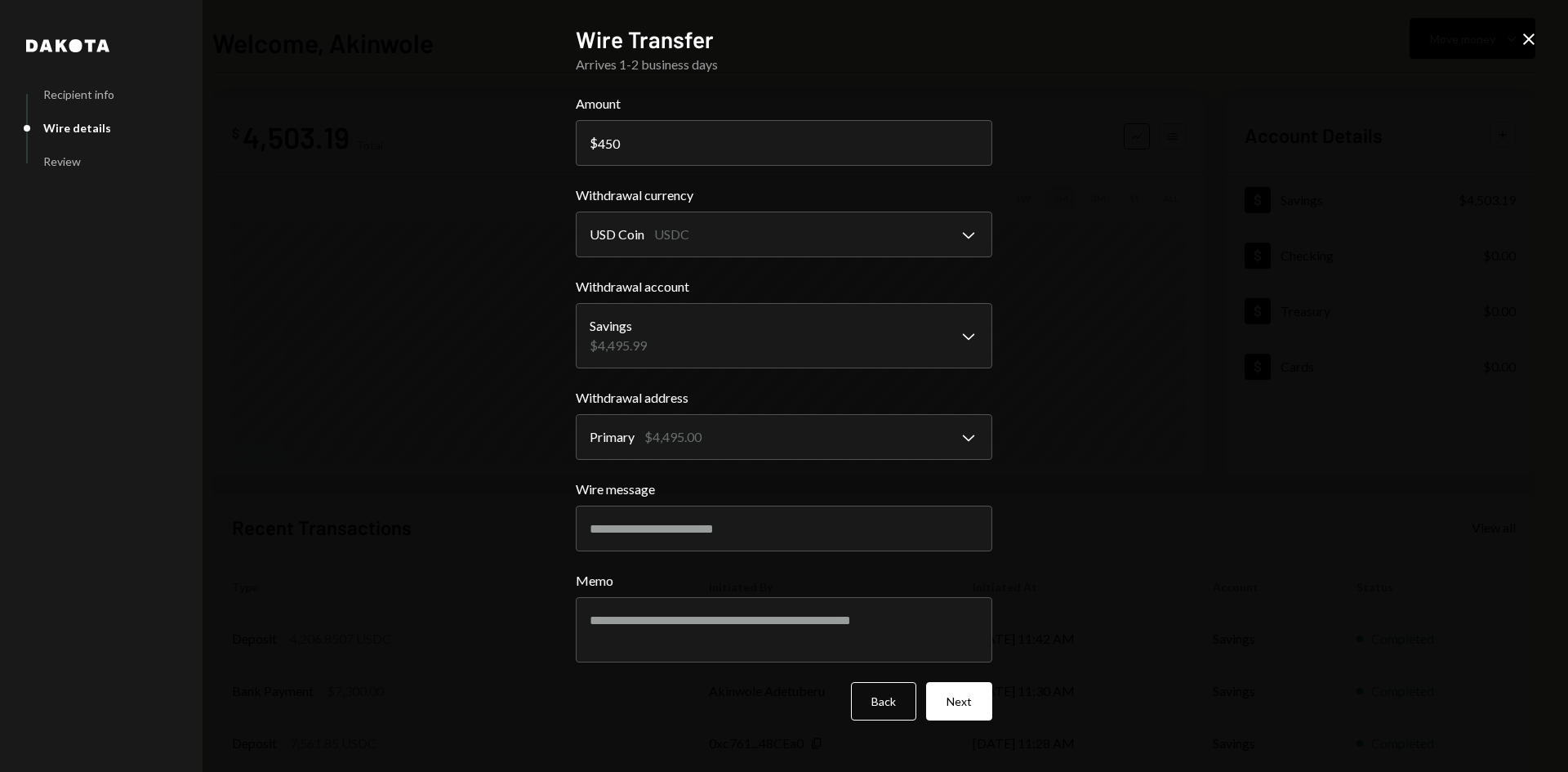type on "450" 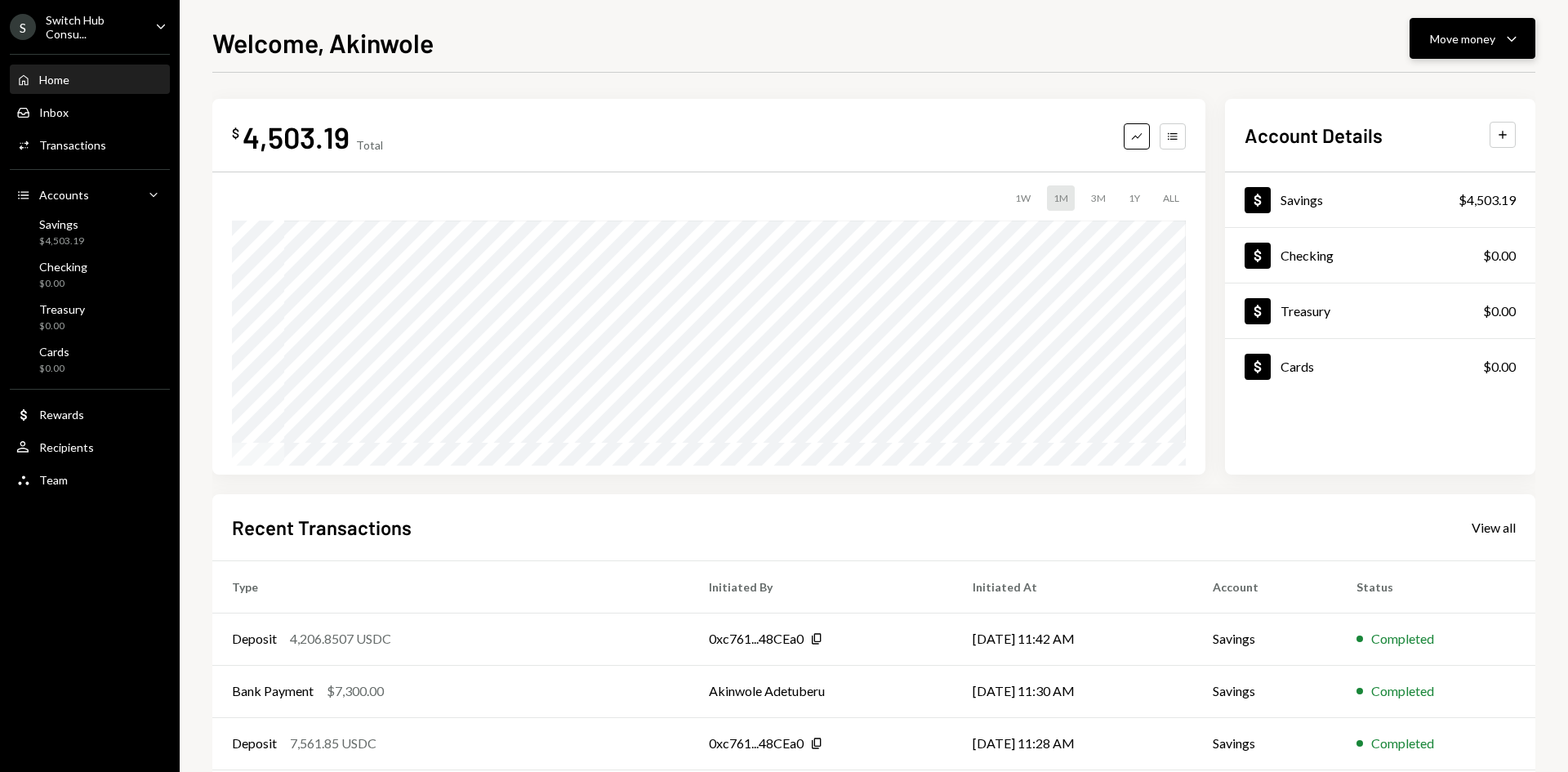 click on "Move money" at bounding box center (1463, 38) 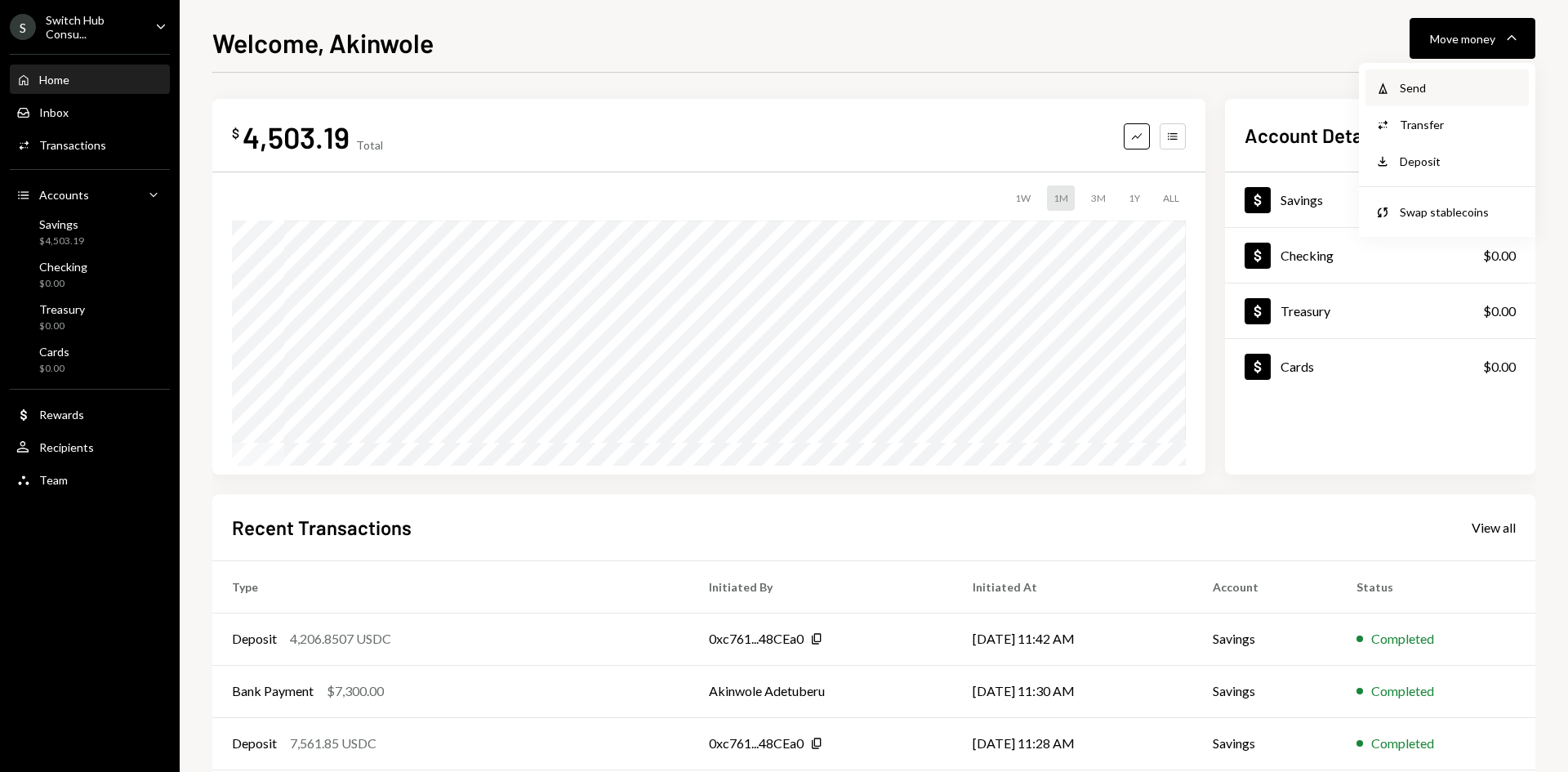click on "Send" at bounding box center (1459, 87) 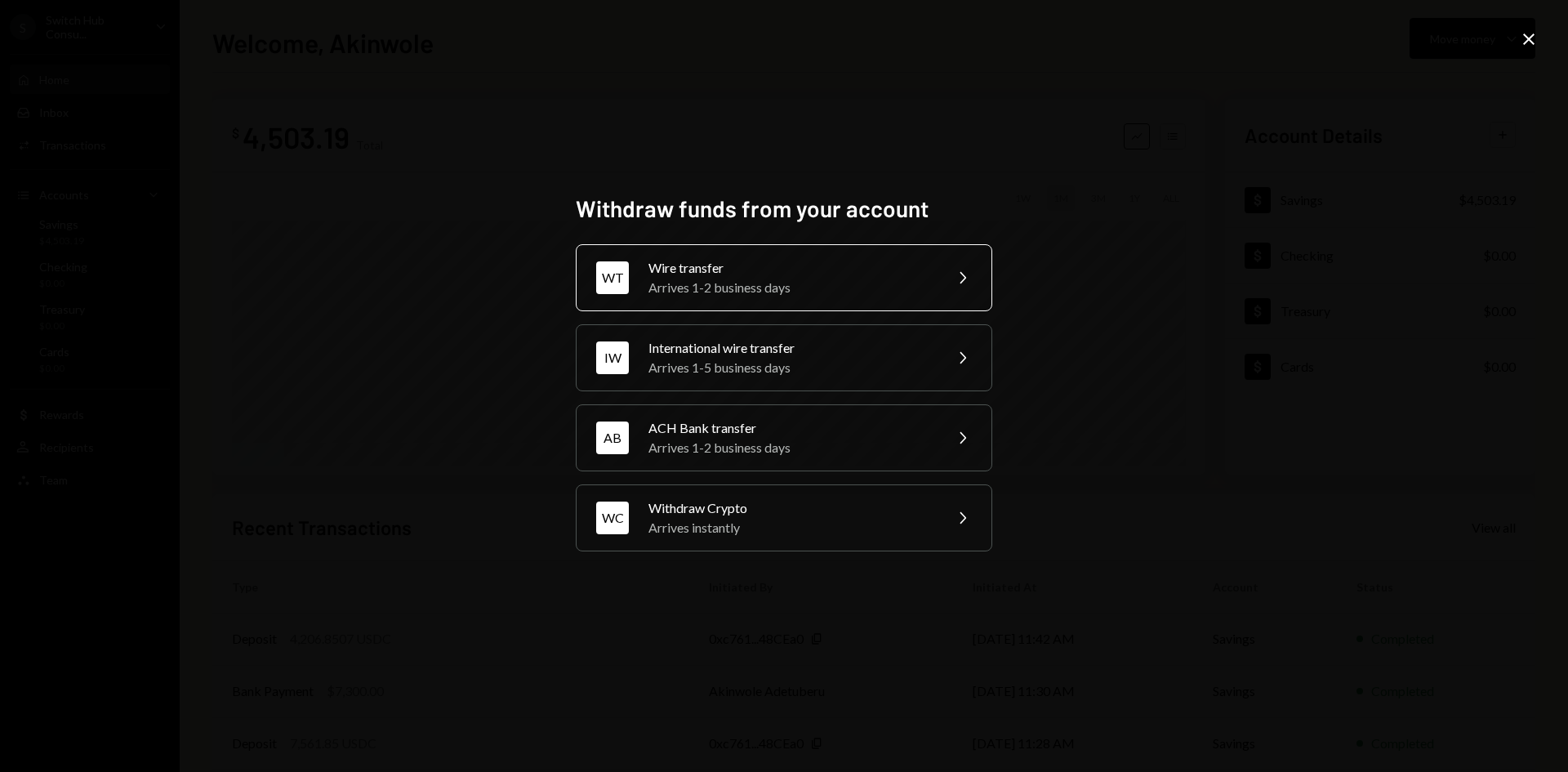 click on "Wire transfer" at bounding box center [791, 268] 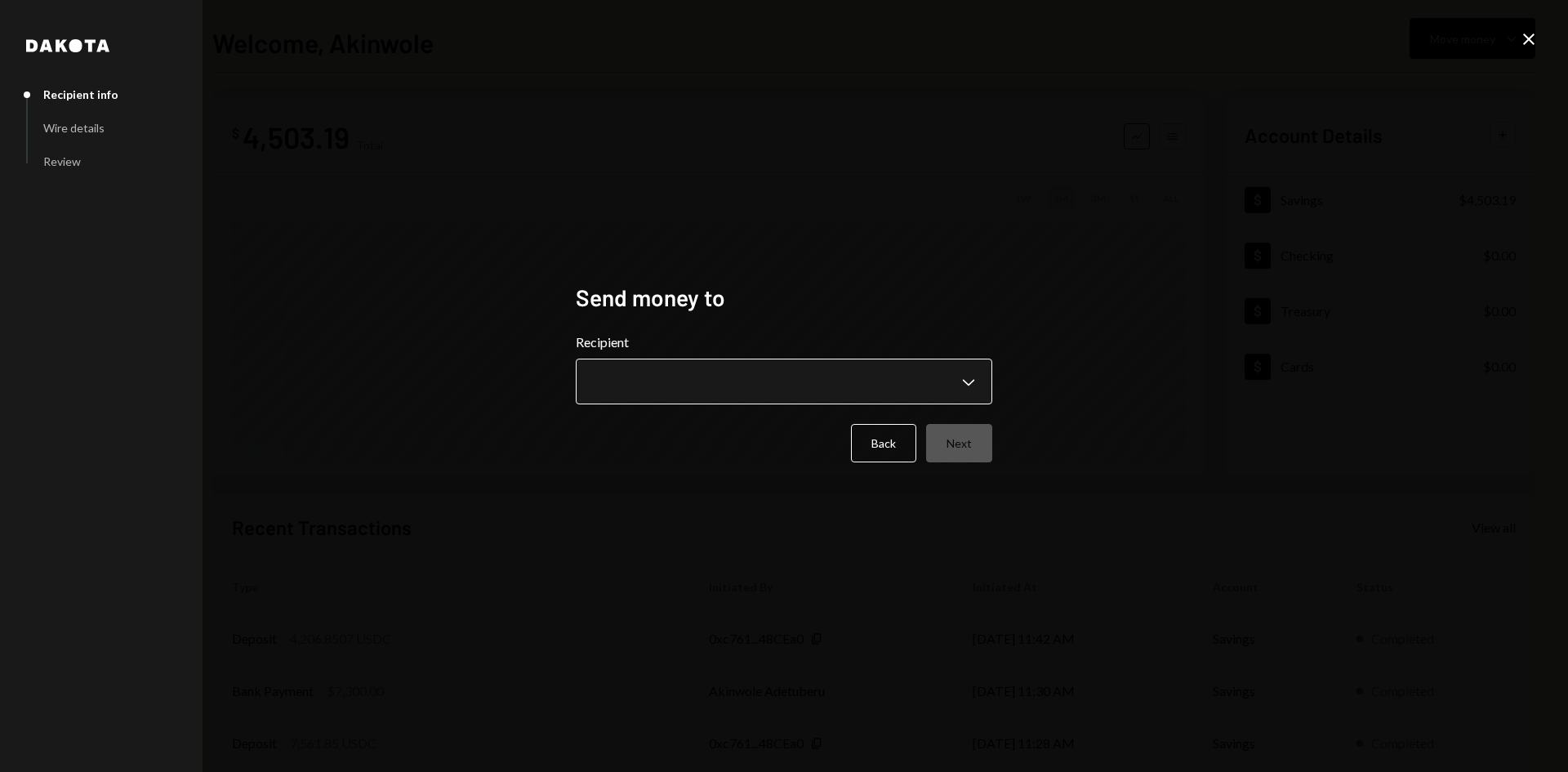 click on "**********" at bounding box center [784, 386] 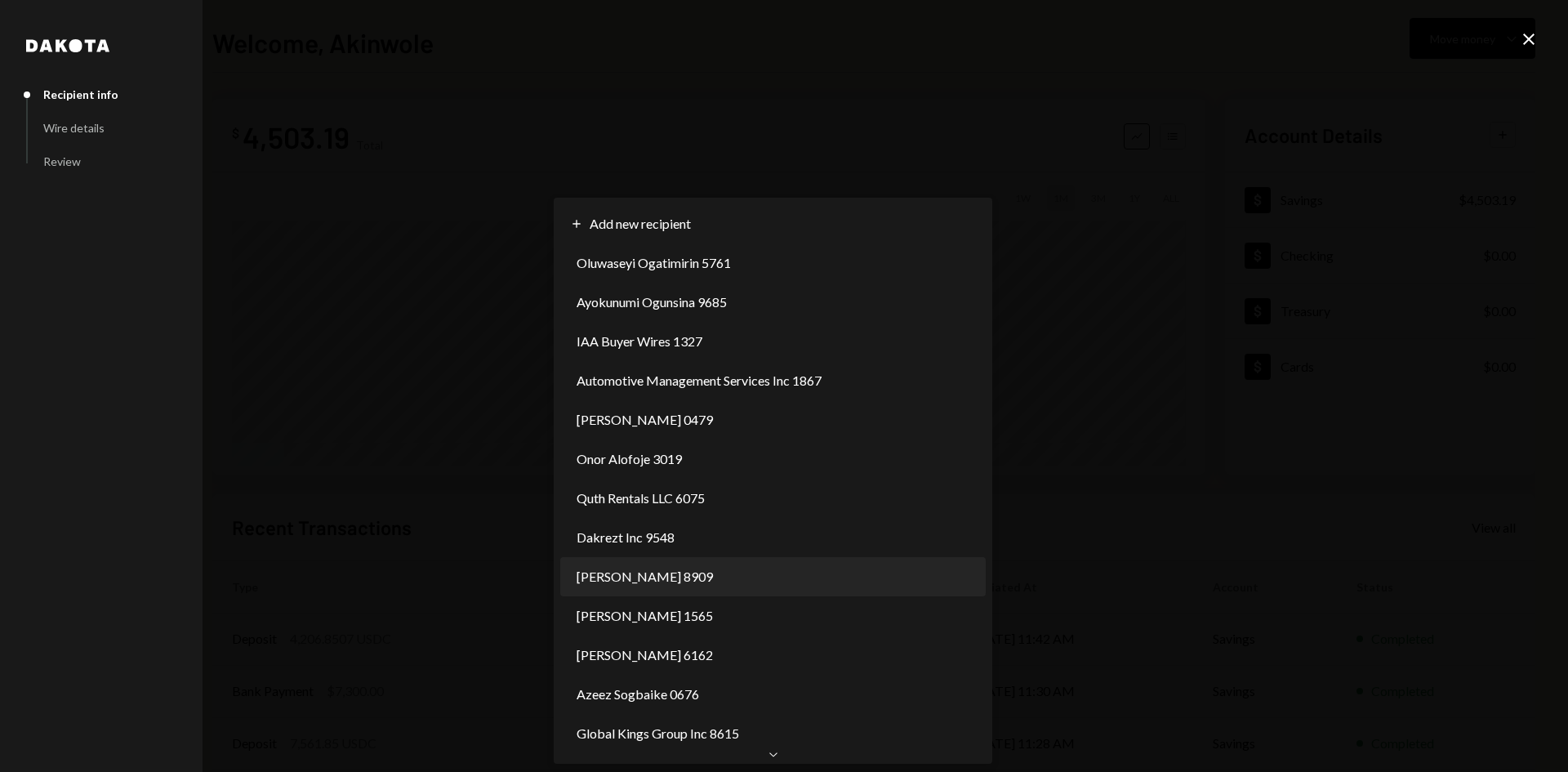scroll, scrollTop: 0, scrollLeft: 0, axis: both 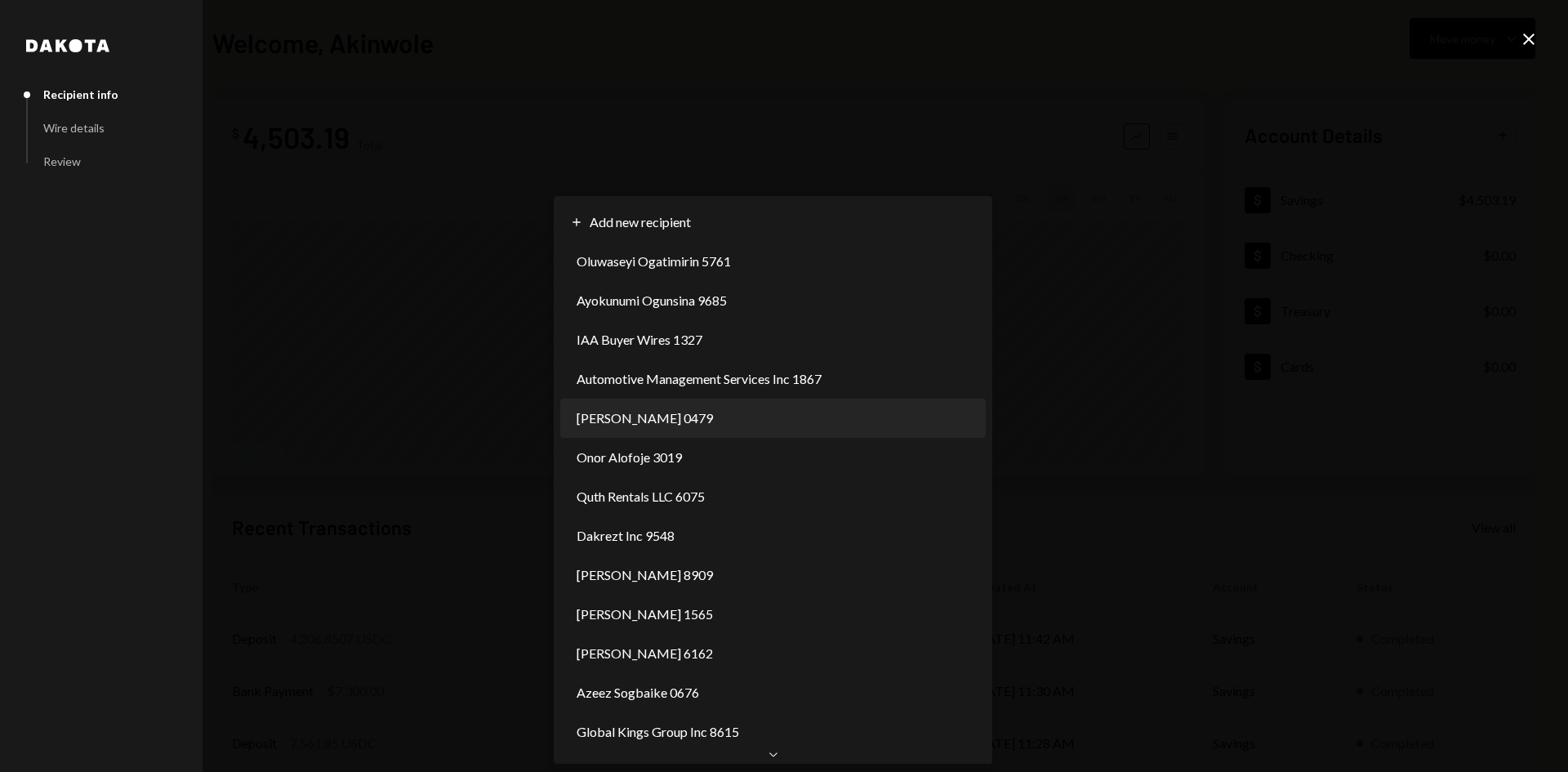 select on "**********" 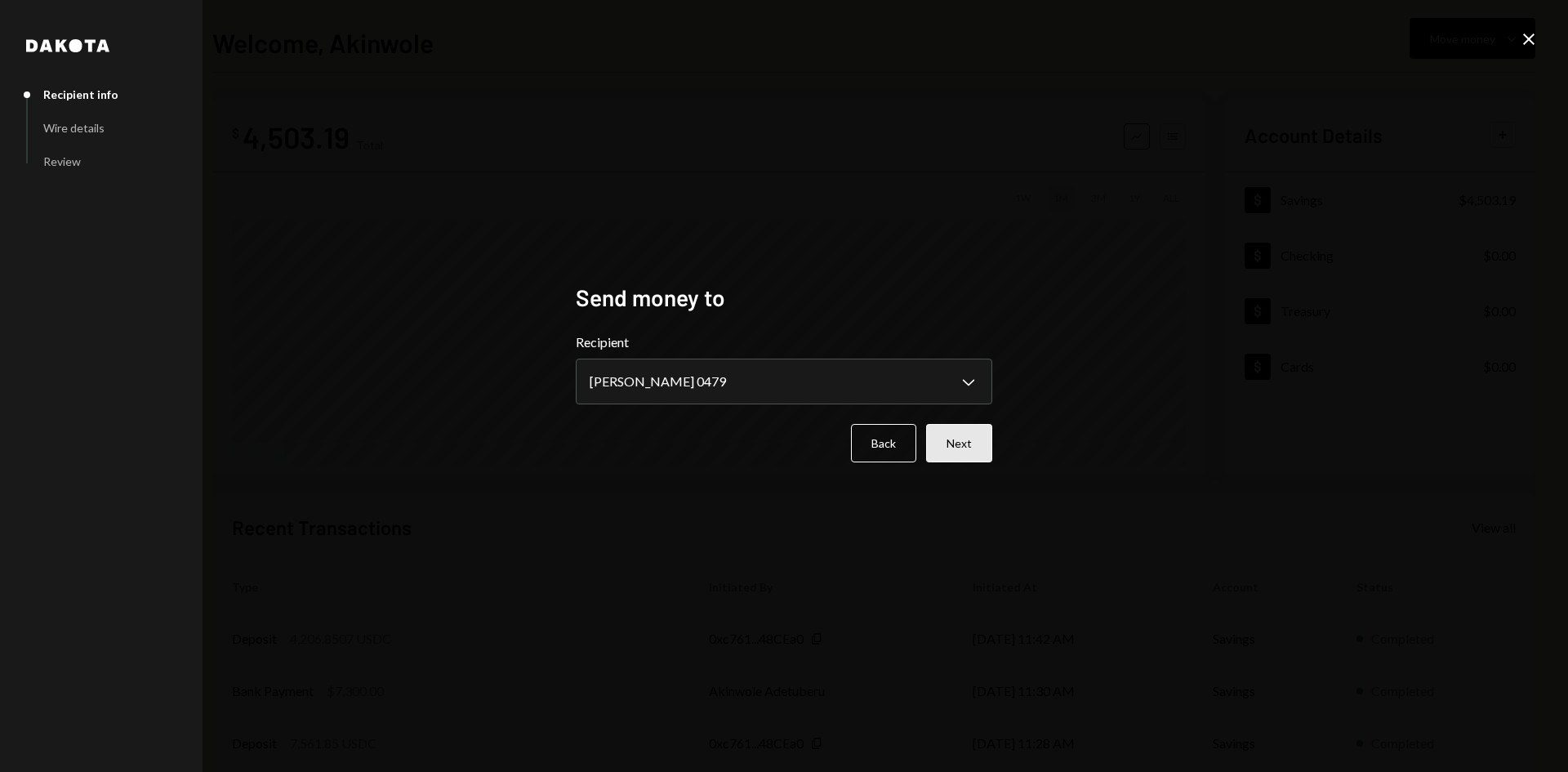 click on "Next" at bounding box center (959, 443) 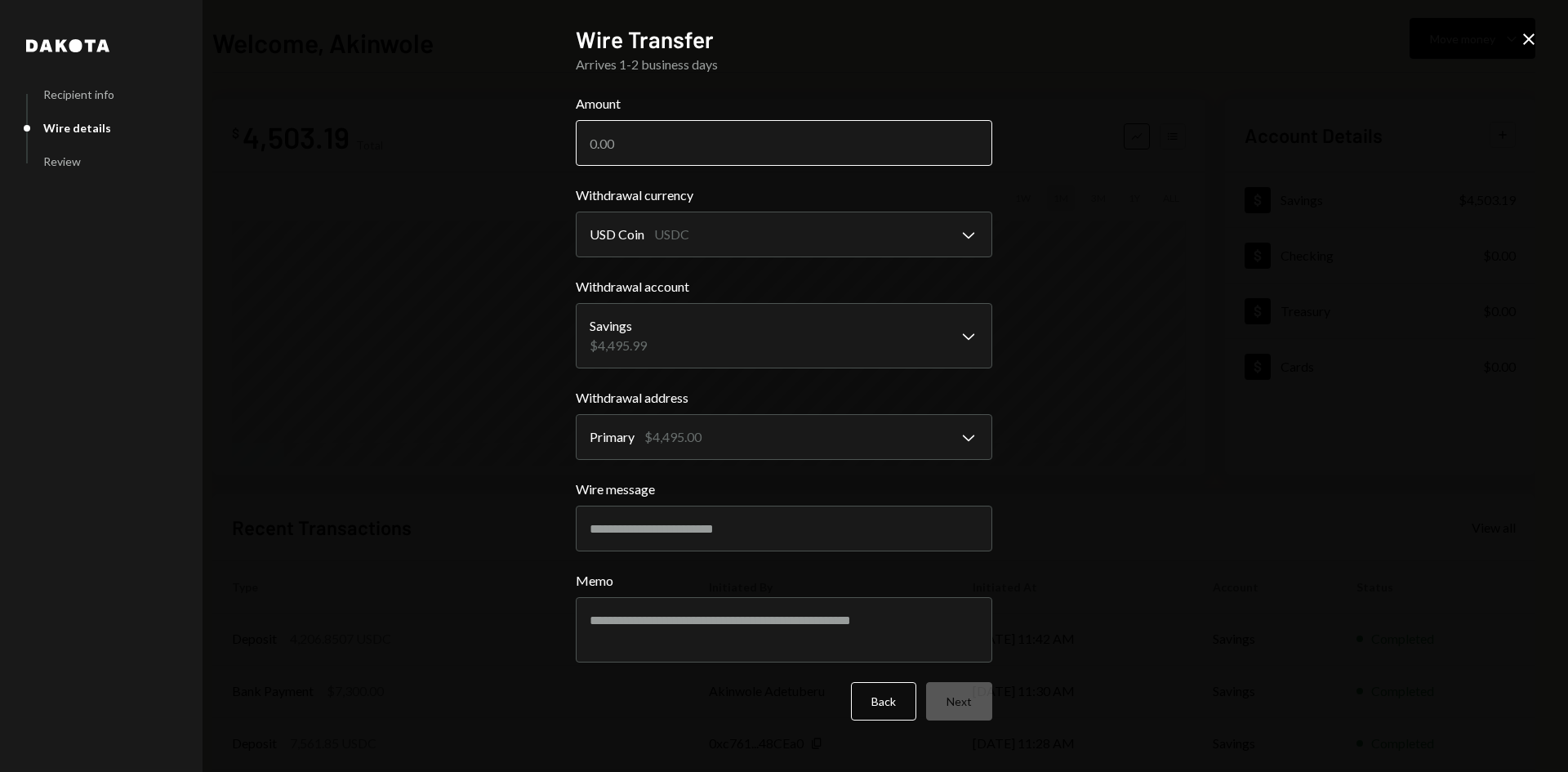 click on "Amount" at bounding box center [784, 143] 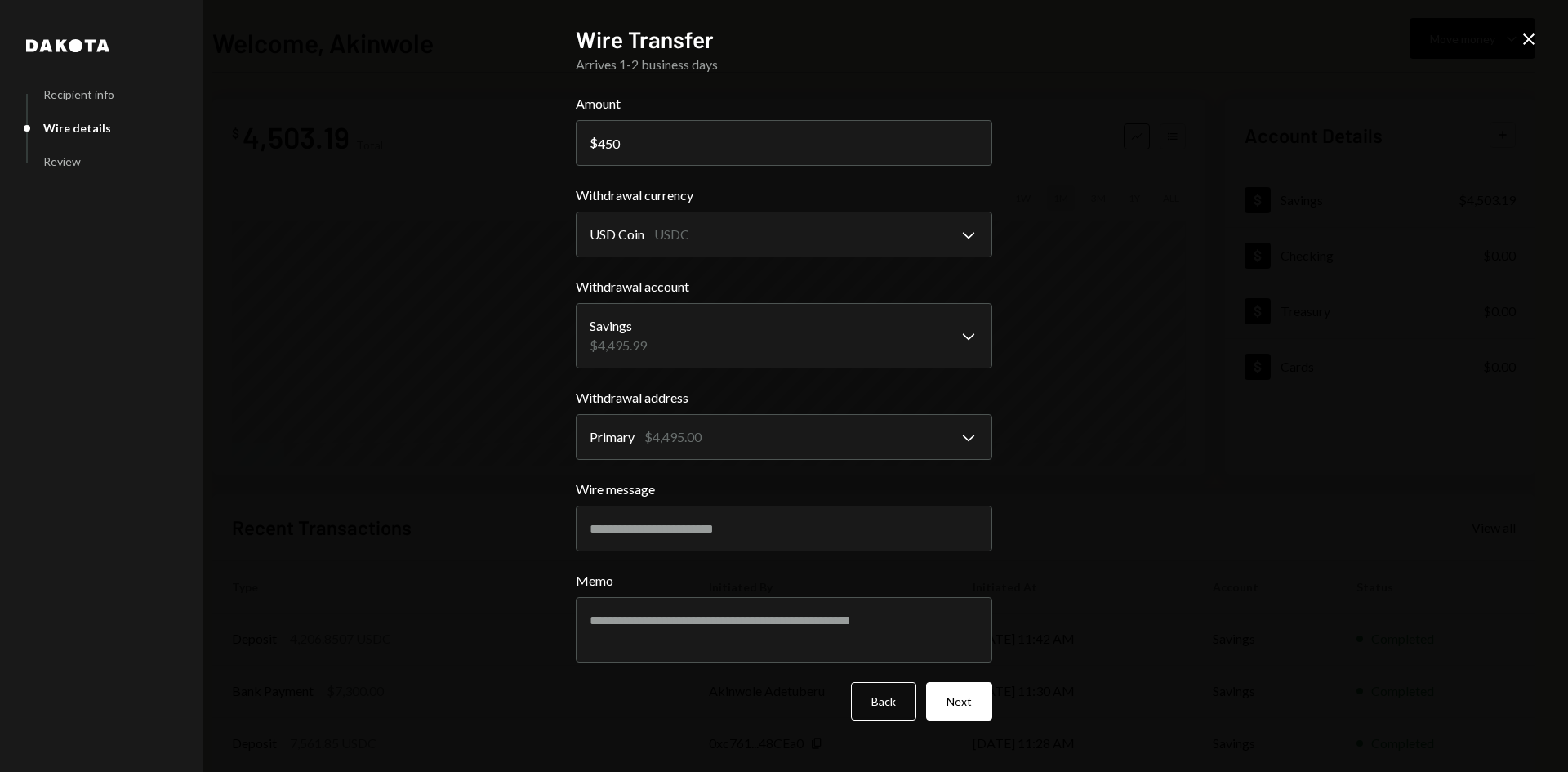 type on "450" 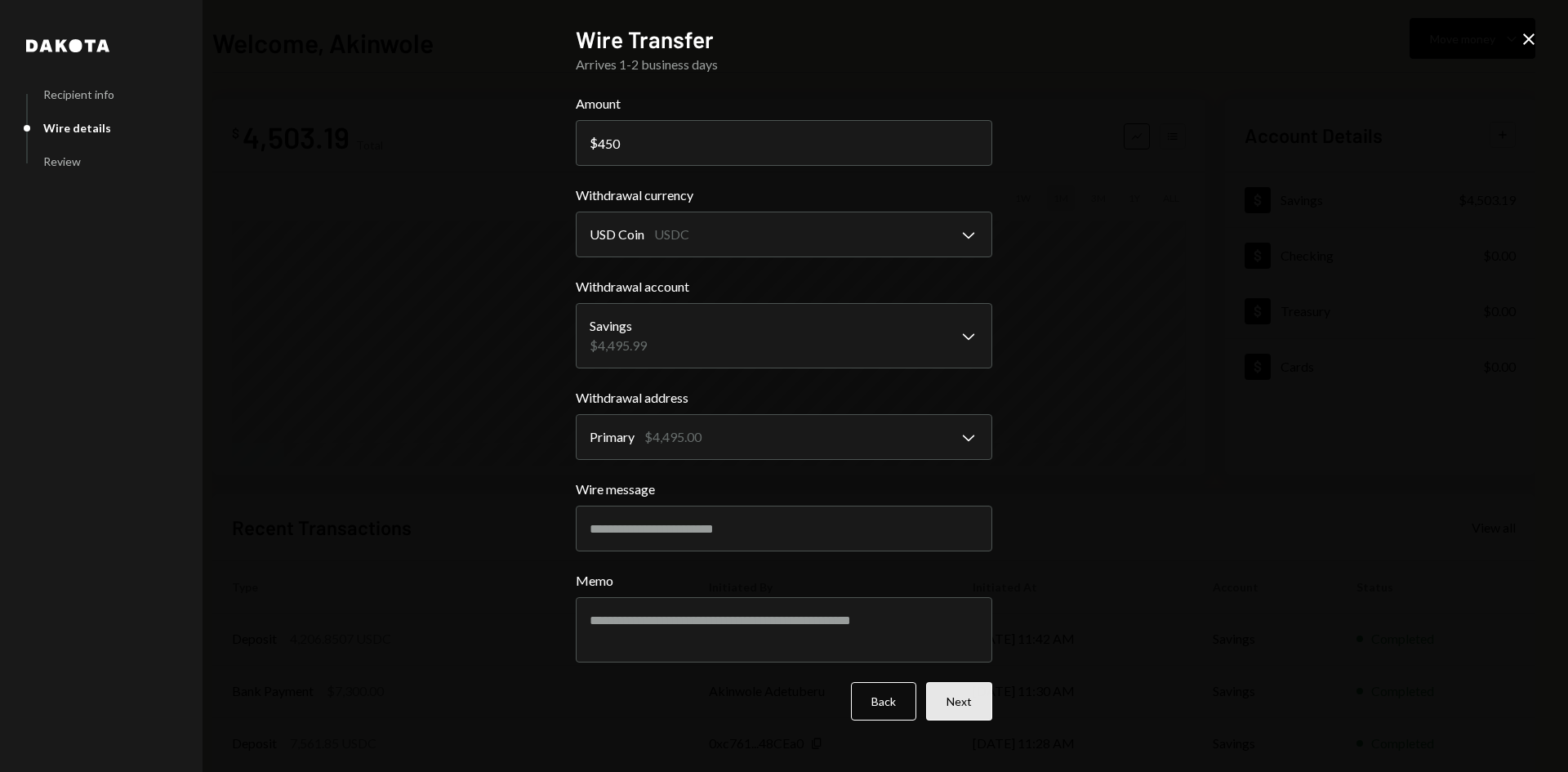 click on "Next" at bounding box center (959, 701) 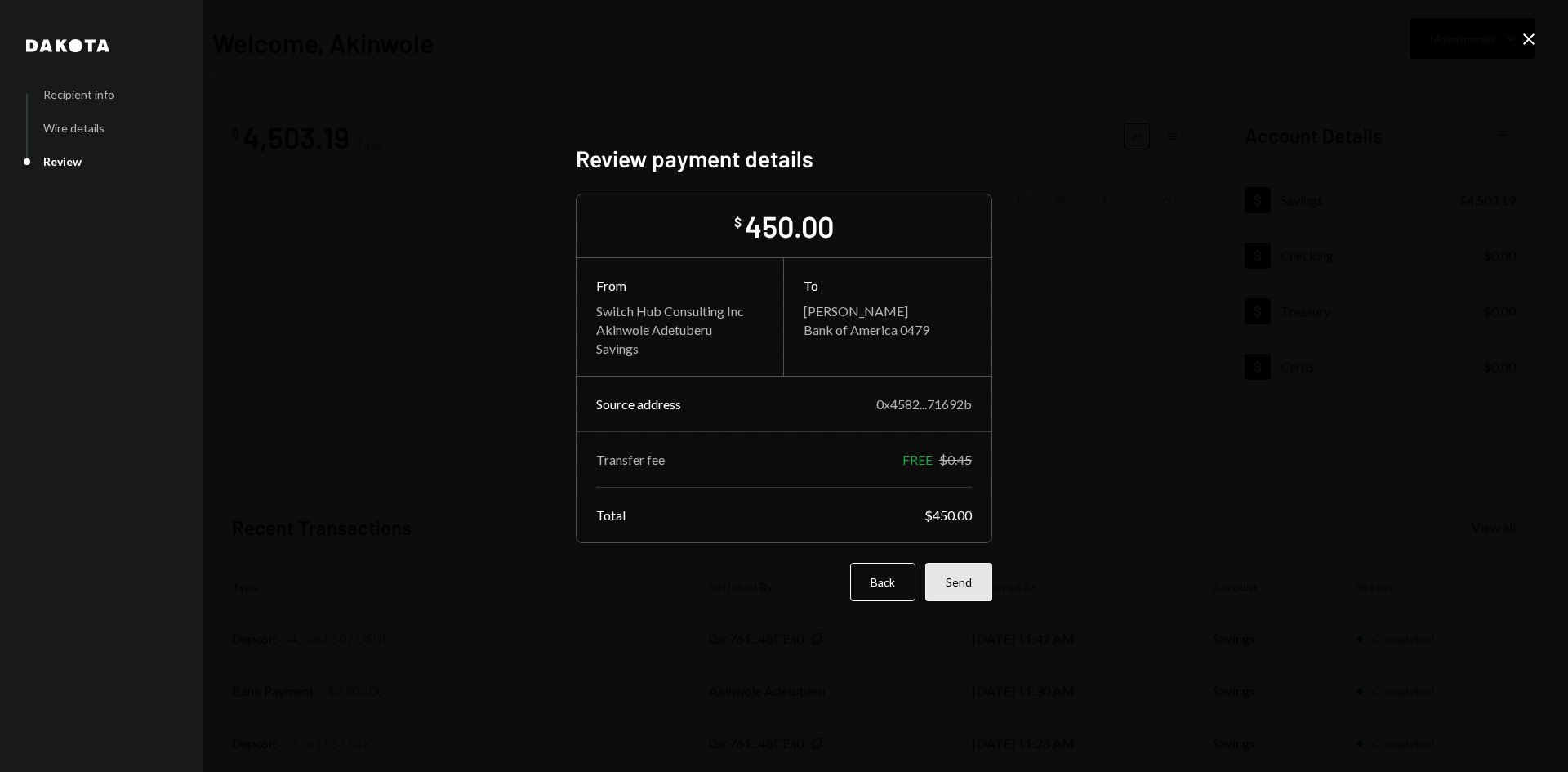 click on "Send" at bounding box center (959, 582) 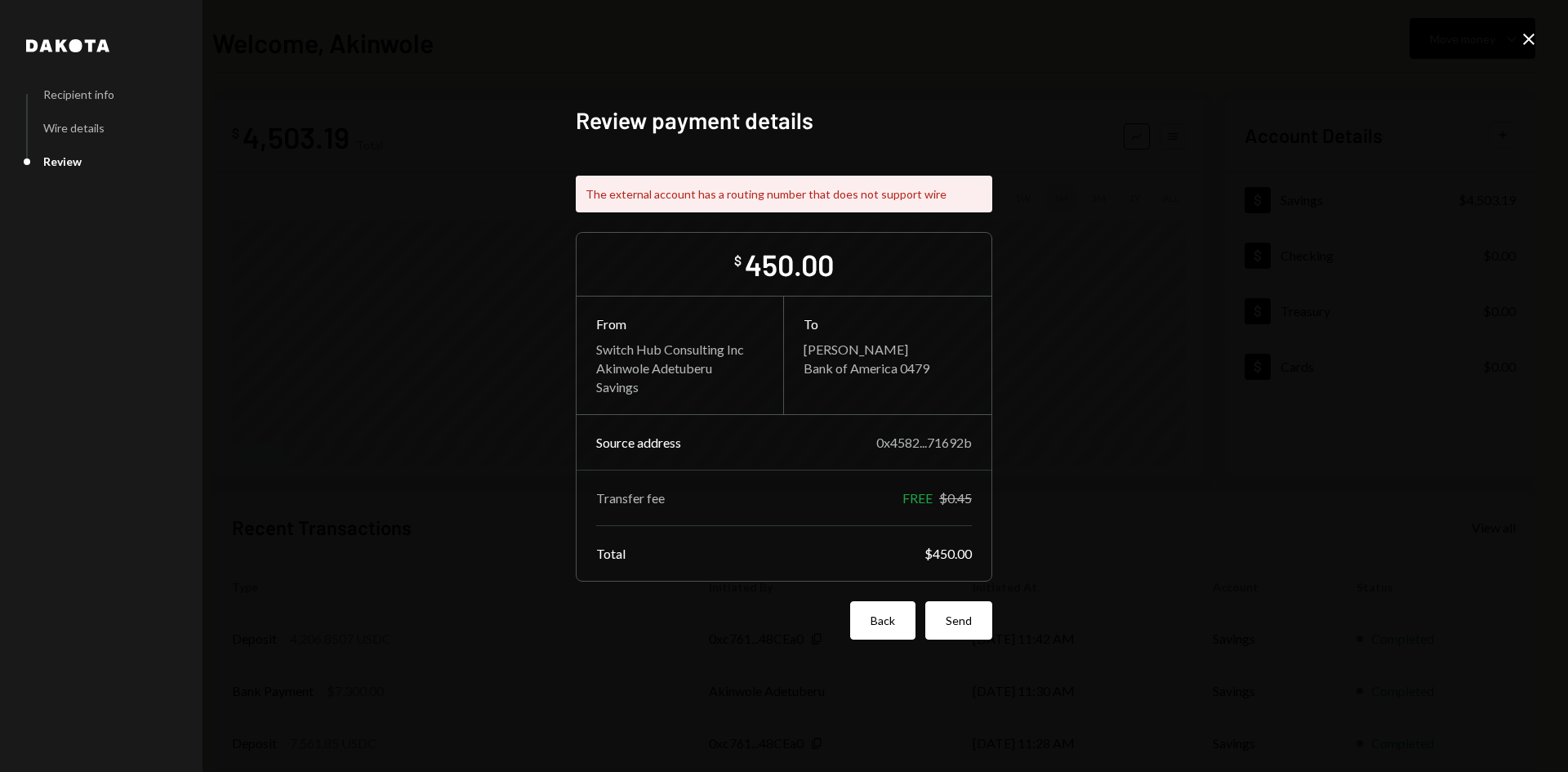 click on "Back" at bounding box center (883, 620) 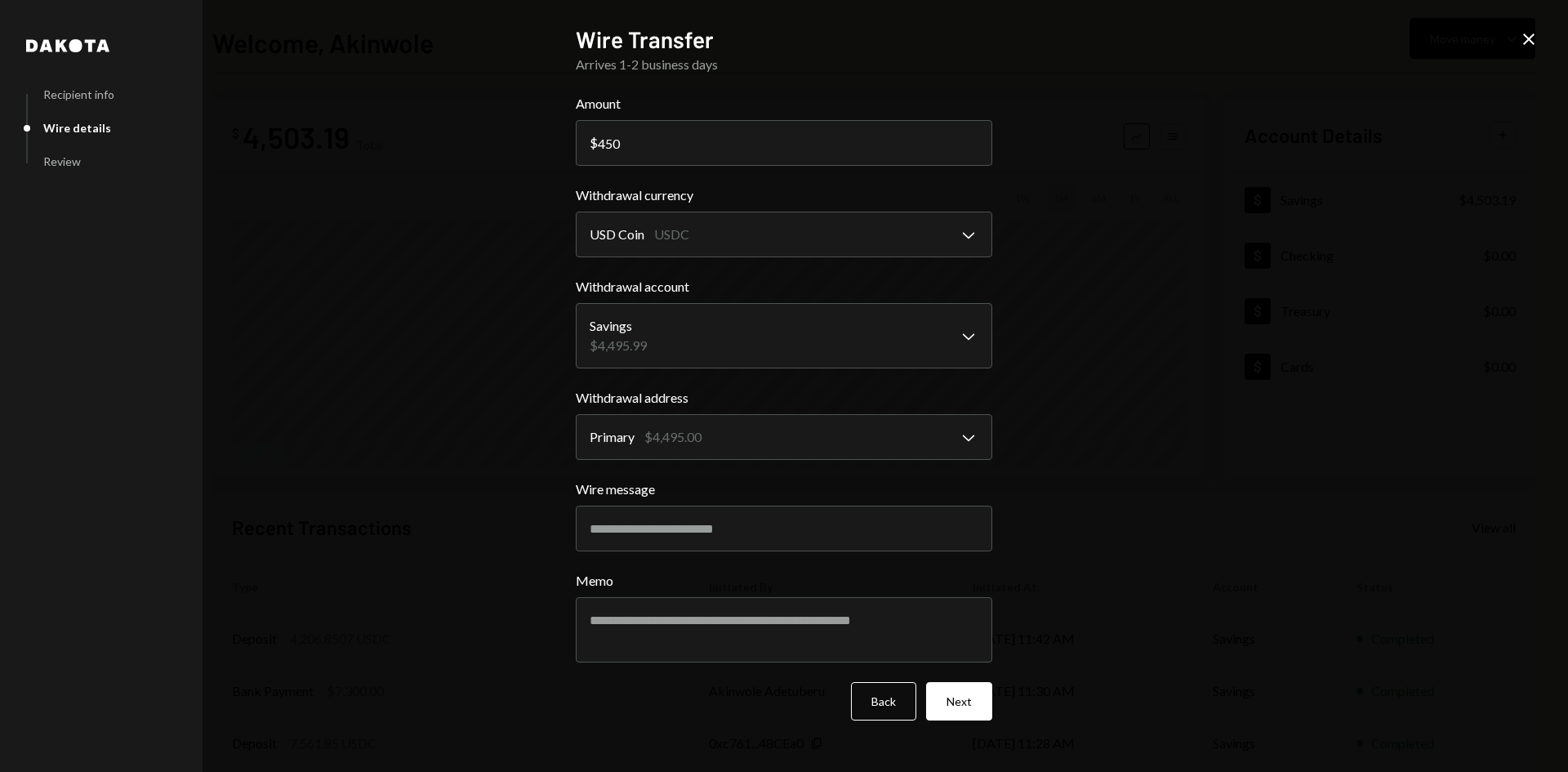 click on "Close" 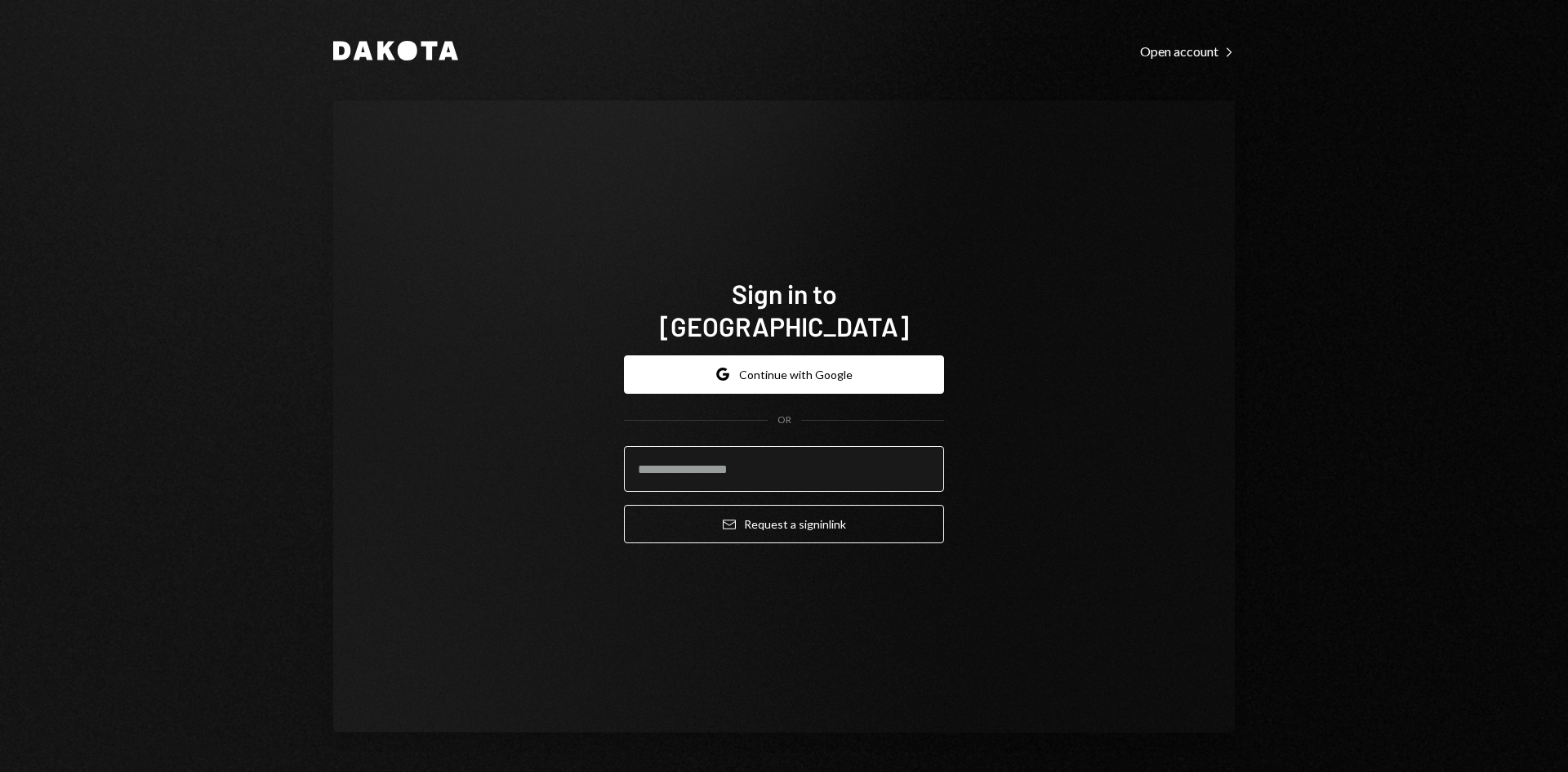 click at bounding box center [784, 469] 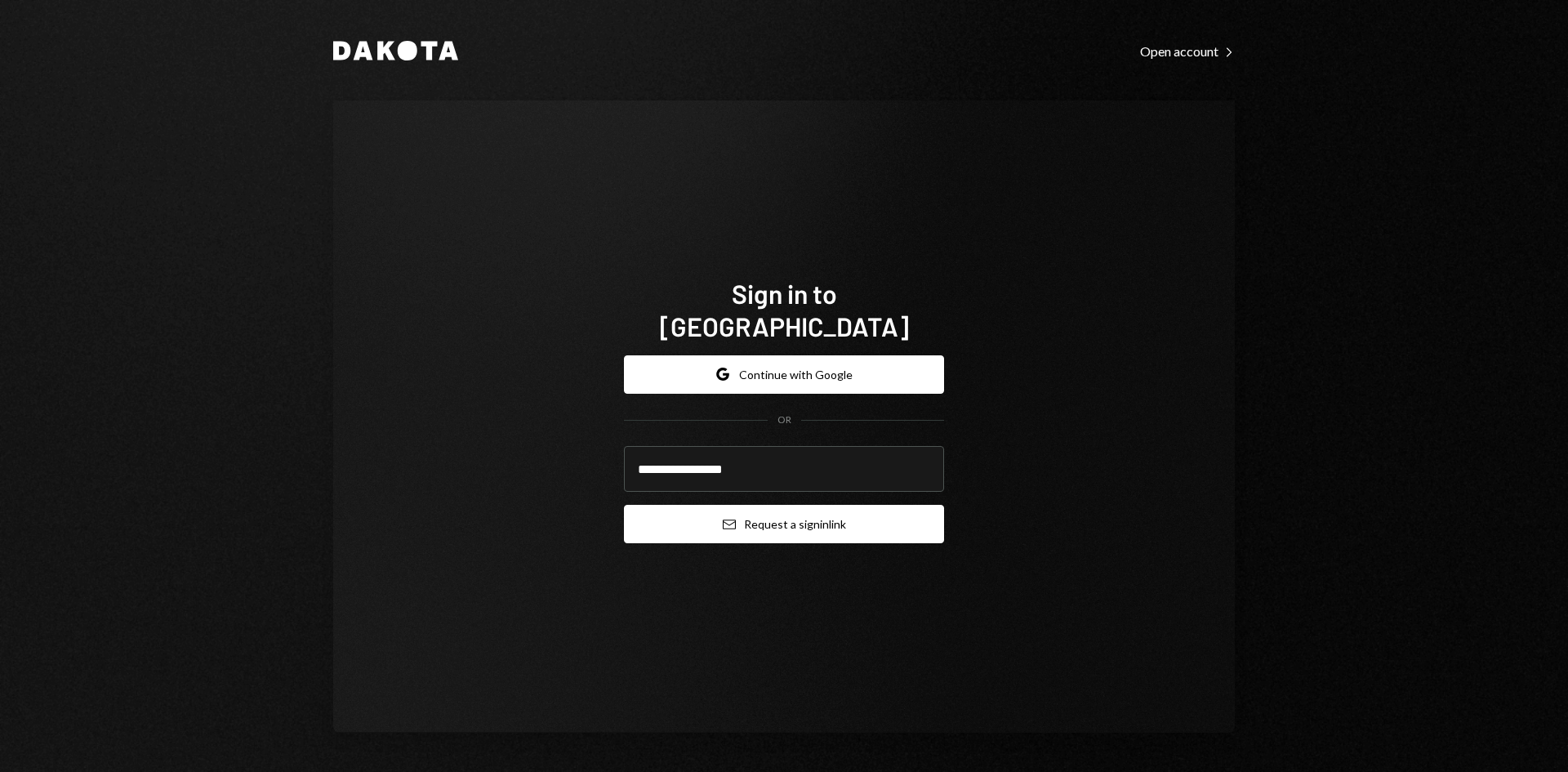 click on "Email Request a sign  in  link" at bounding box center [784, 524] 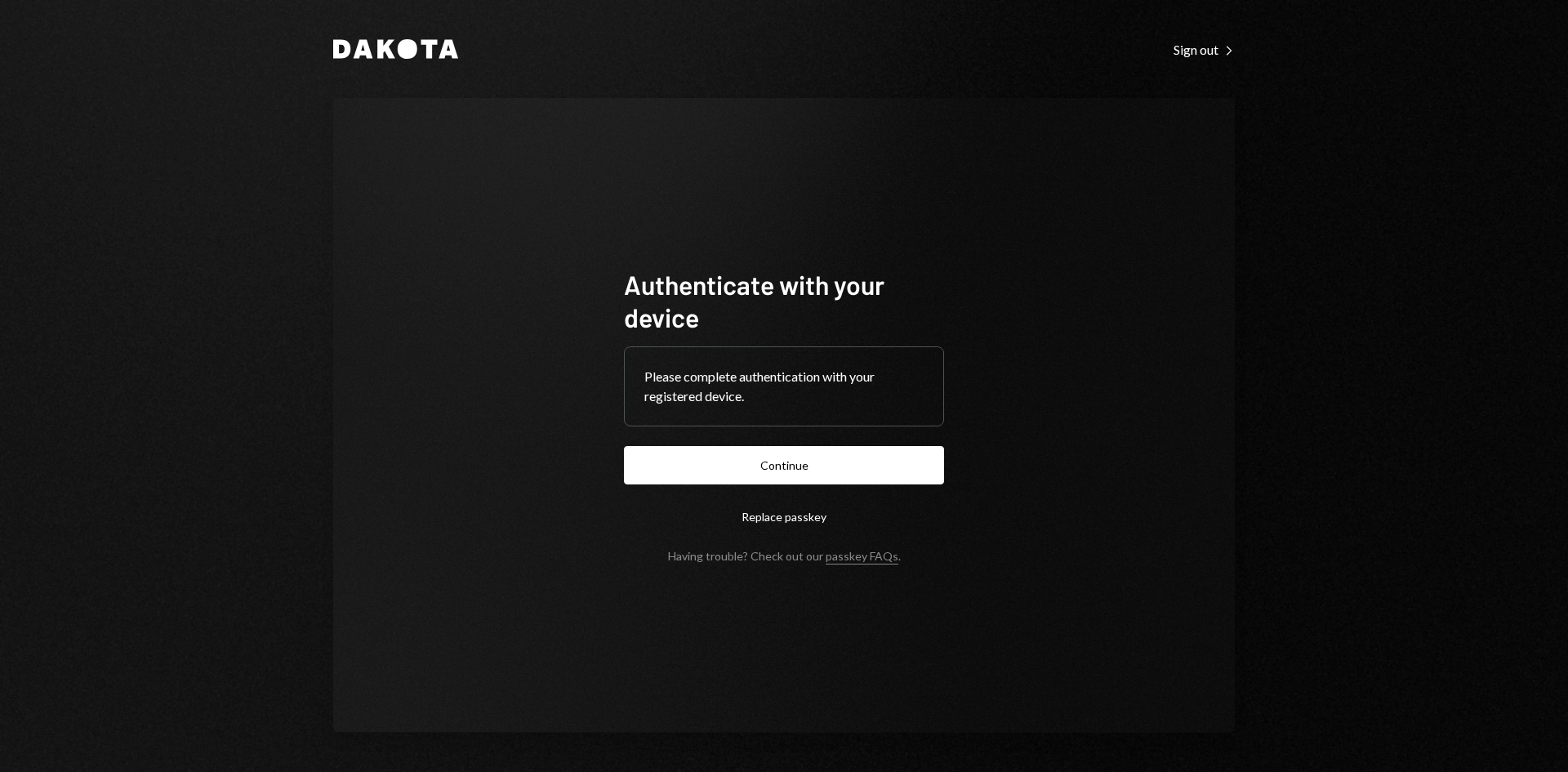 scroll, scrollTop: 0, scrollLeft: 0, axis: both 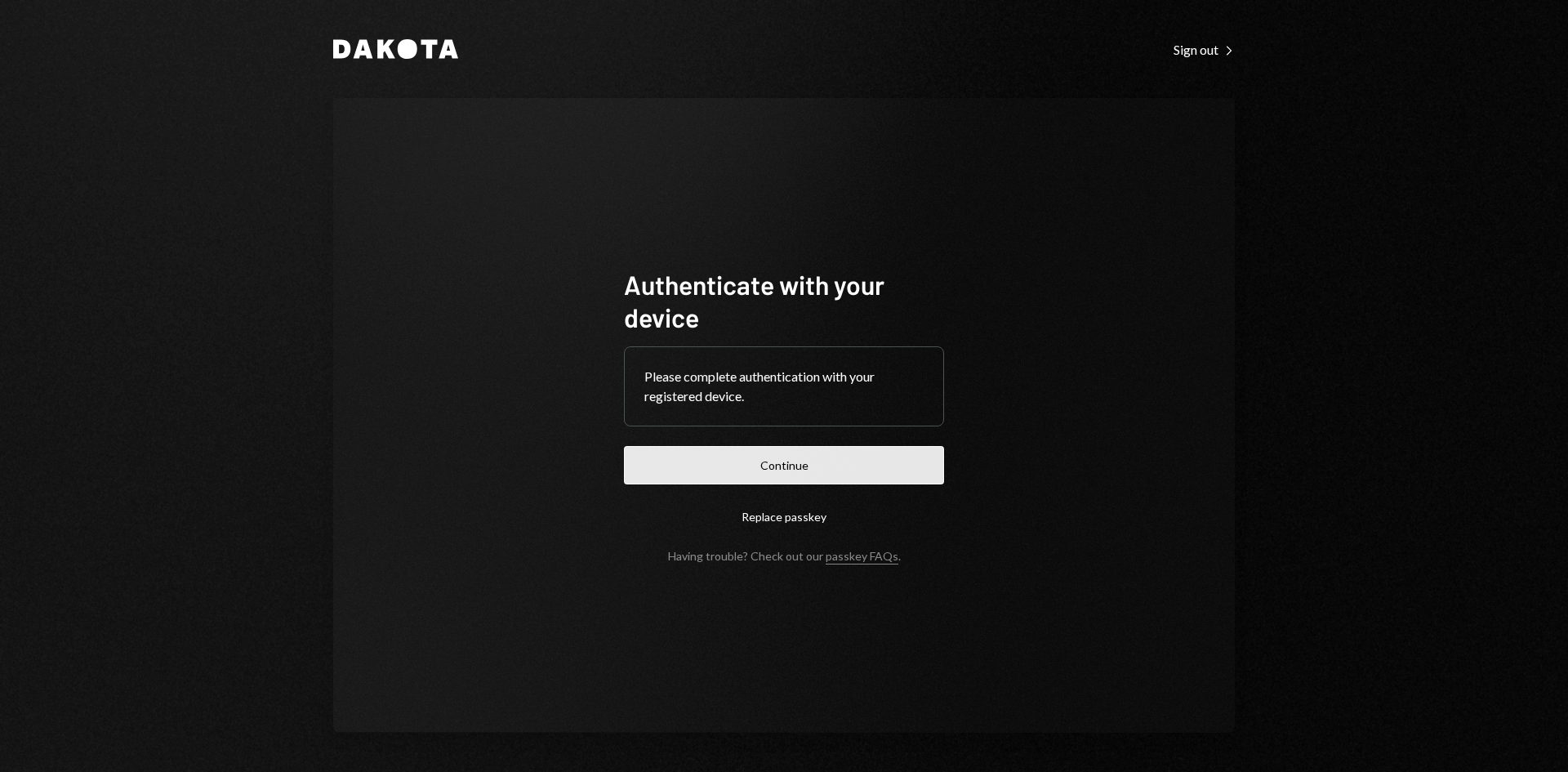 click on "Continue" at bounding box center [784, 465] 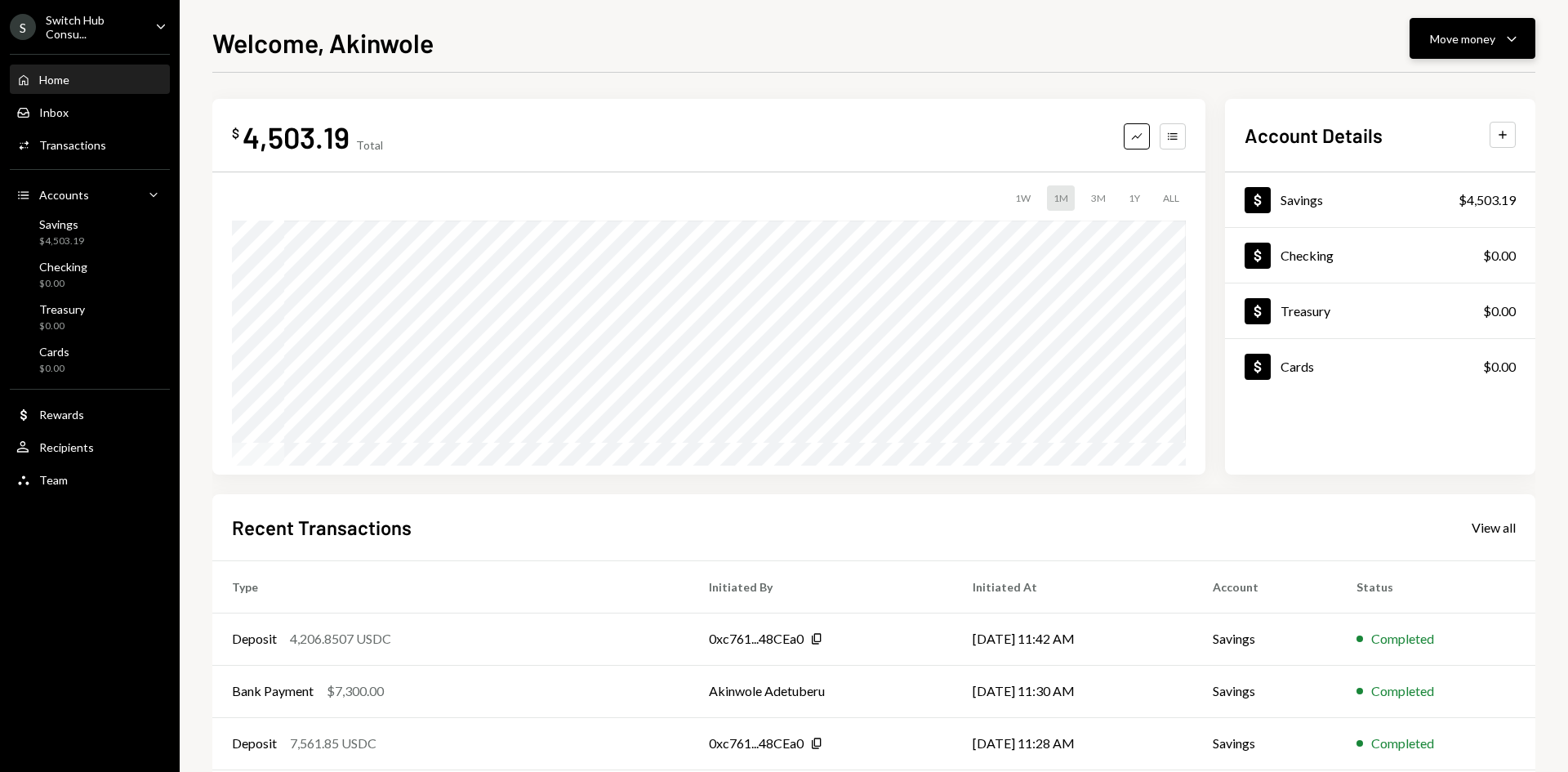 click on "Move money" at bounding box center (1463, 38) 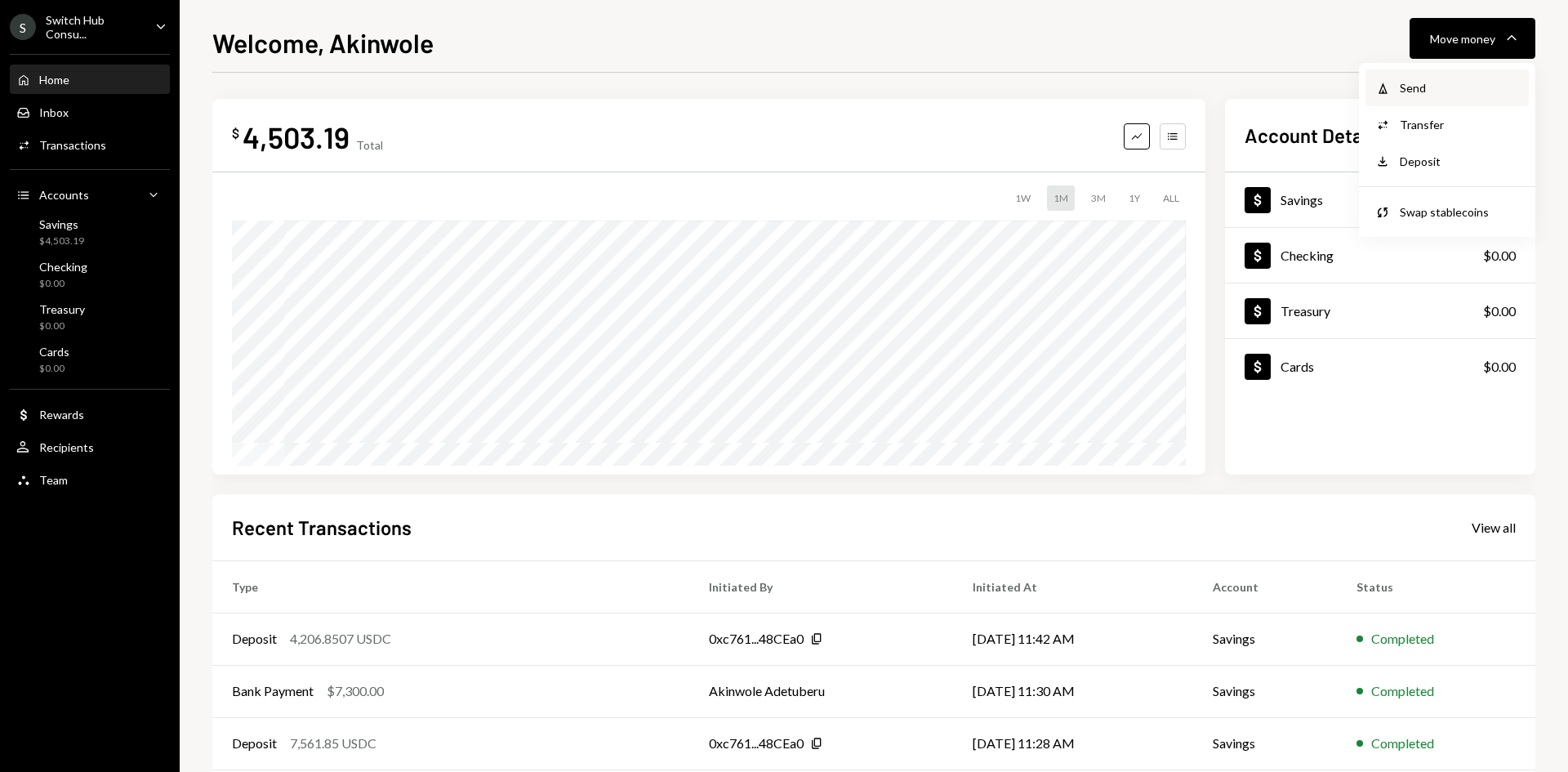 click on "Send" at bounding box center [1459, 87] 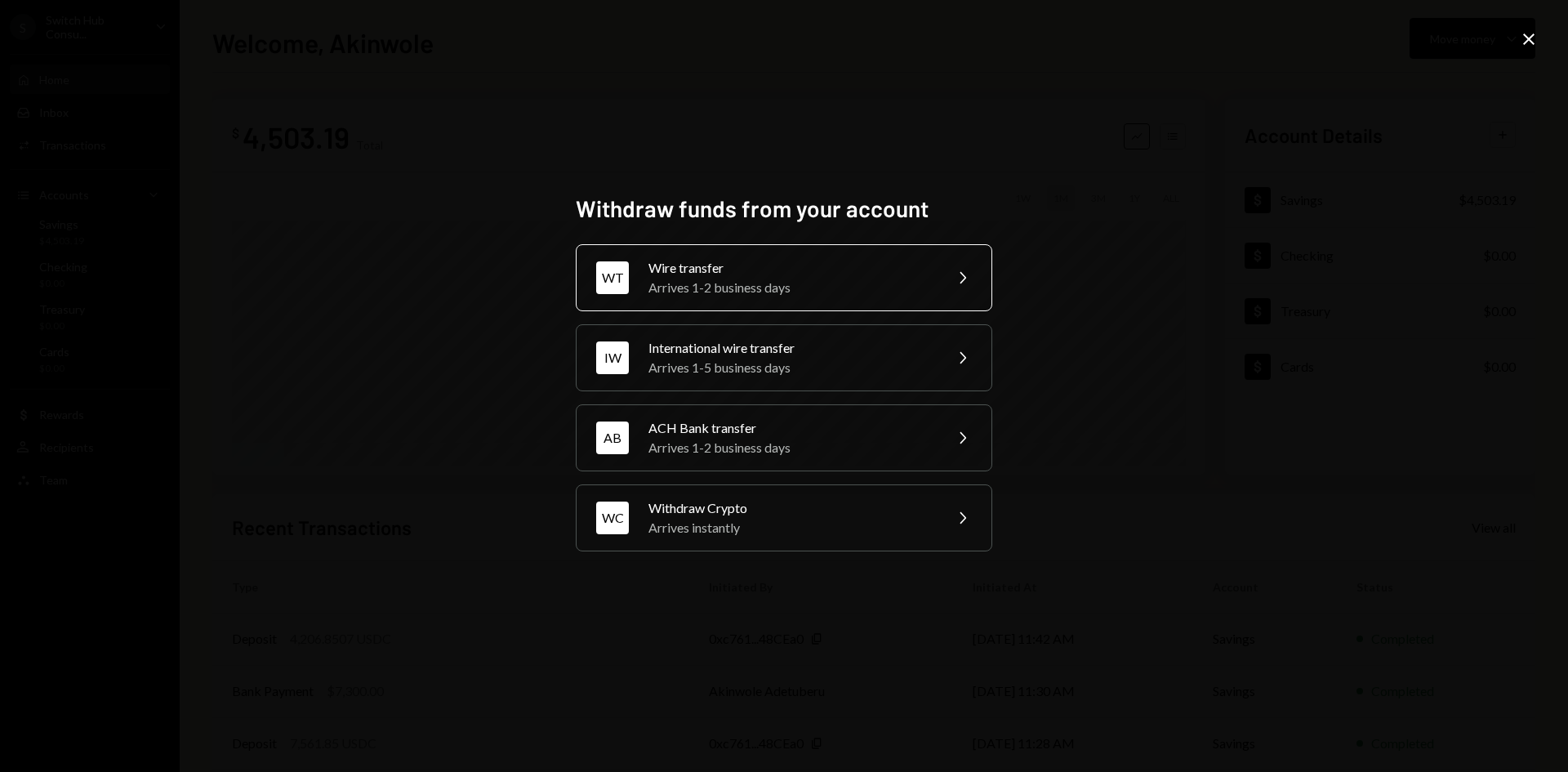 click on "Wire transfer" at bounding box center (791, 268) 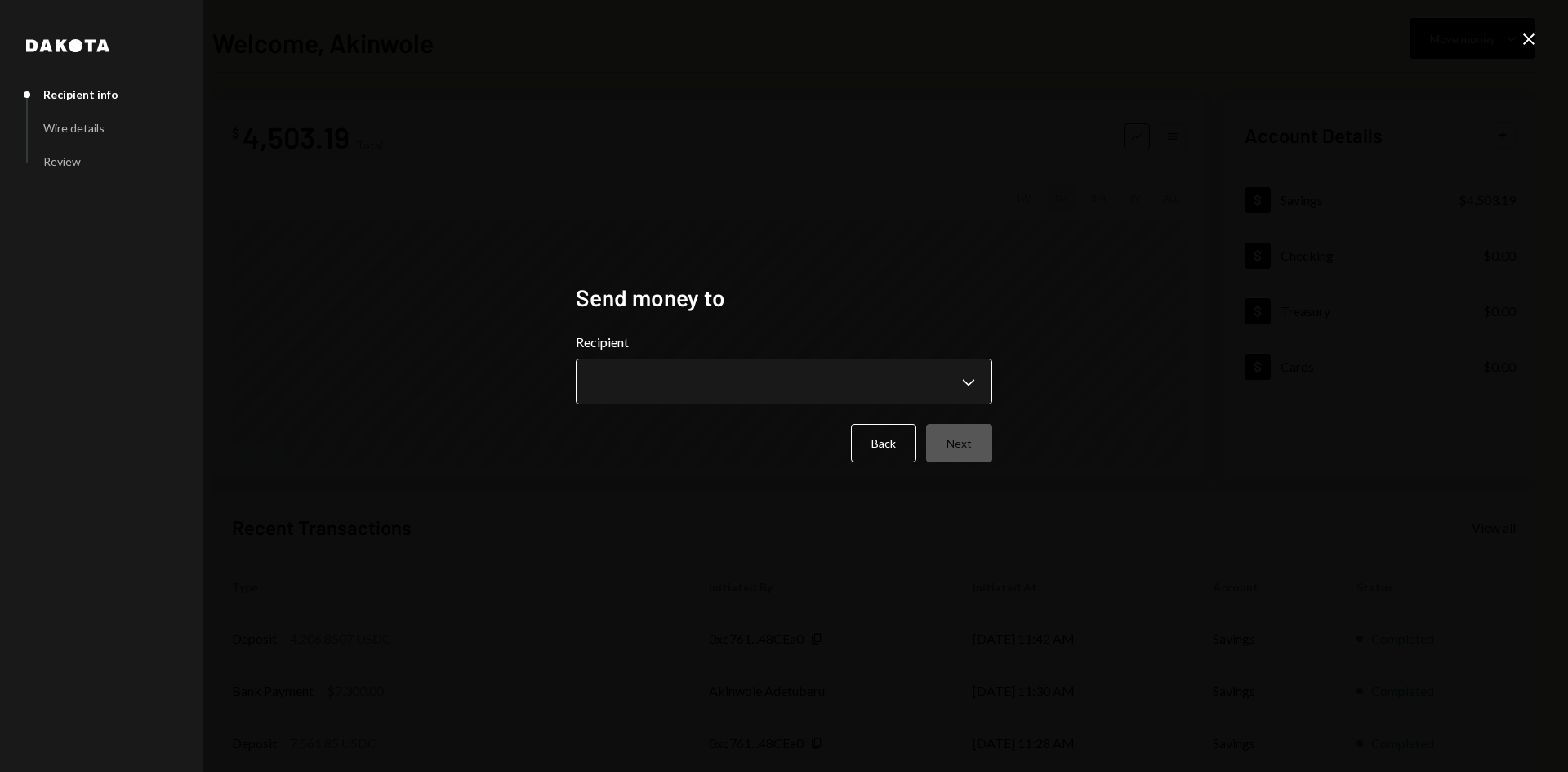 click on "**********" at bounding box center [784, 386] 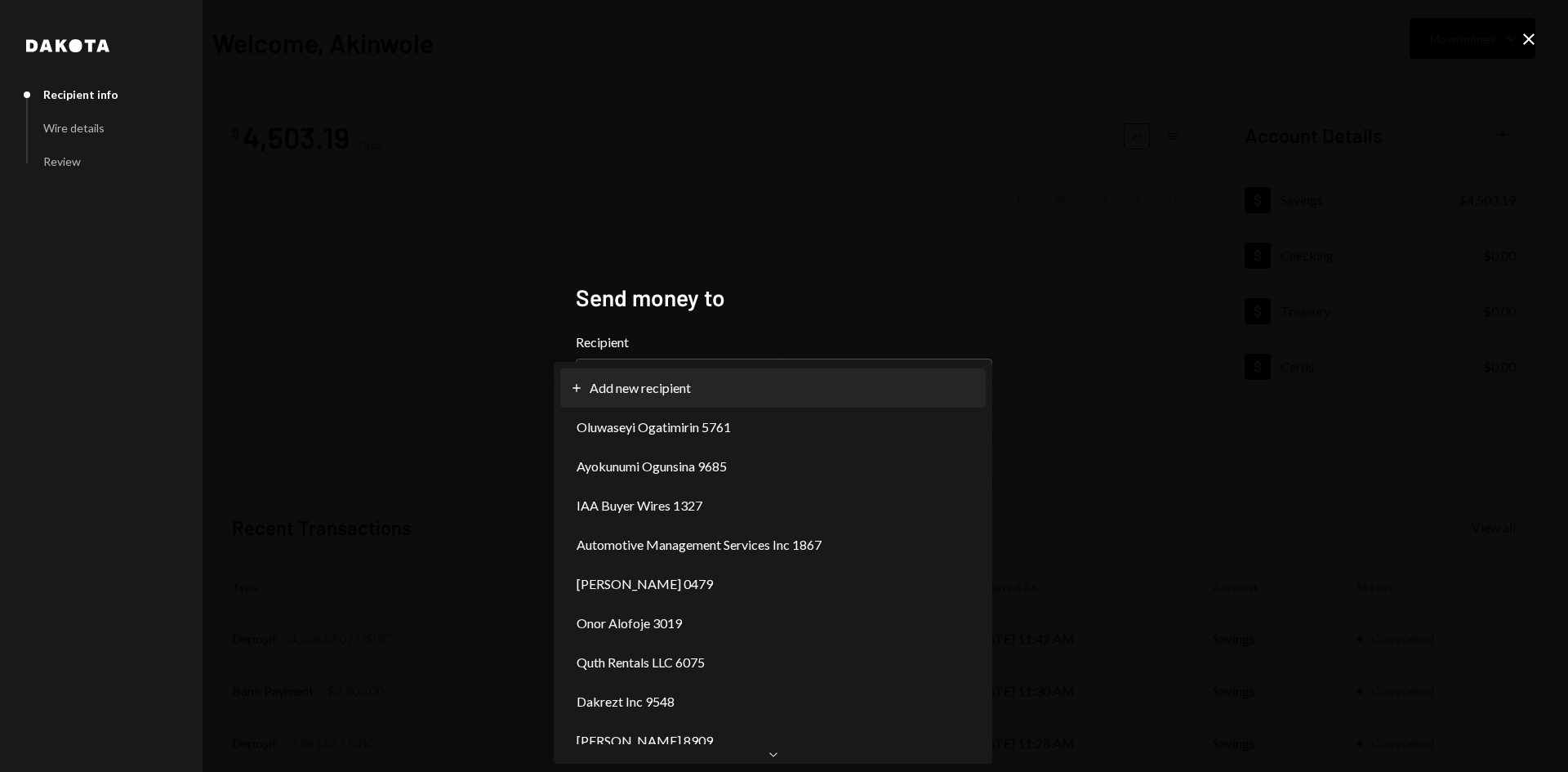 select on "**********" 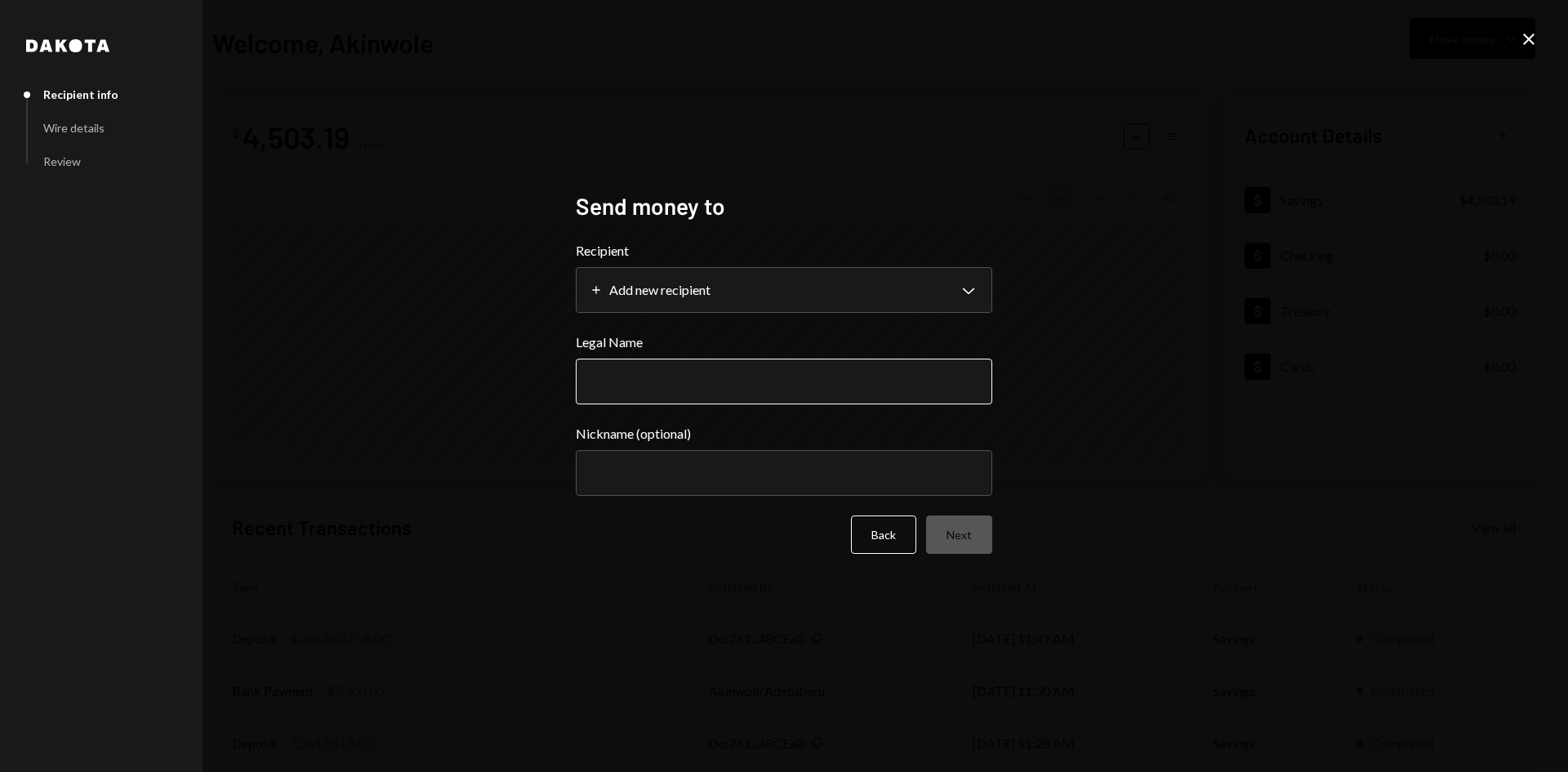 drag, startPoint x: 767, startPoint y: 385, endPoint x: 749, endPoint y: 376, distance: 20.124612 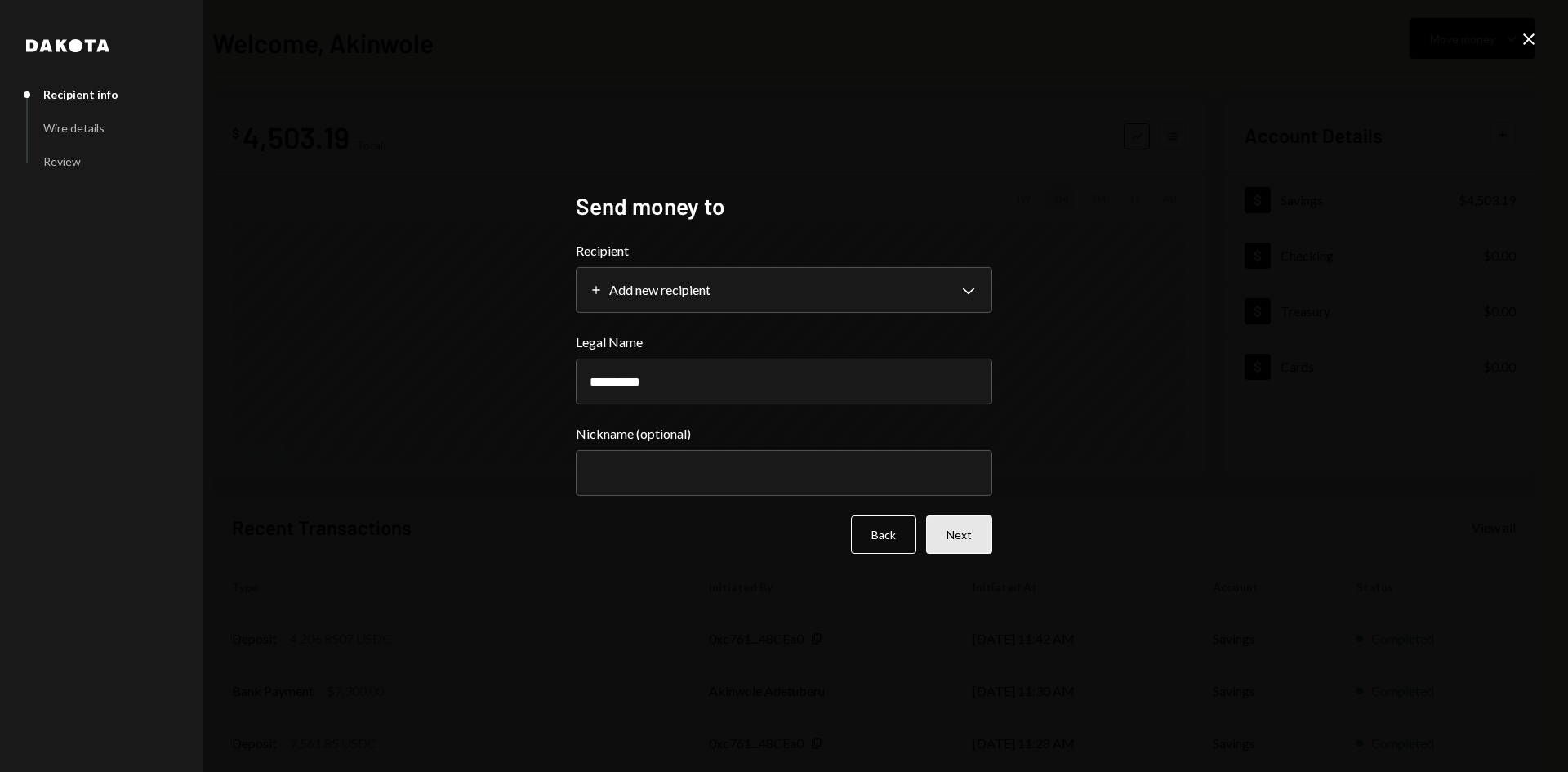 type on "**********" 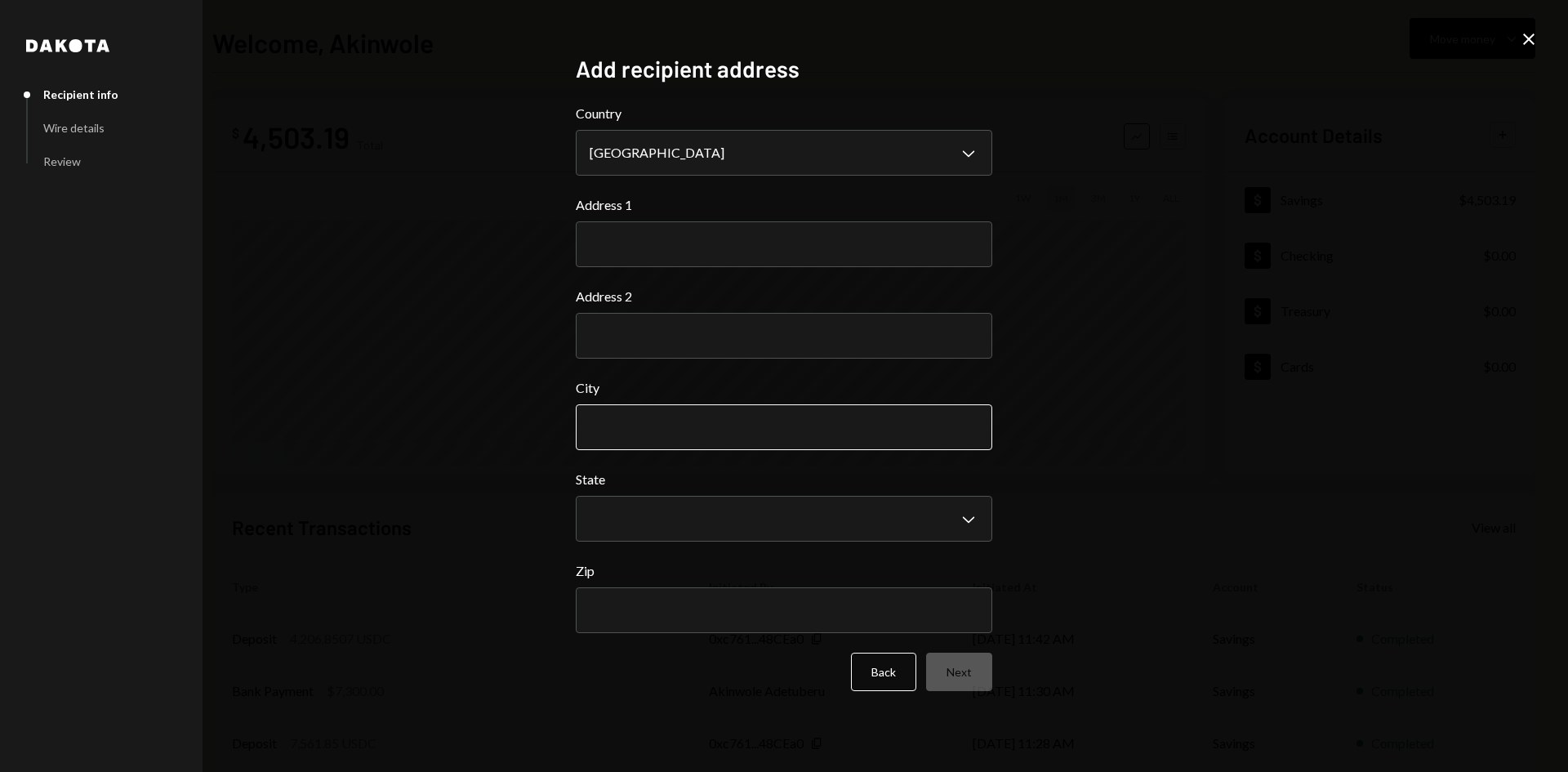 click on "City" at bounding box center (784, 427) 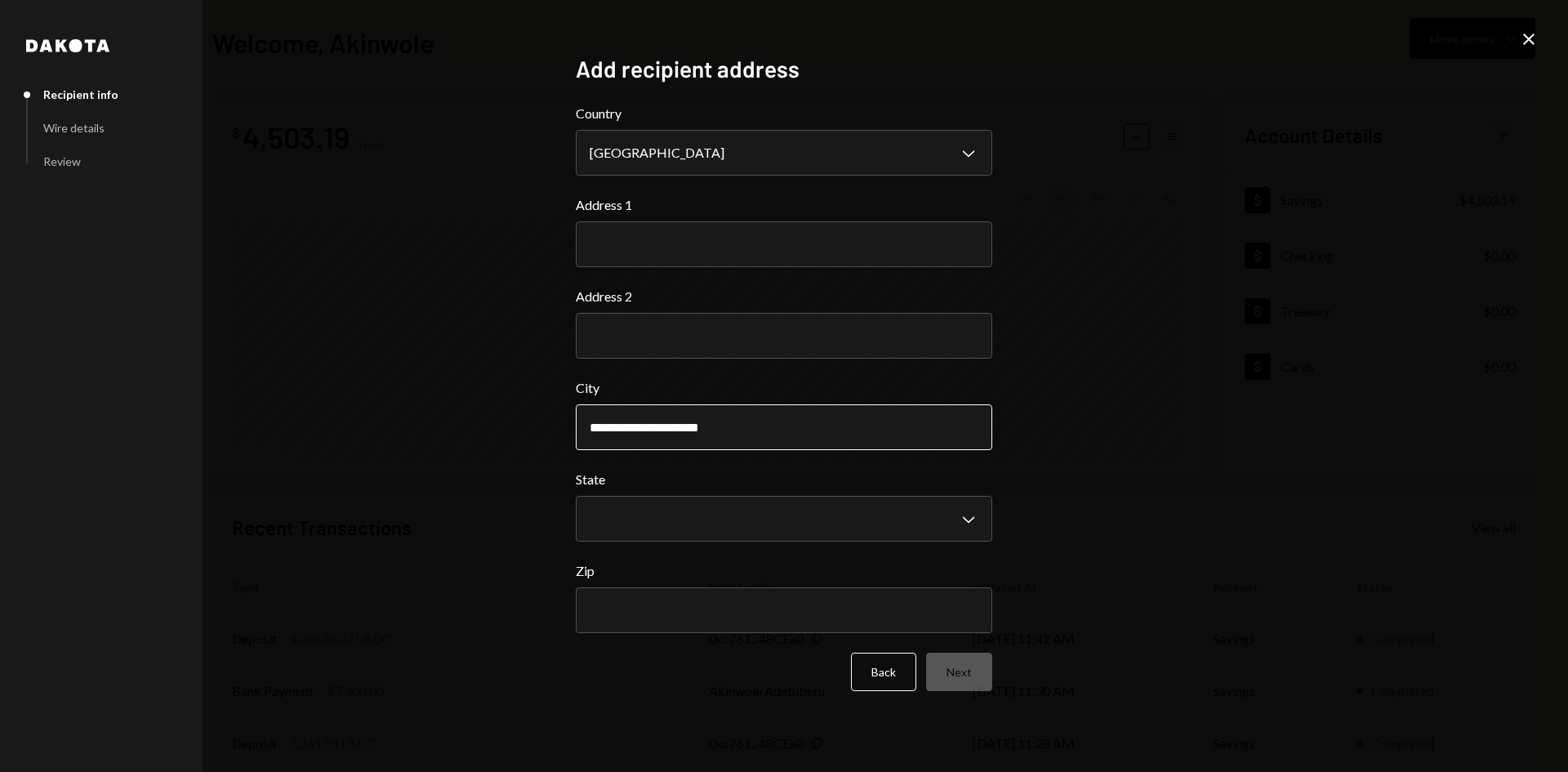 type 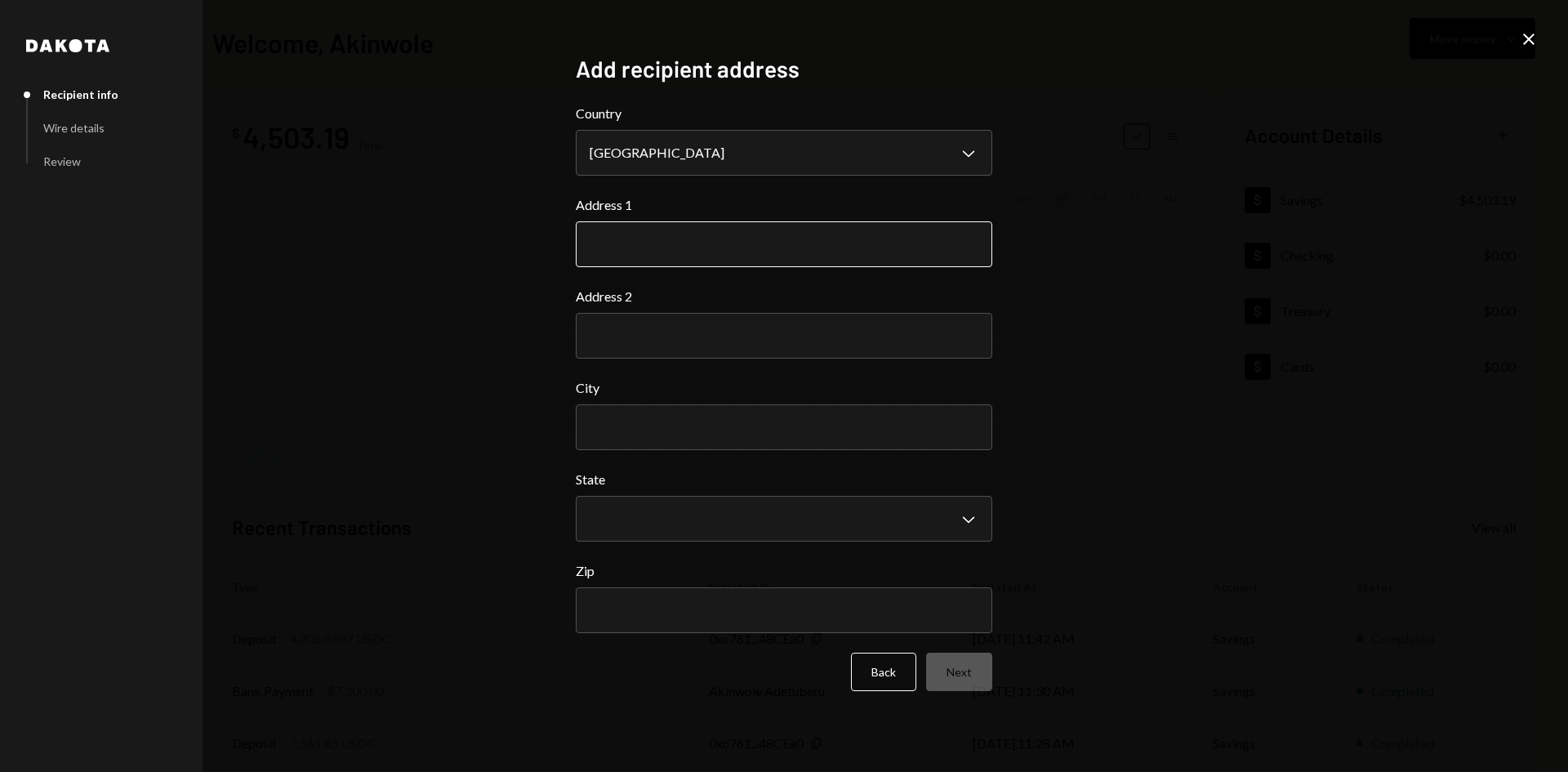 click on "Address 1" at bounding box center (784, 244) 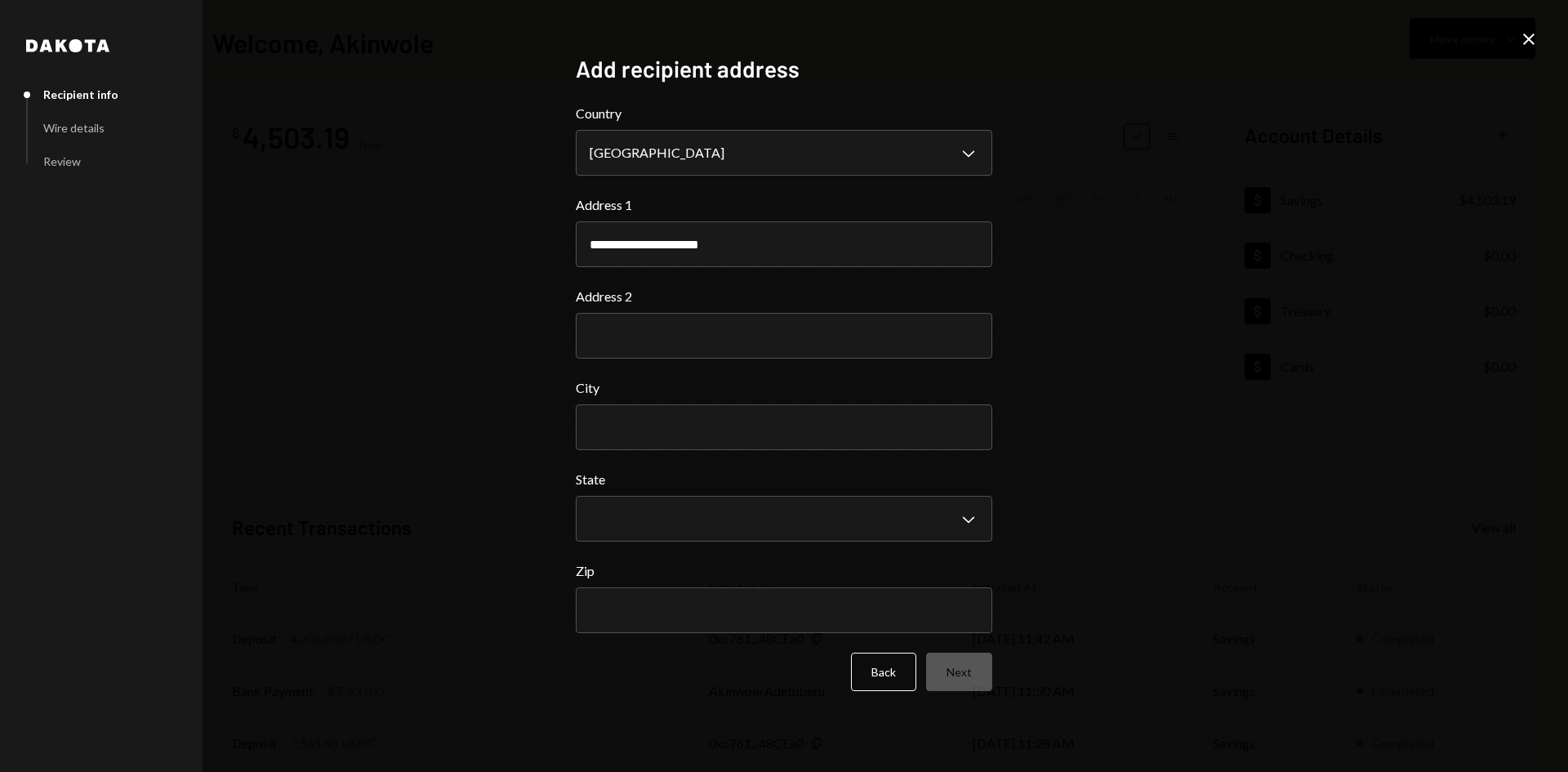 type on "**********" 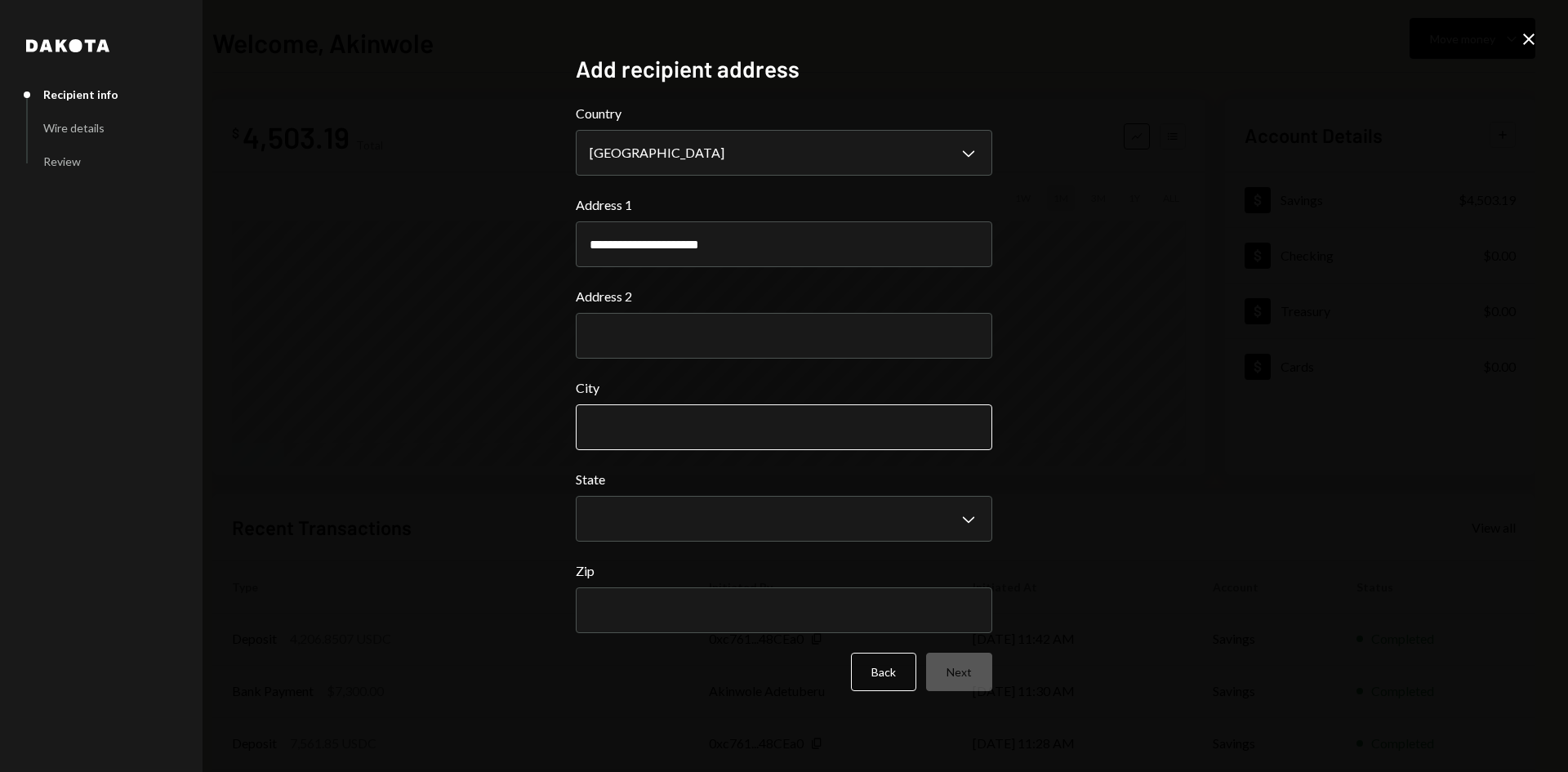 click on "City" at bounding box center (784, 427) 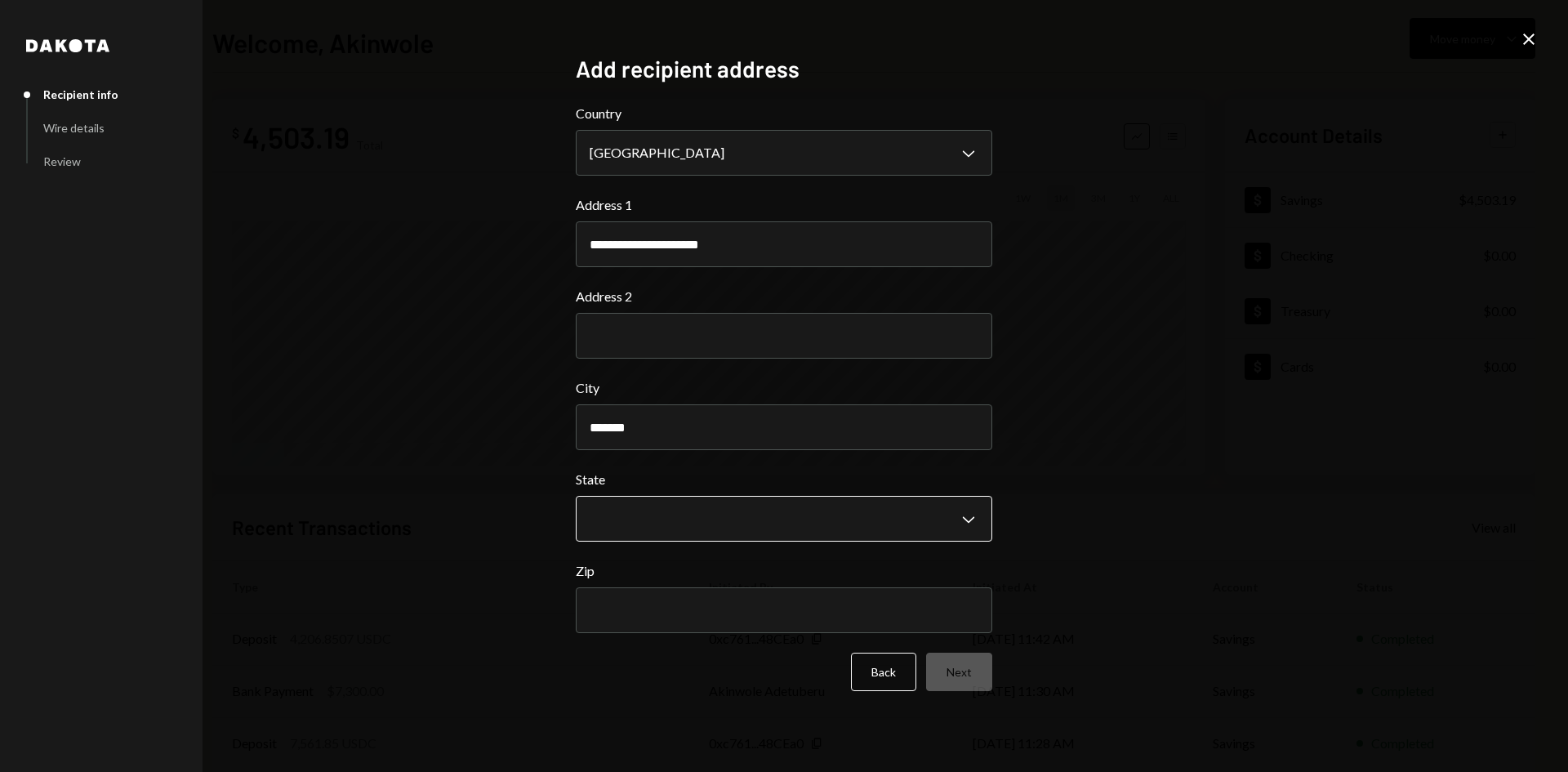 type on "*******" 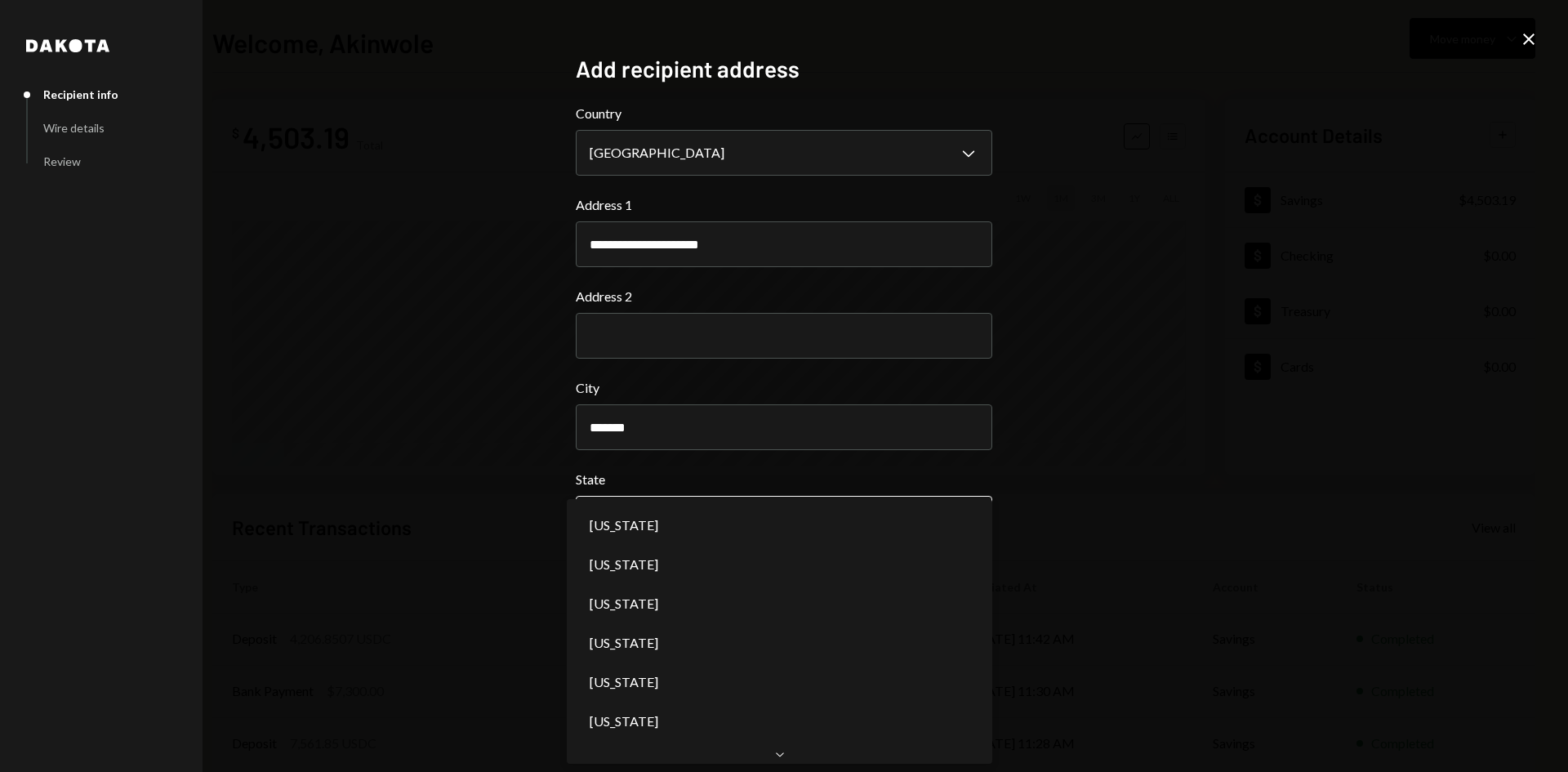 click on "**********" at bounding box center [784, 386] 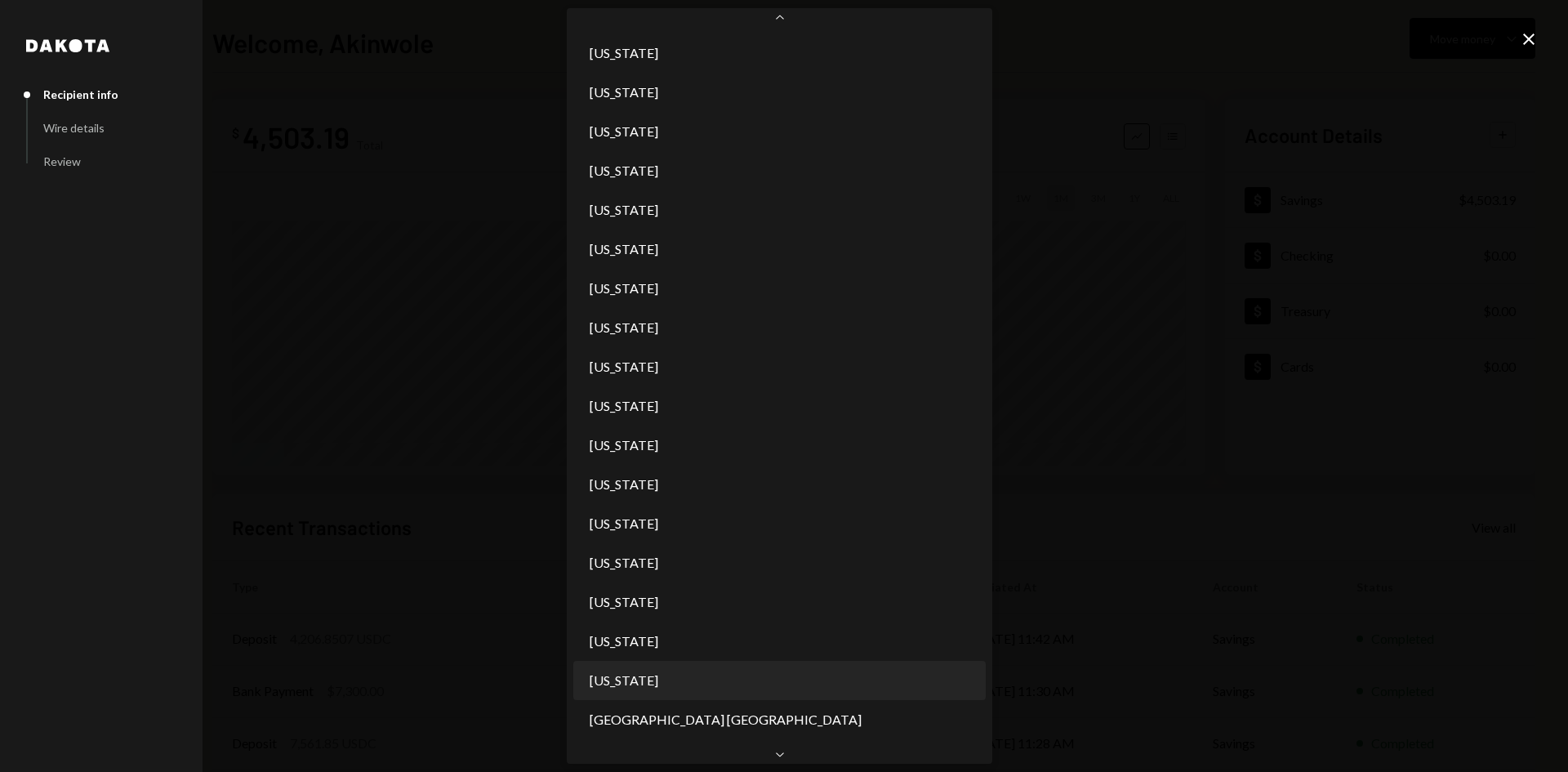 select on "**" 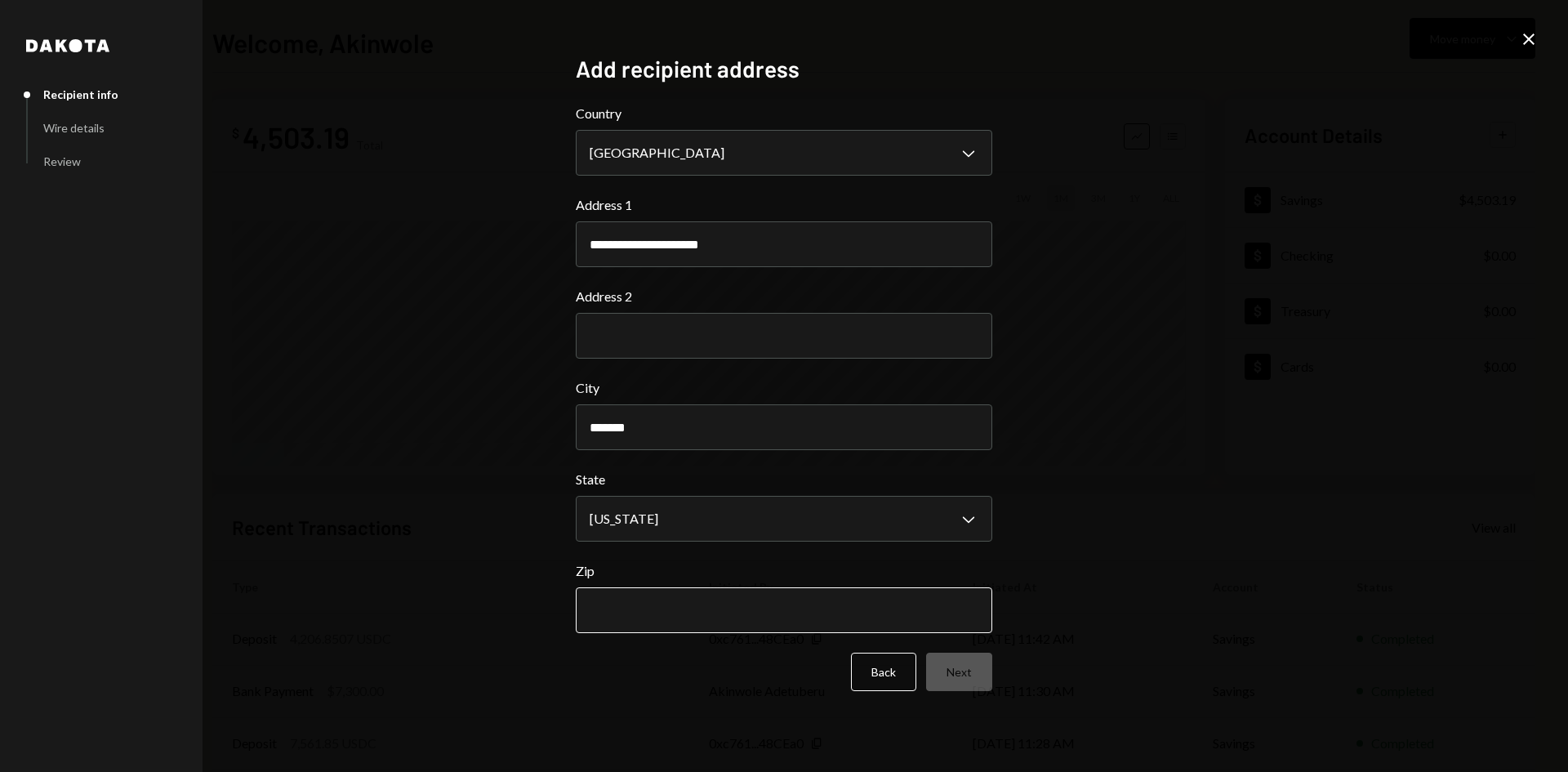 click on "Zip" at bounding box center [784, 610] 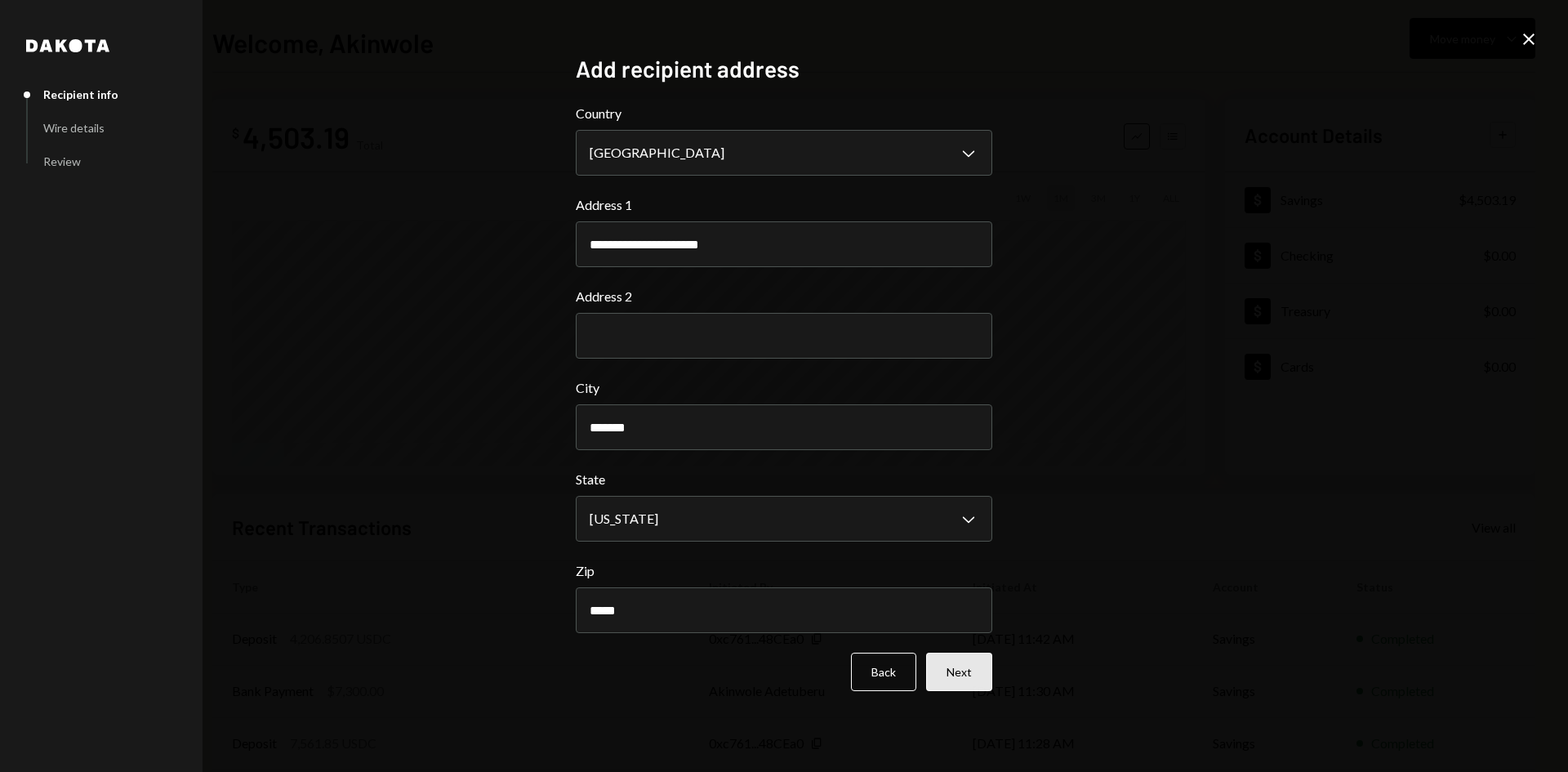 type on "*****" 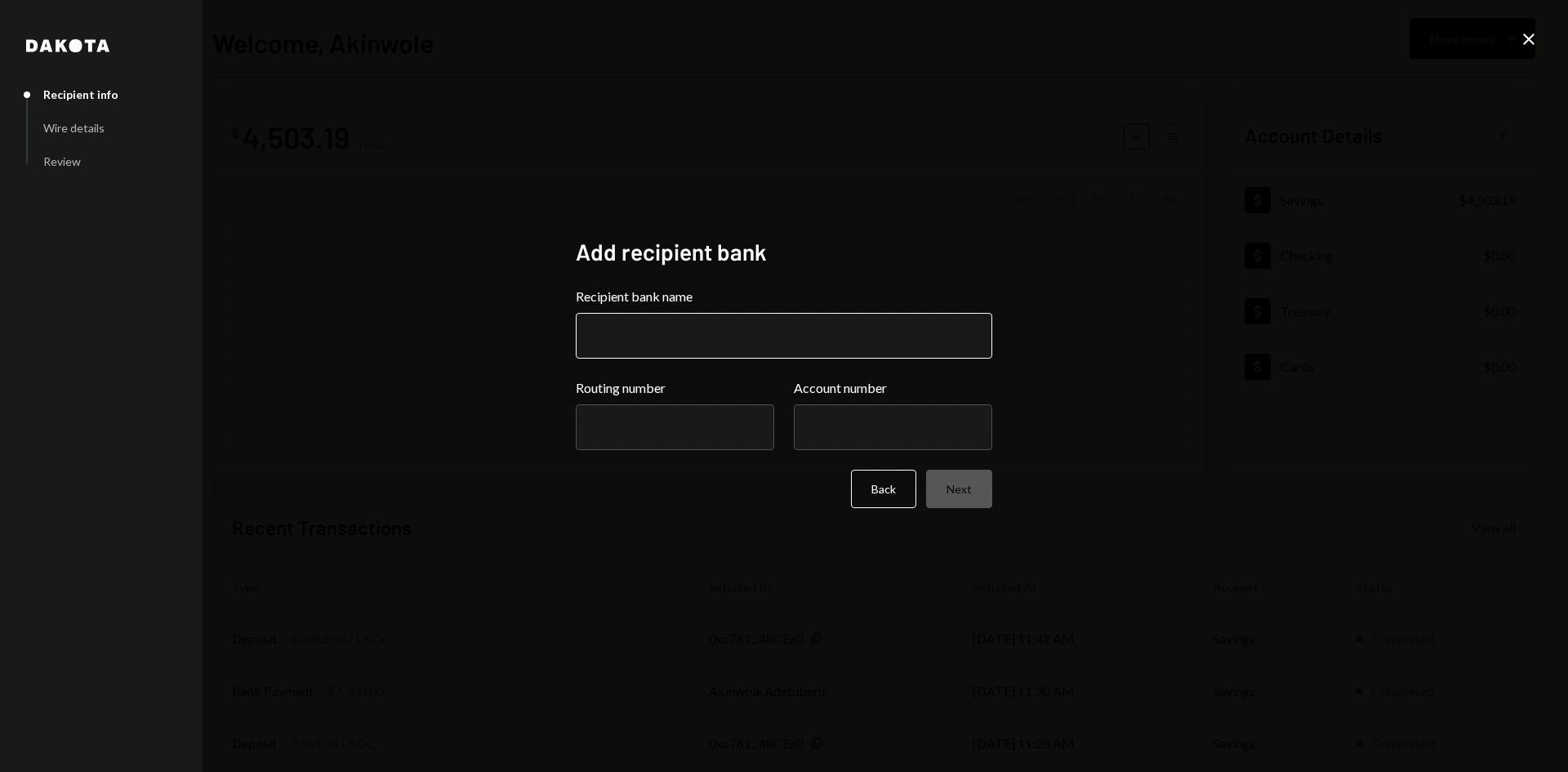 paste on "**********" 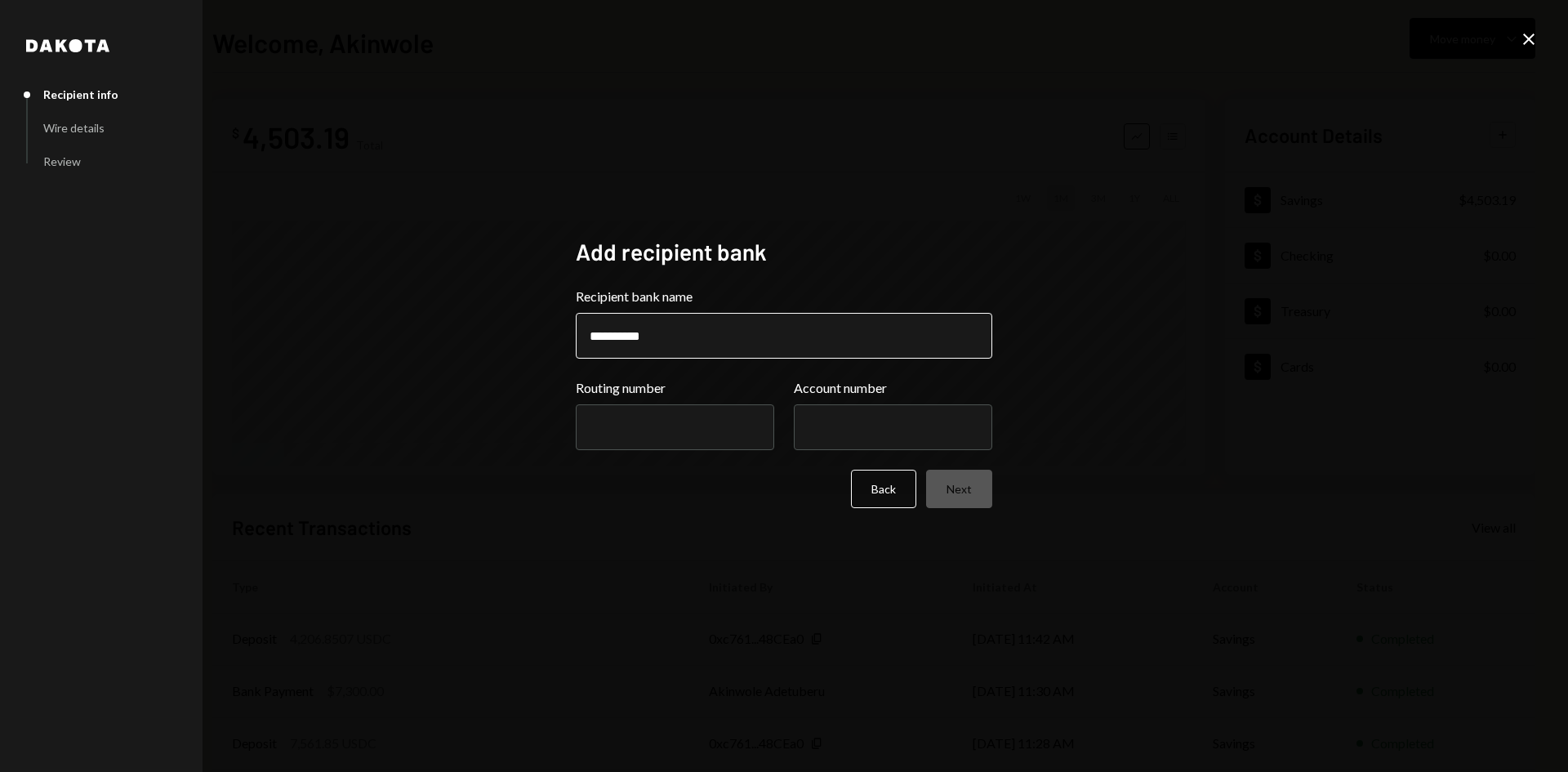 click on "**********" at bounding box center [784, 336] 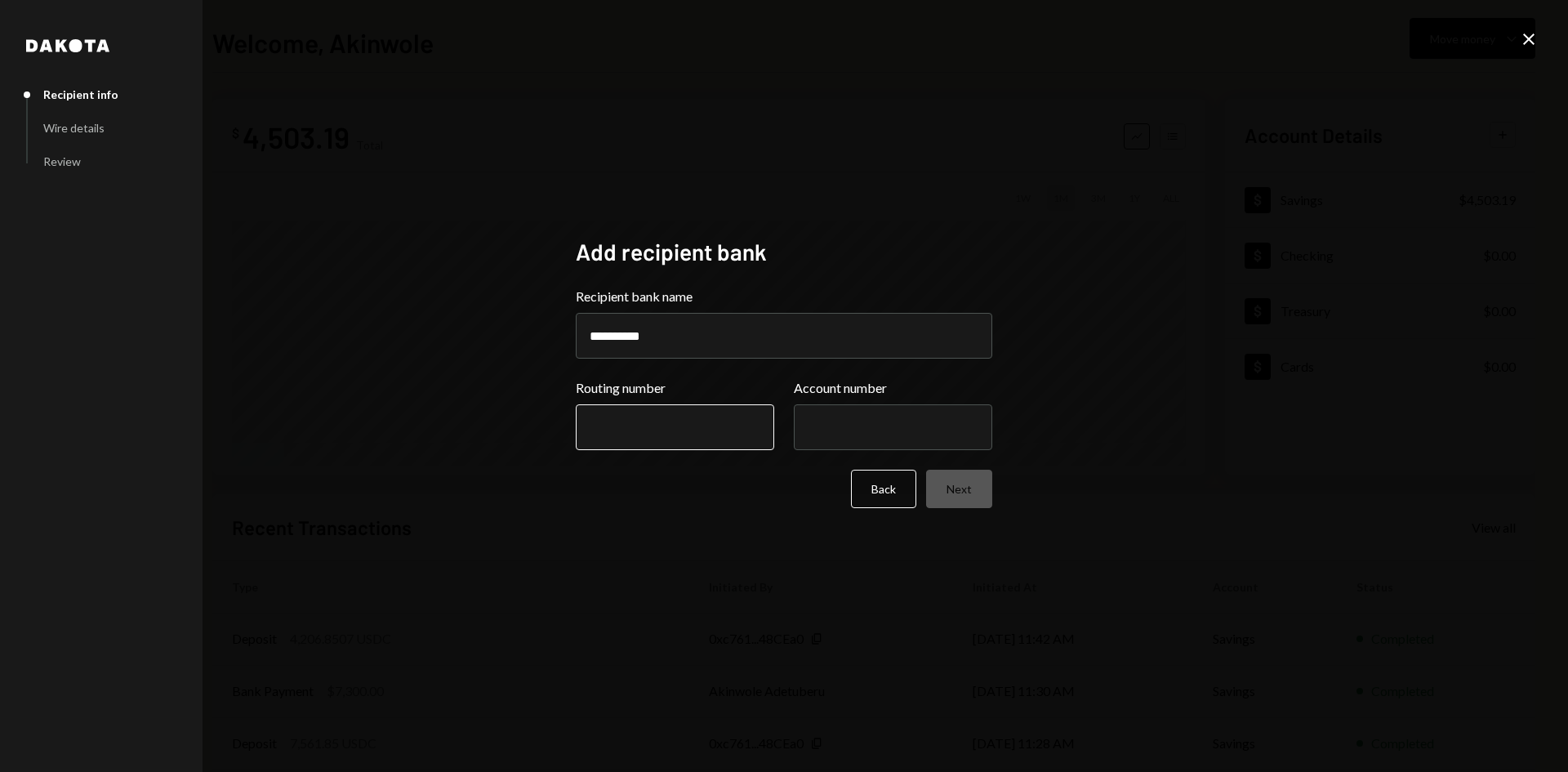 type on "**********" 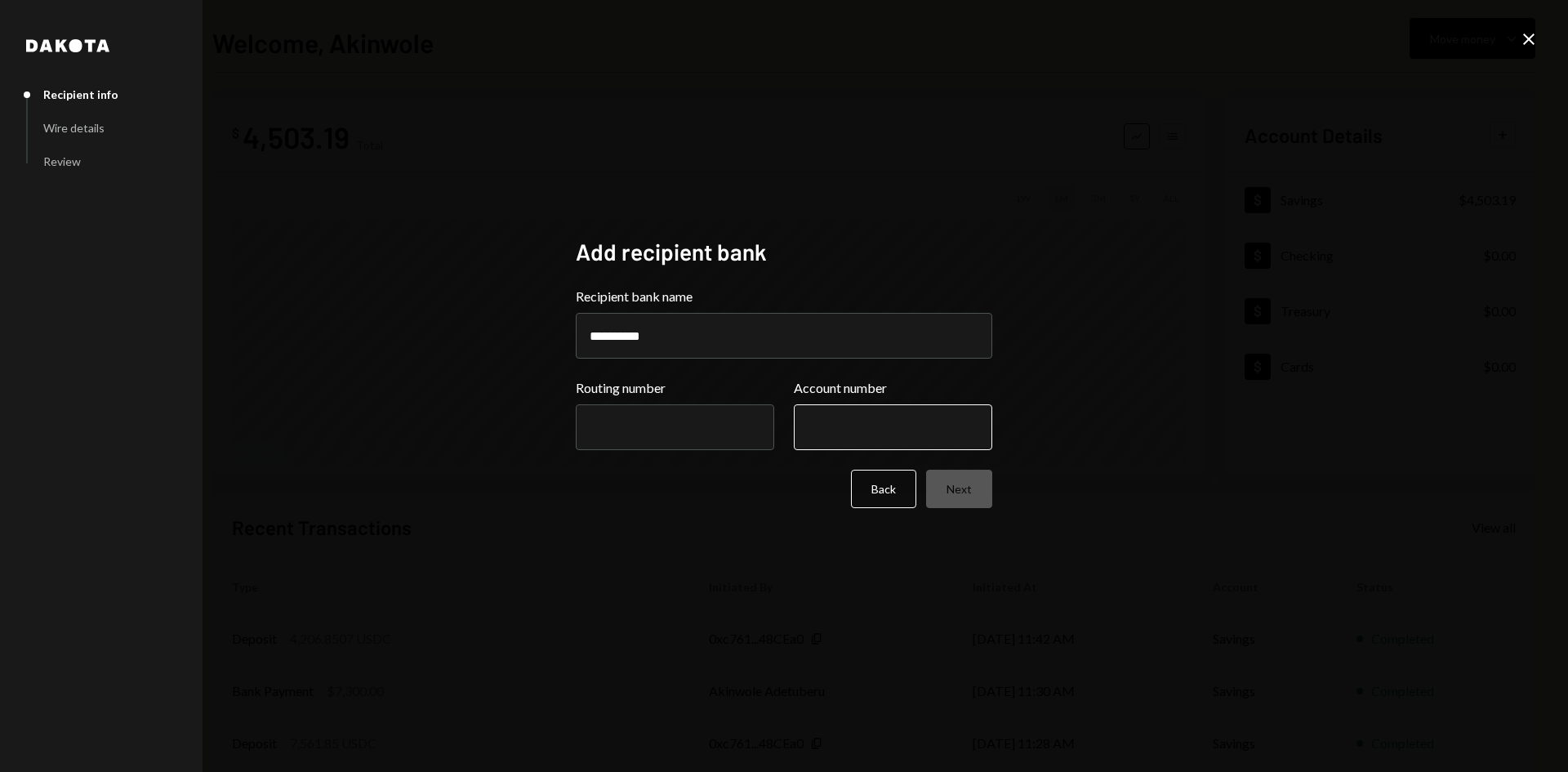 click on "Account number" at bounding box center [893, 427] 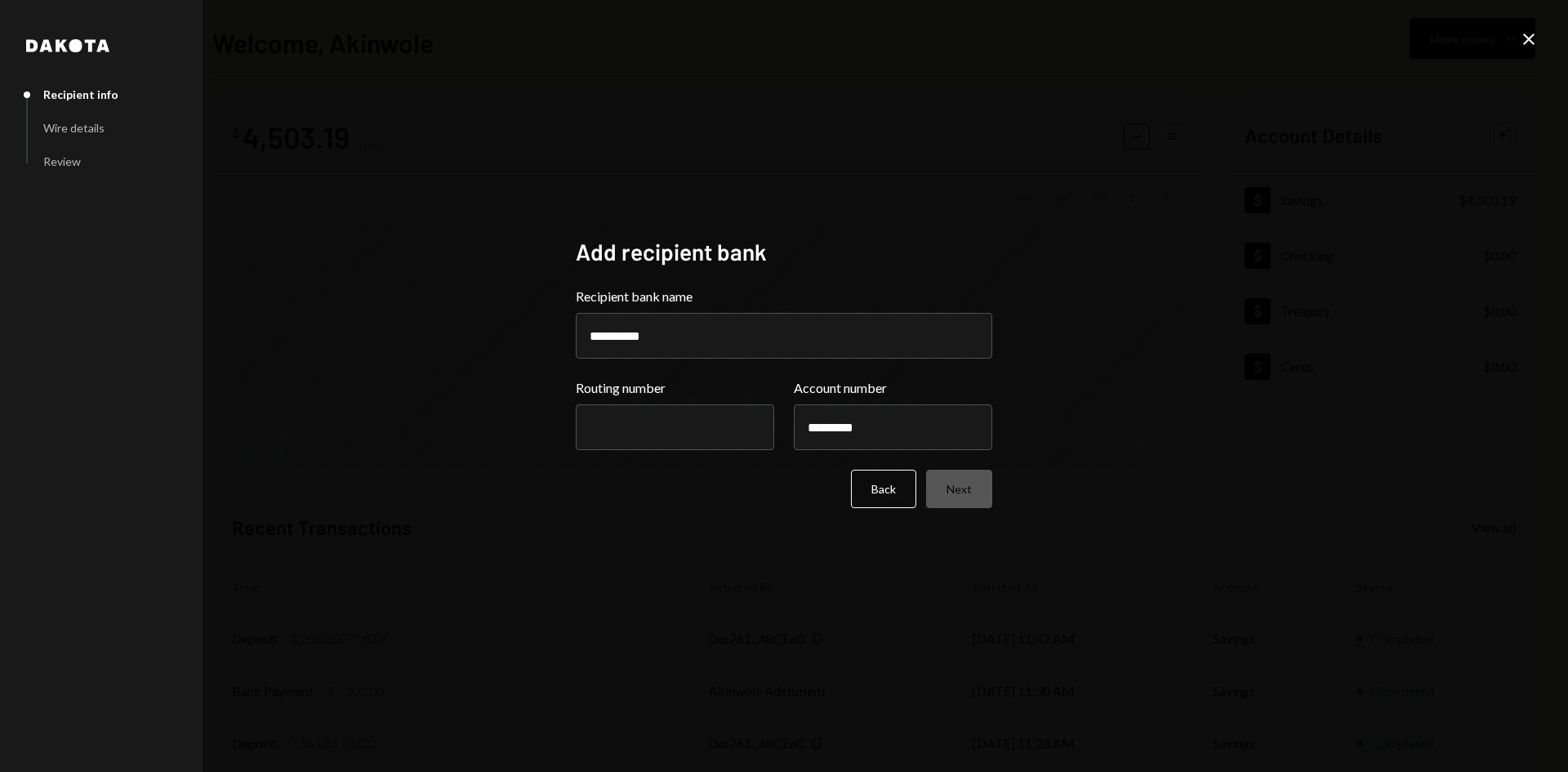 type on "*********" 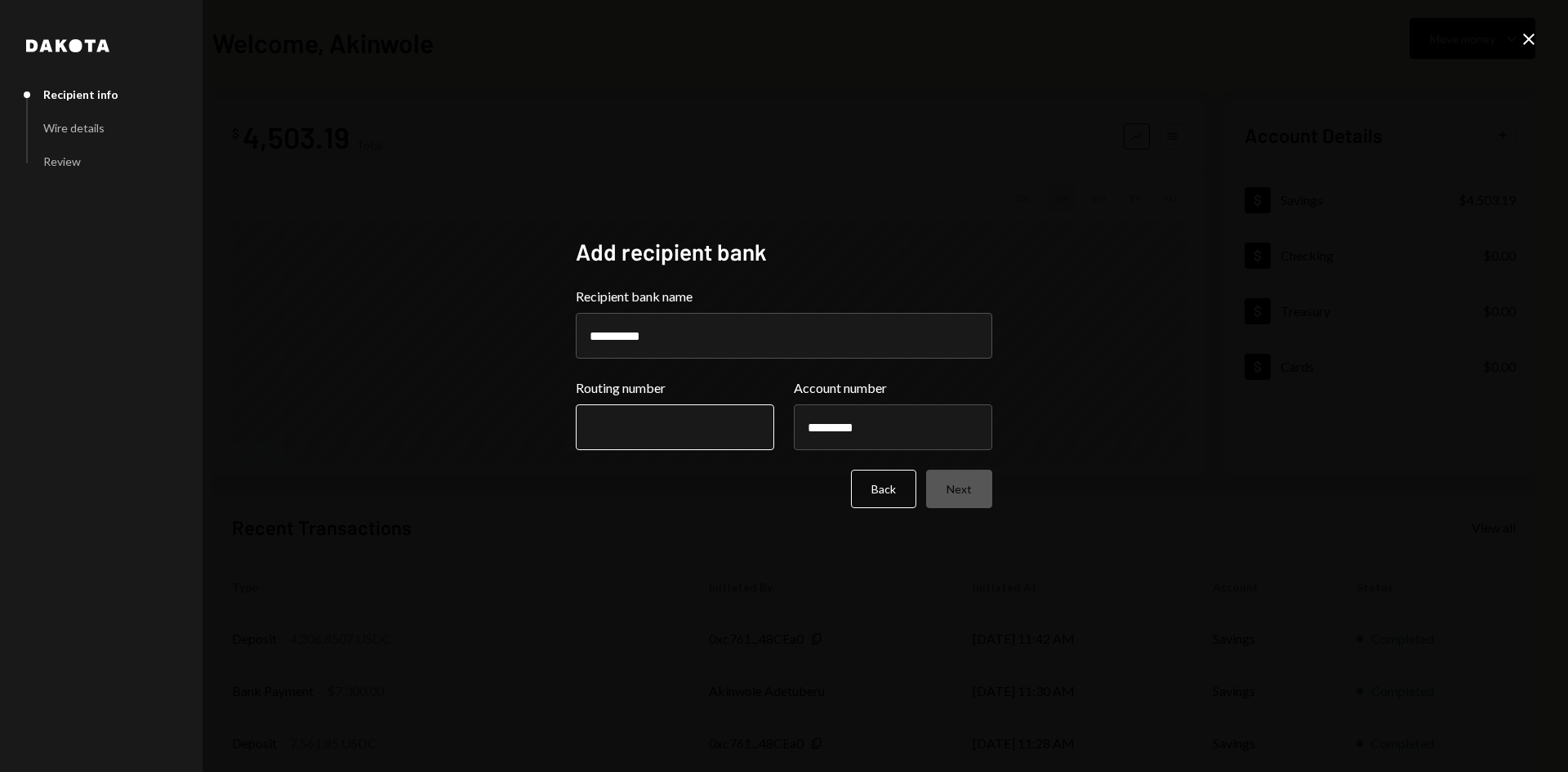 click on "Routing number" at bounding box center (675, 427) 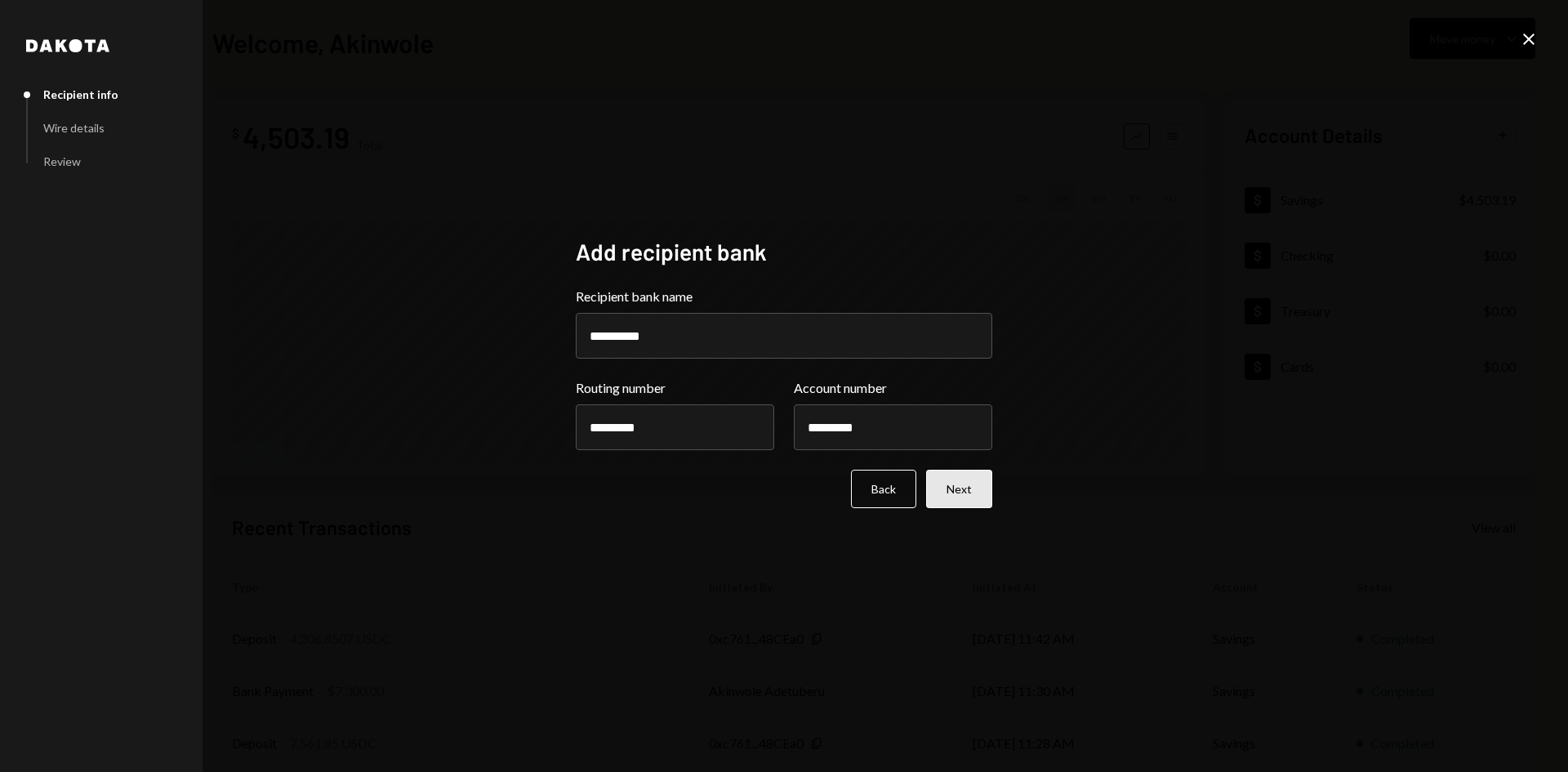 type on "*********" 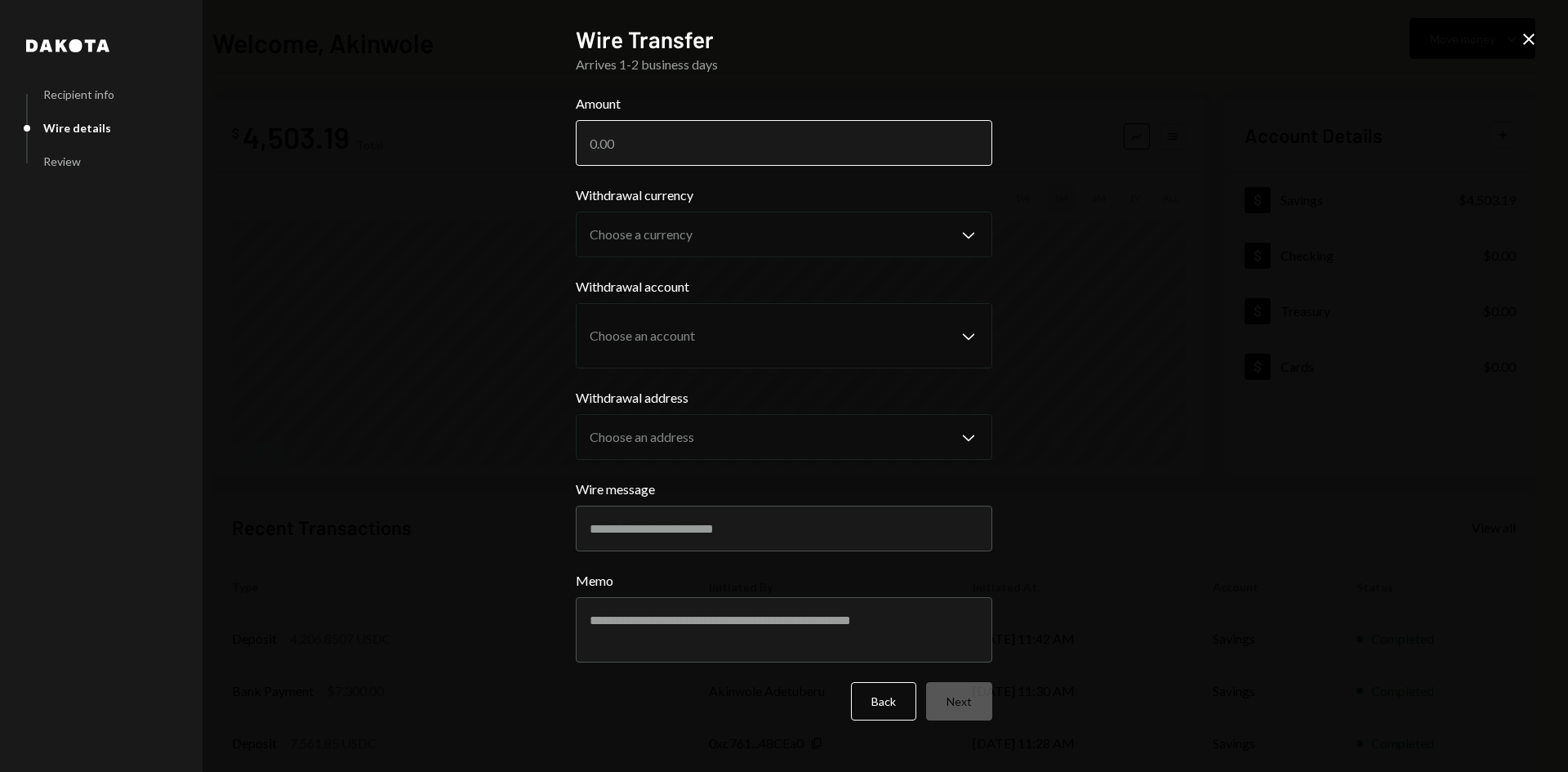 click on "Amount" at bounding box center [784, 143] 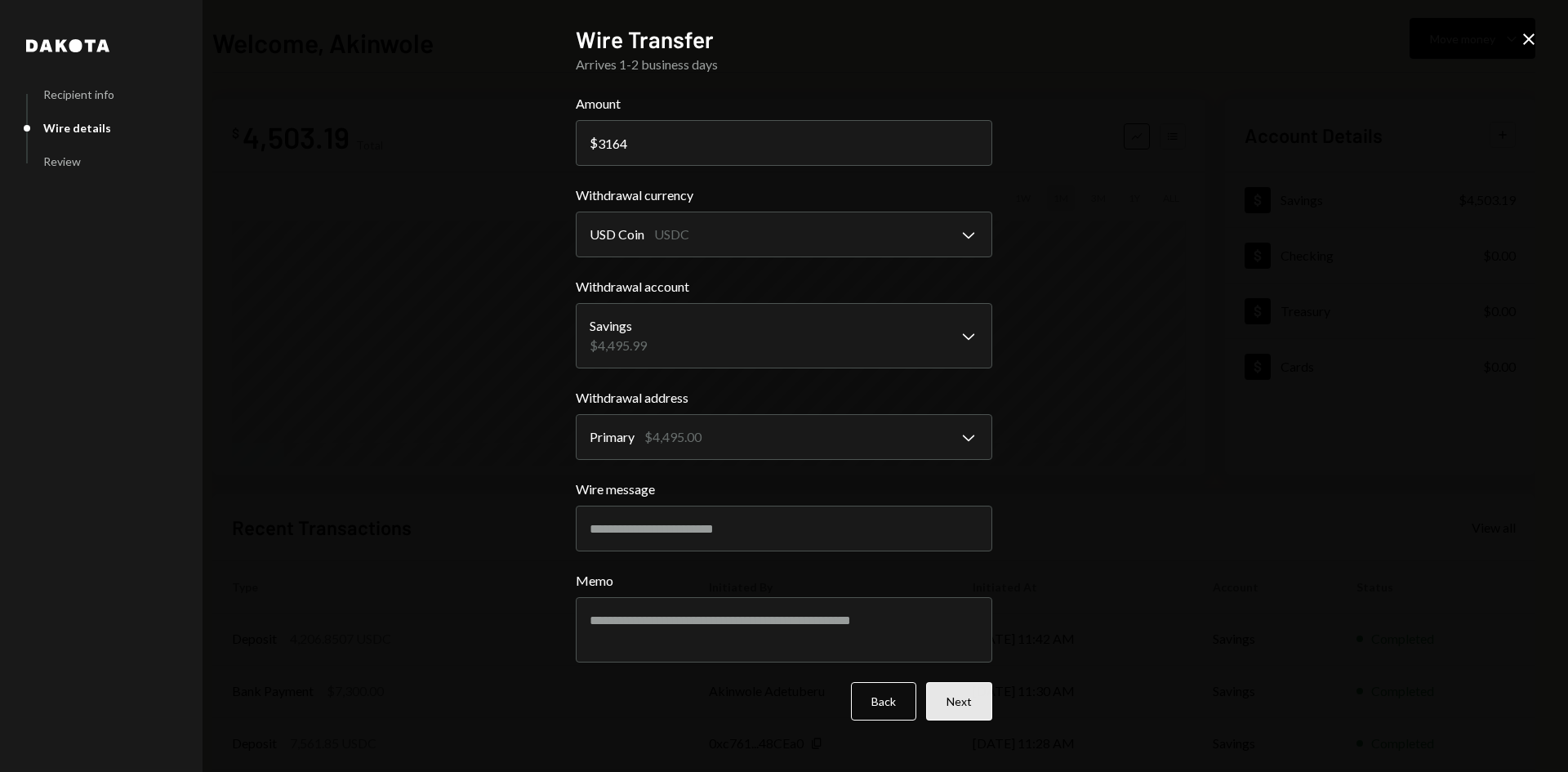 type on "3164" 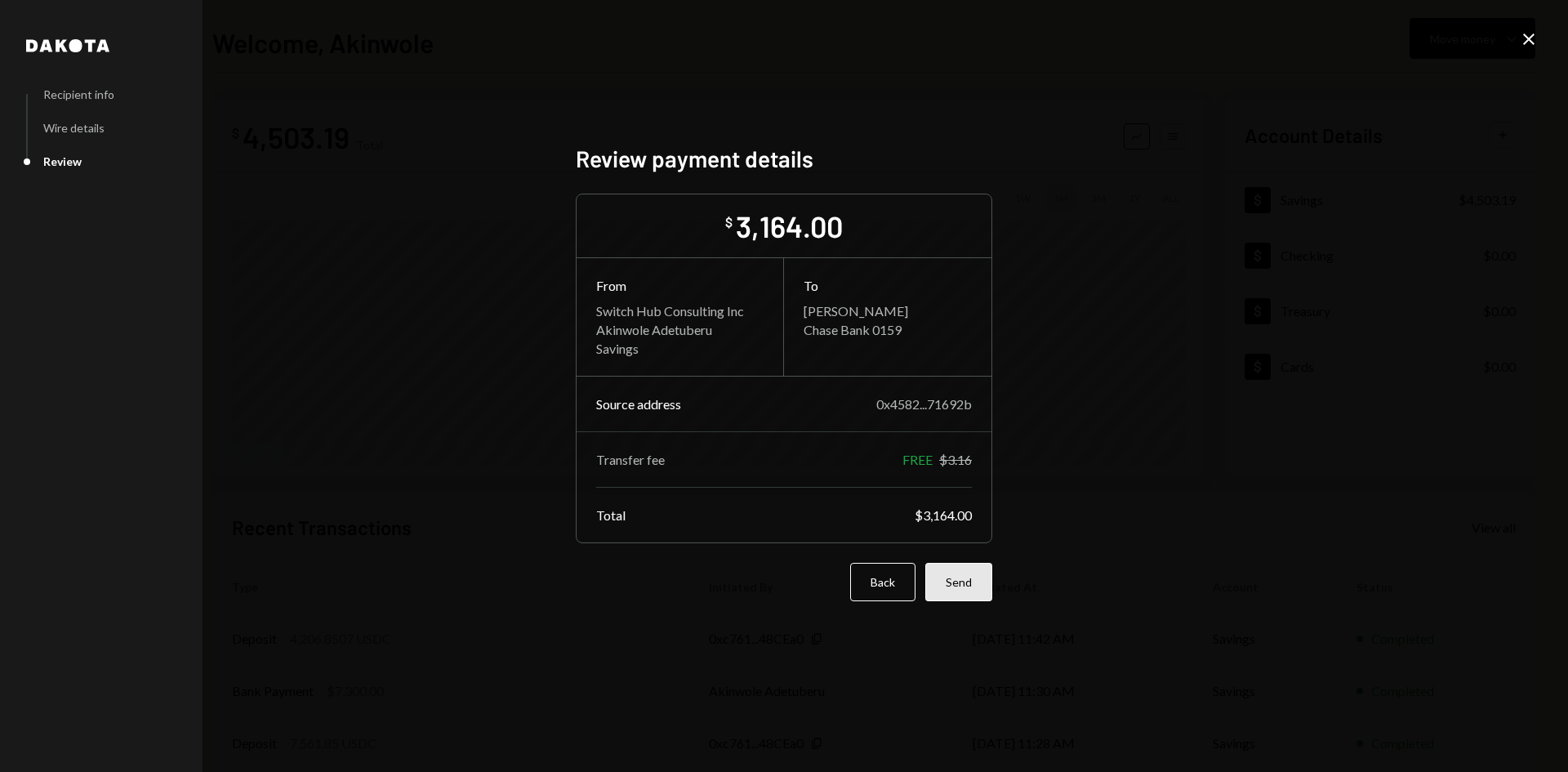 click on "Send" at bounding box center [959, 582] 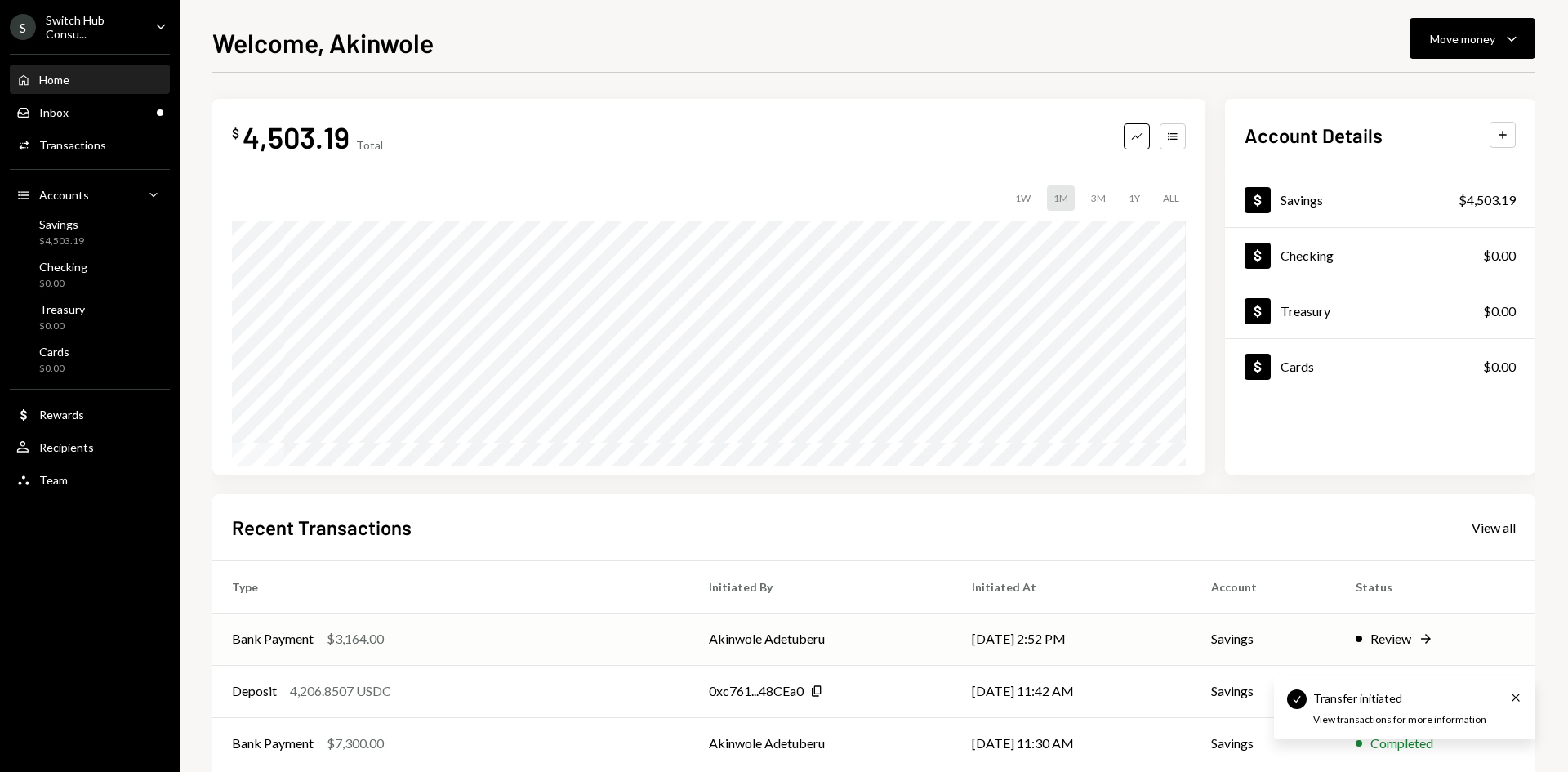 click on "Review" at bounding box center (1391, 639) 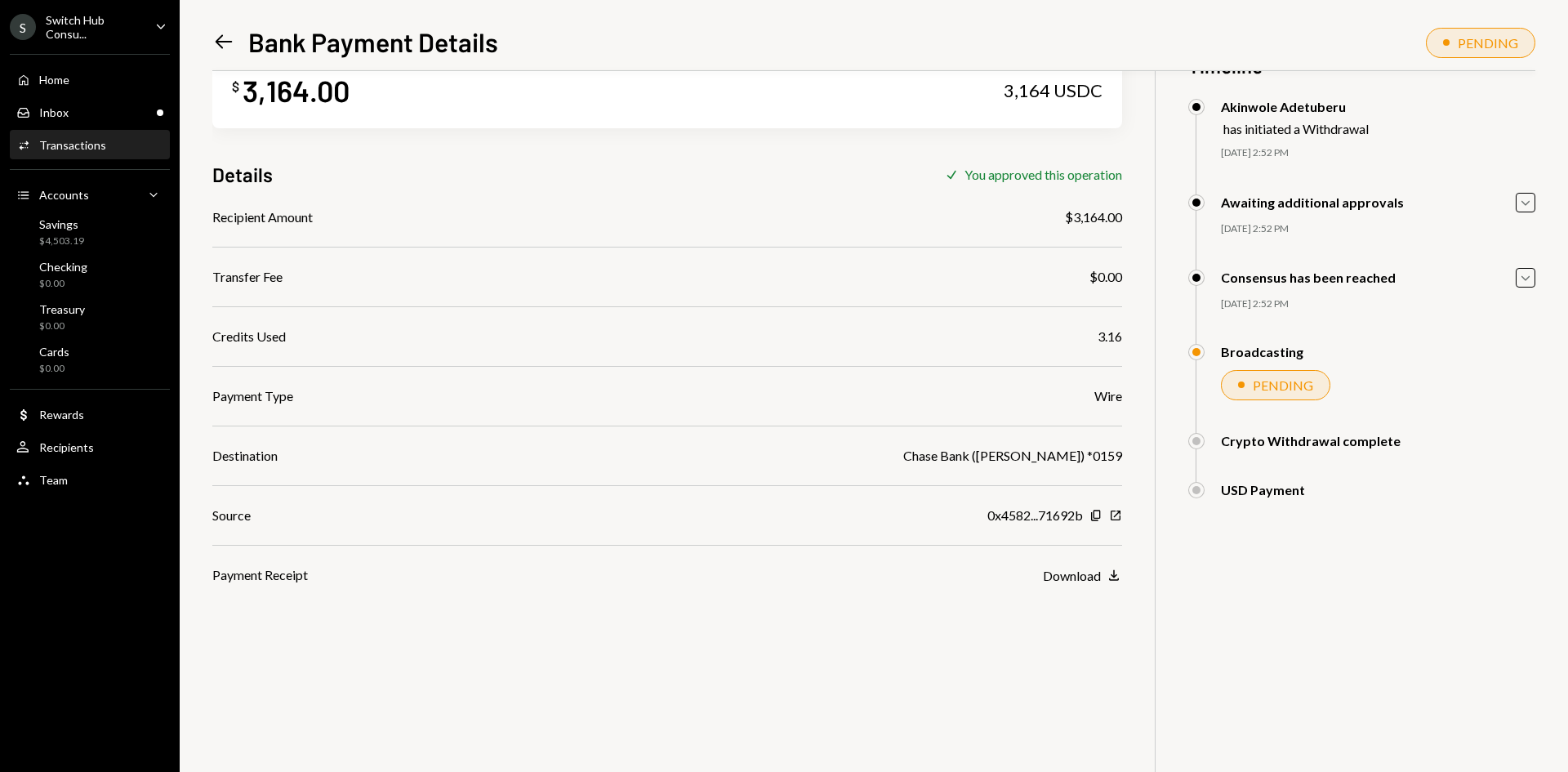 scroll, scrollTop: 71, scrollLeft: 0, axis: vertical 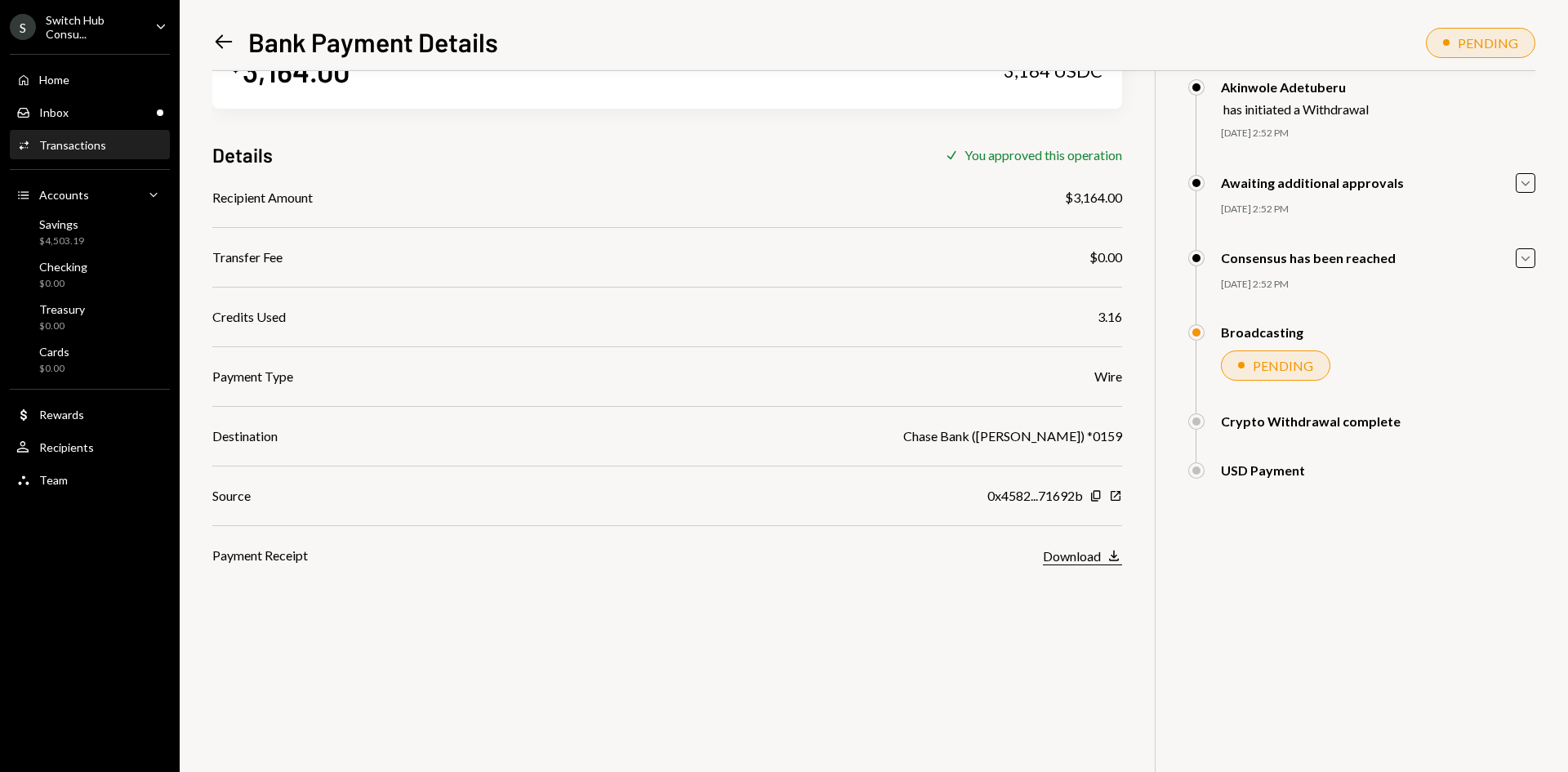 click on "Download" at bounding box center [1071, 556] 